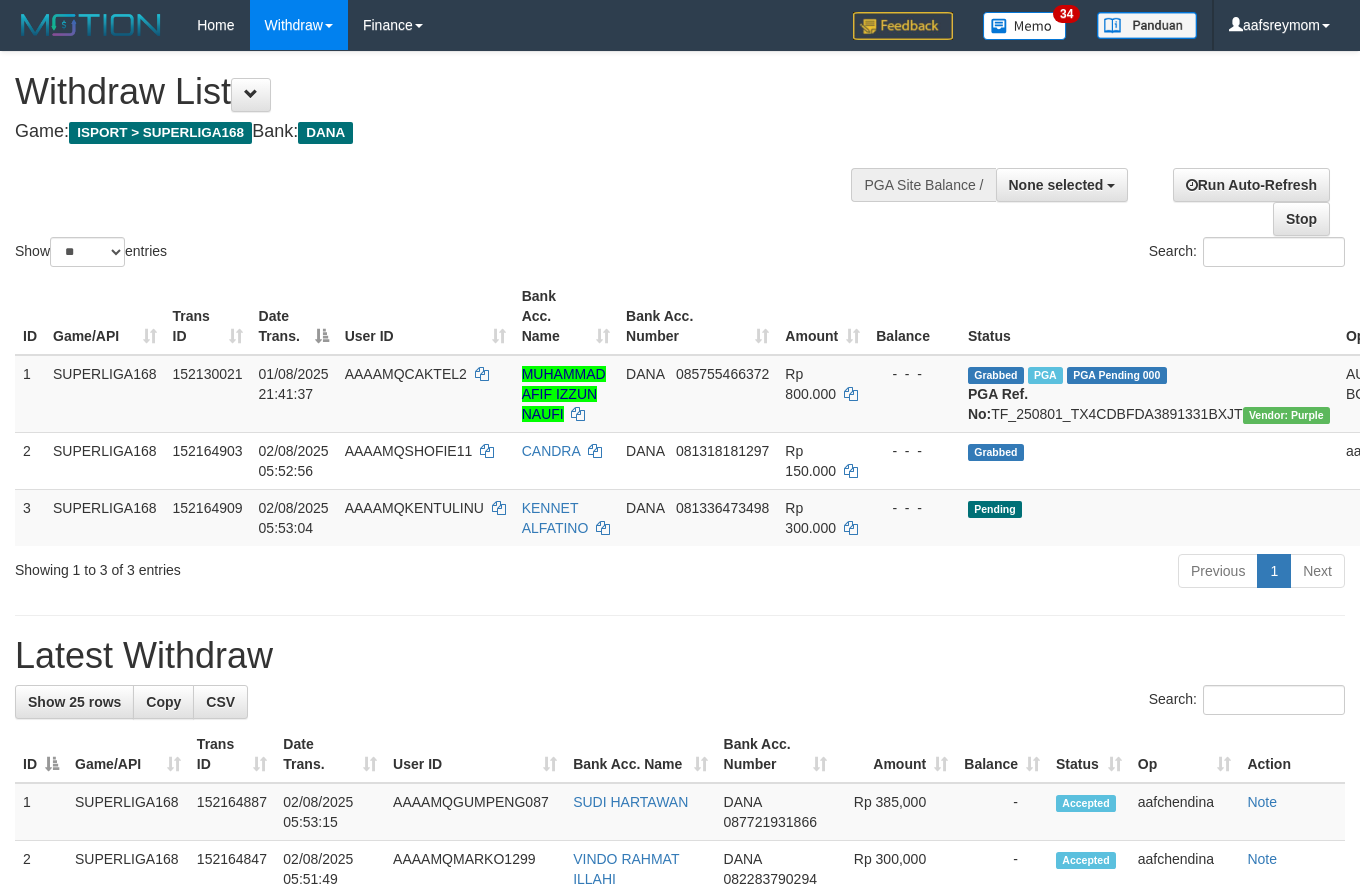 select 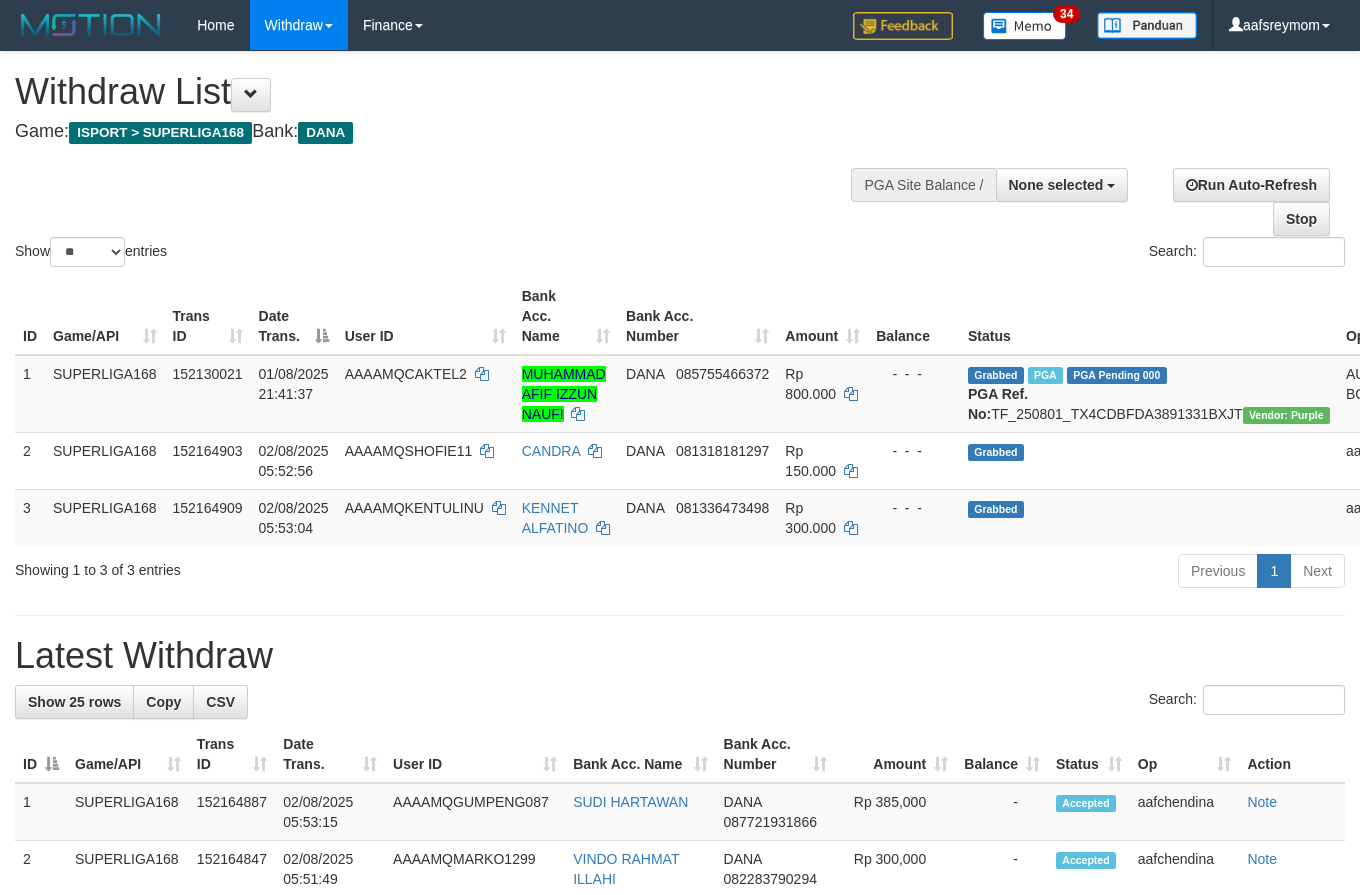 select 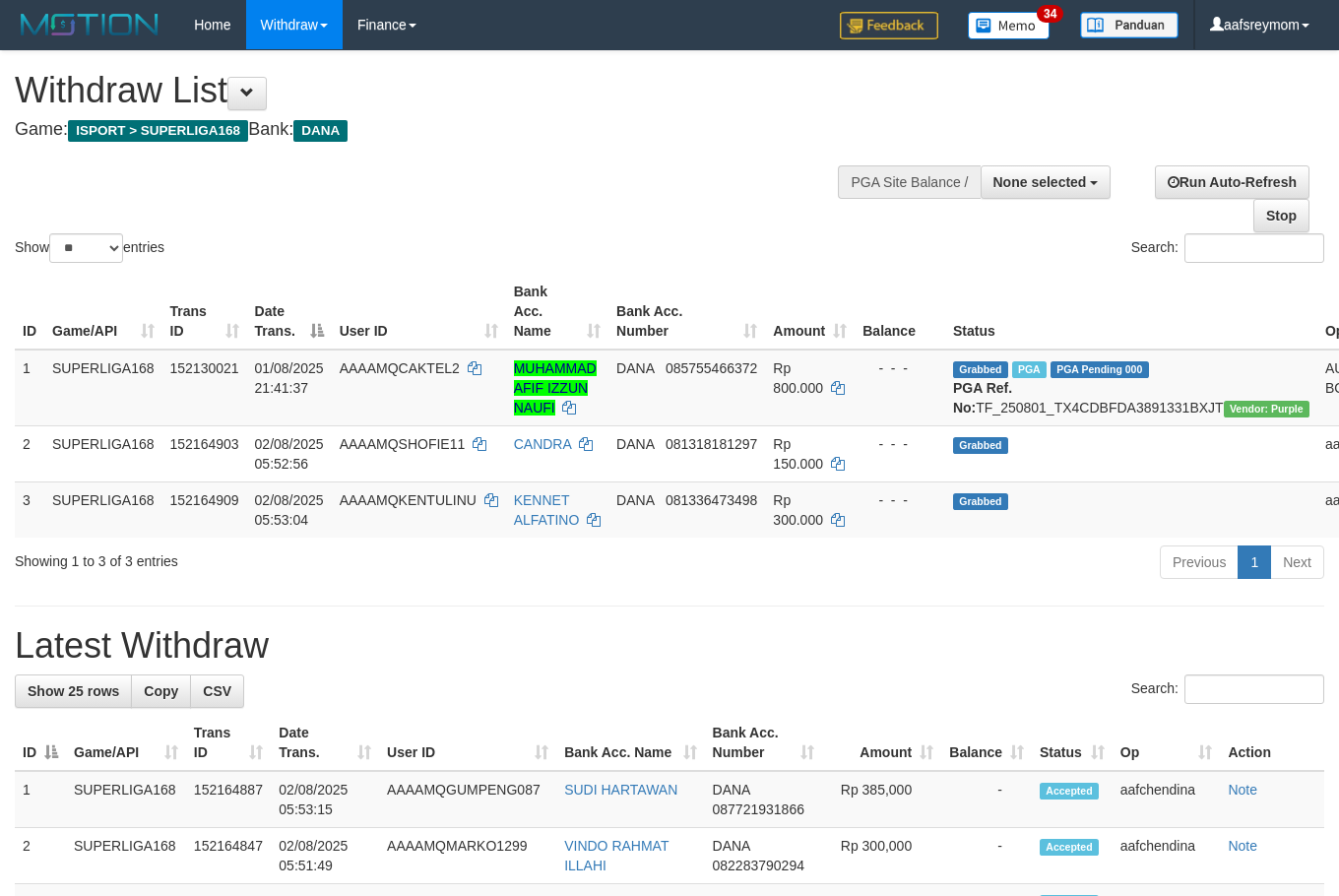 select 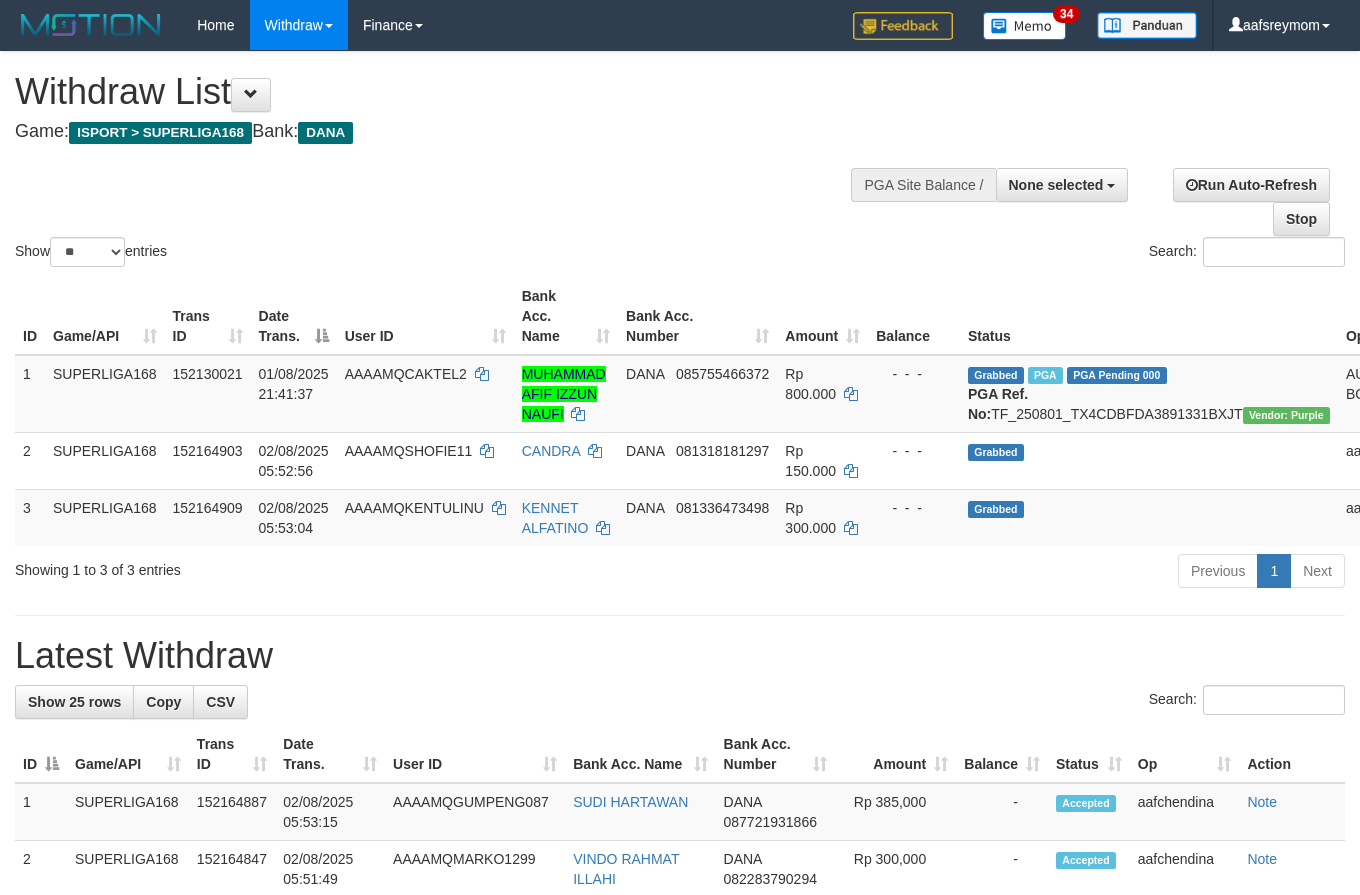 select 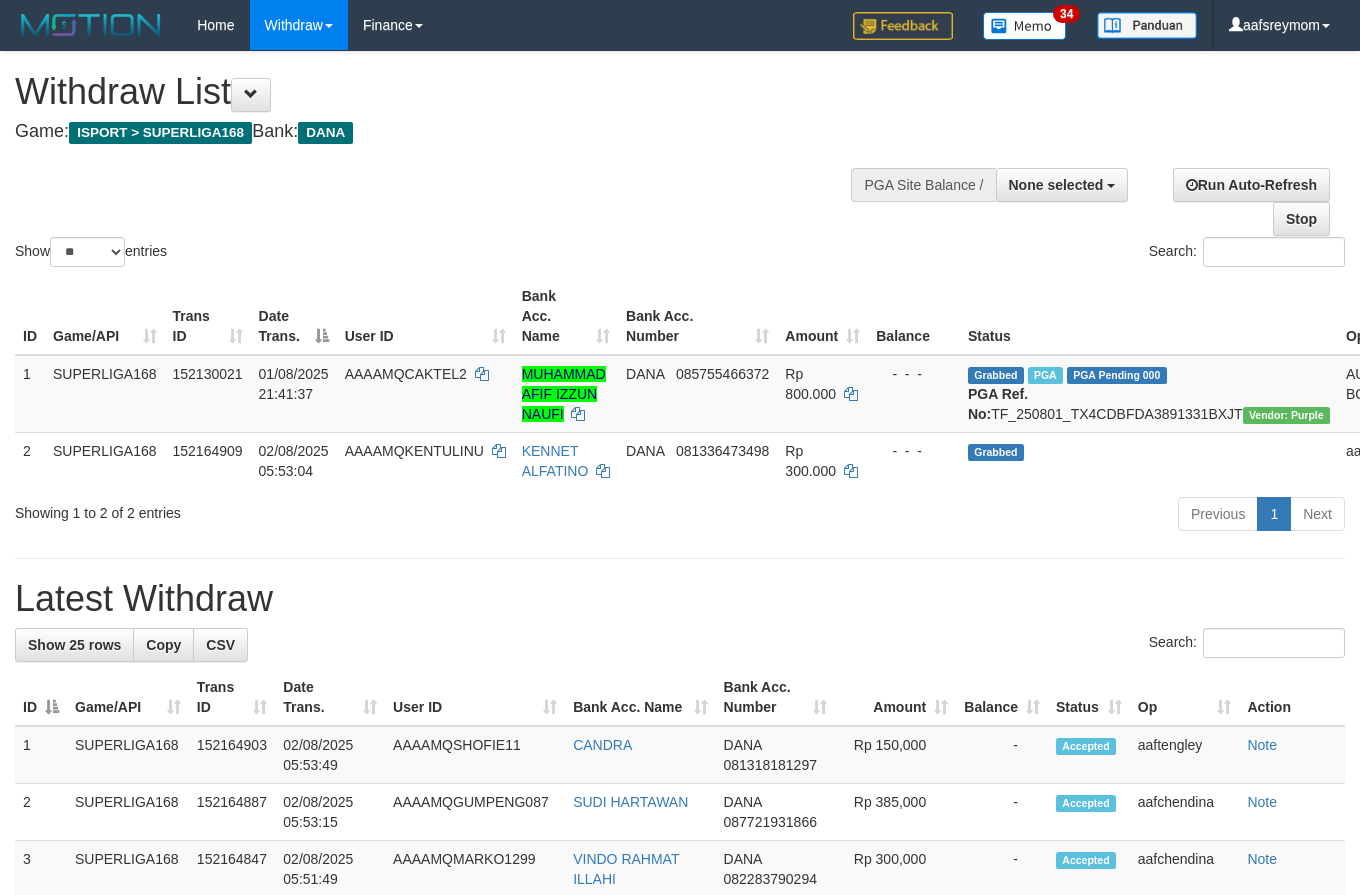 select 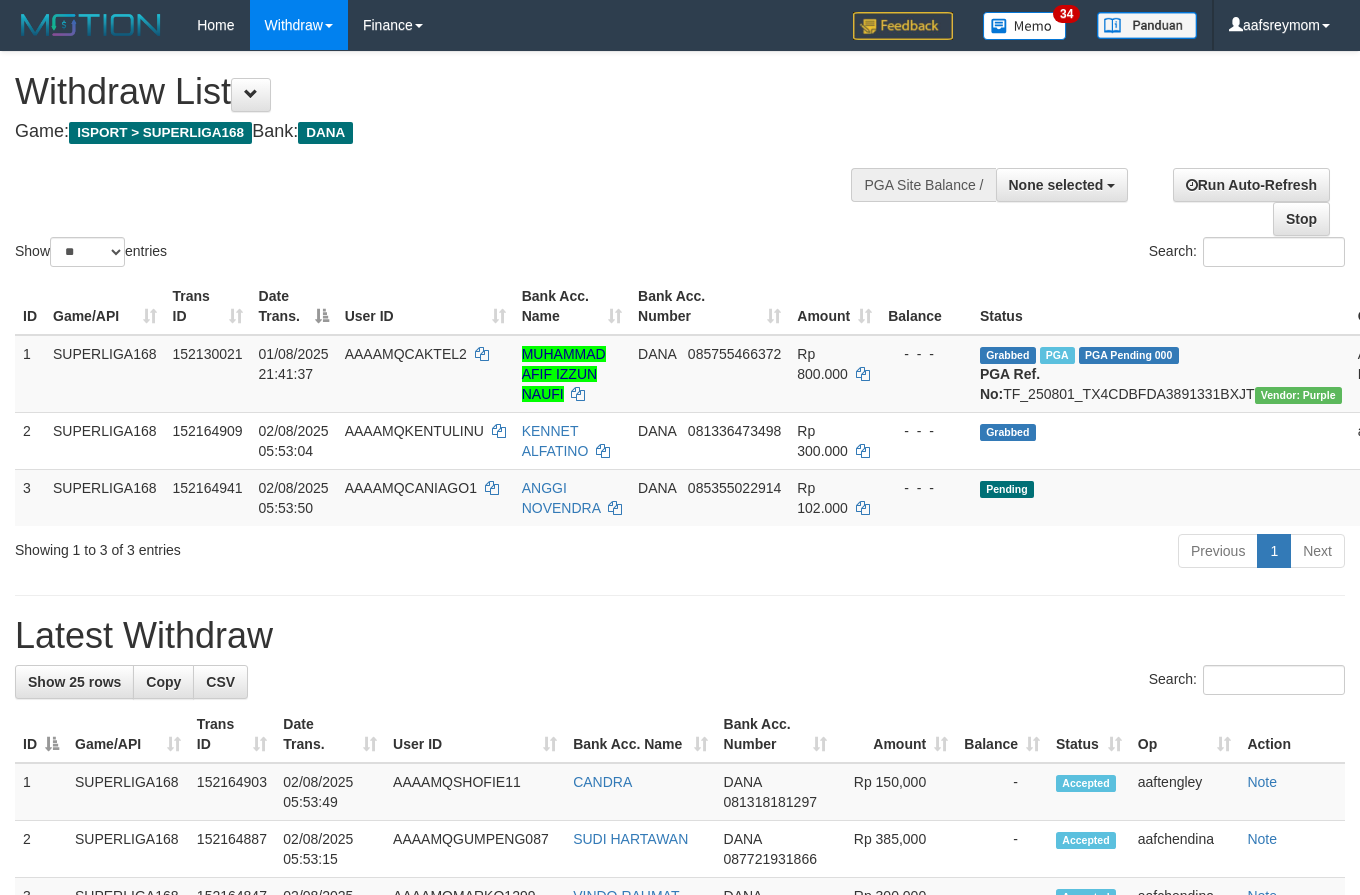 select 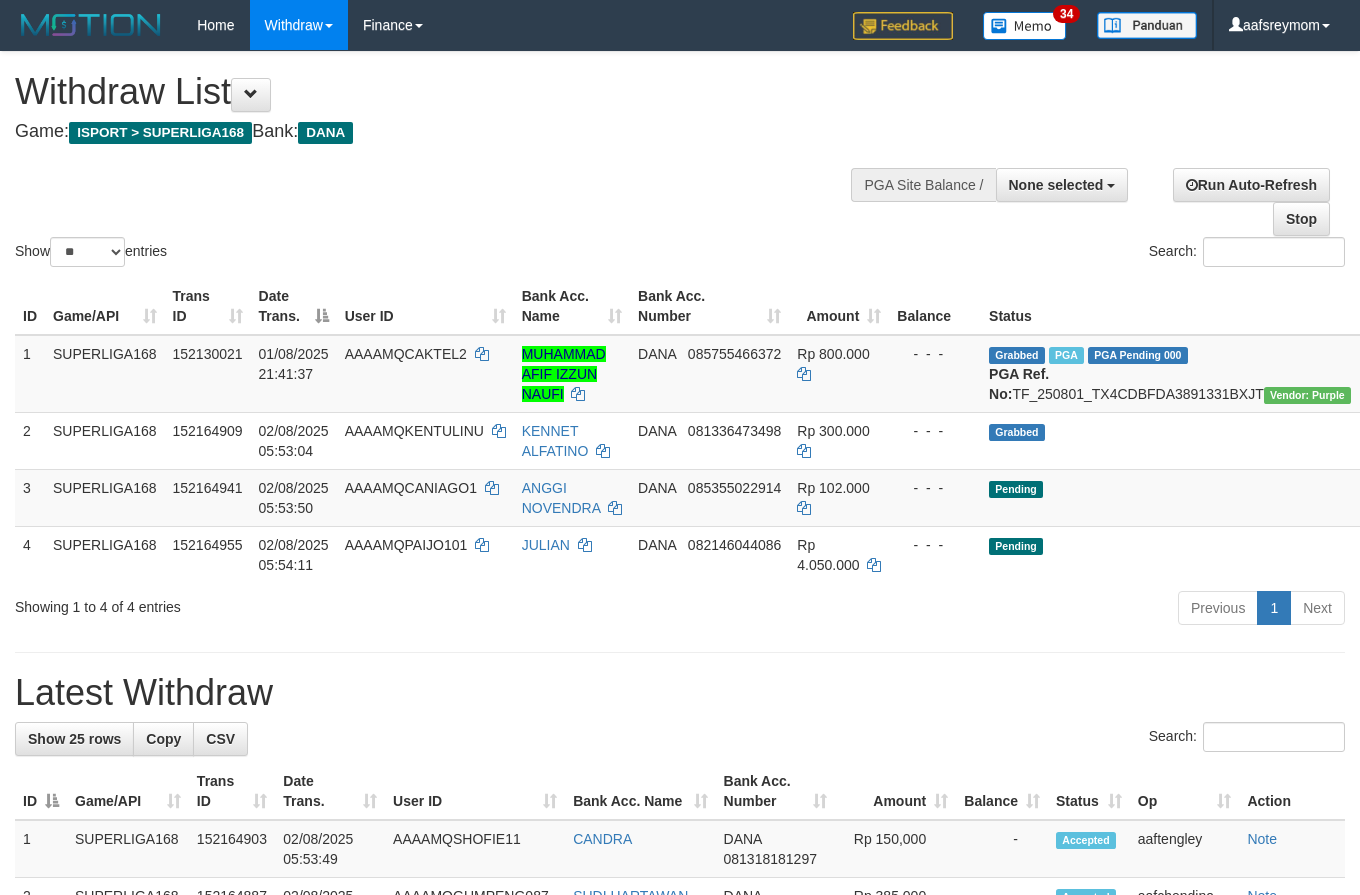 select 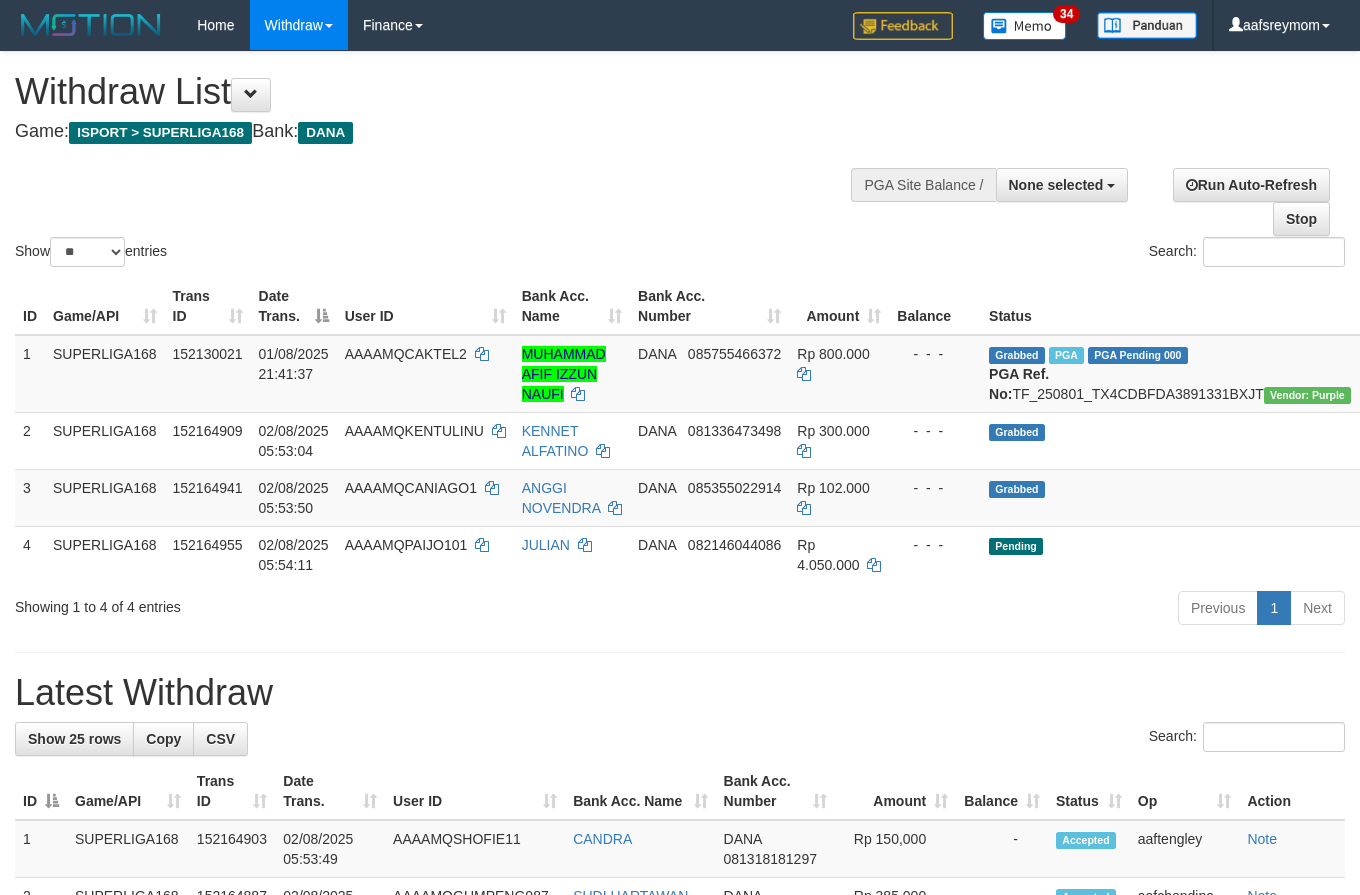 select 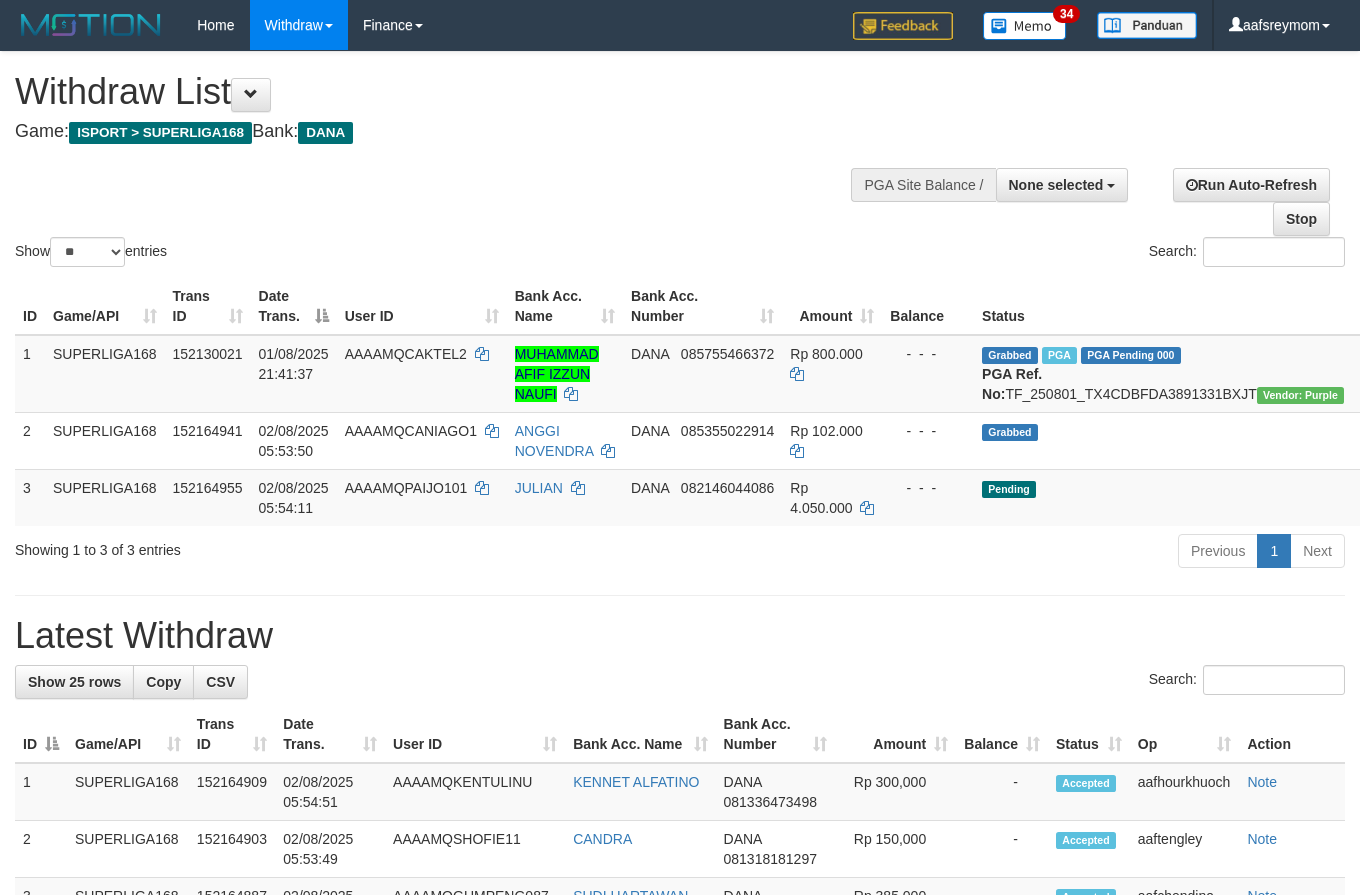 select 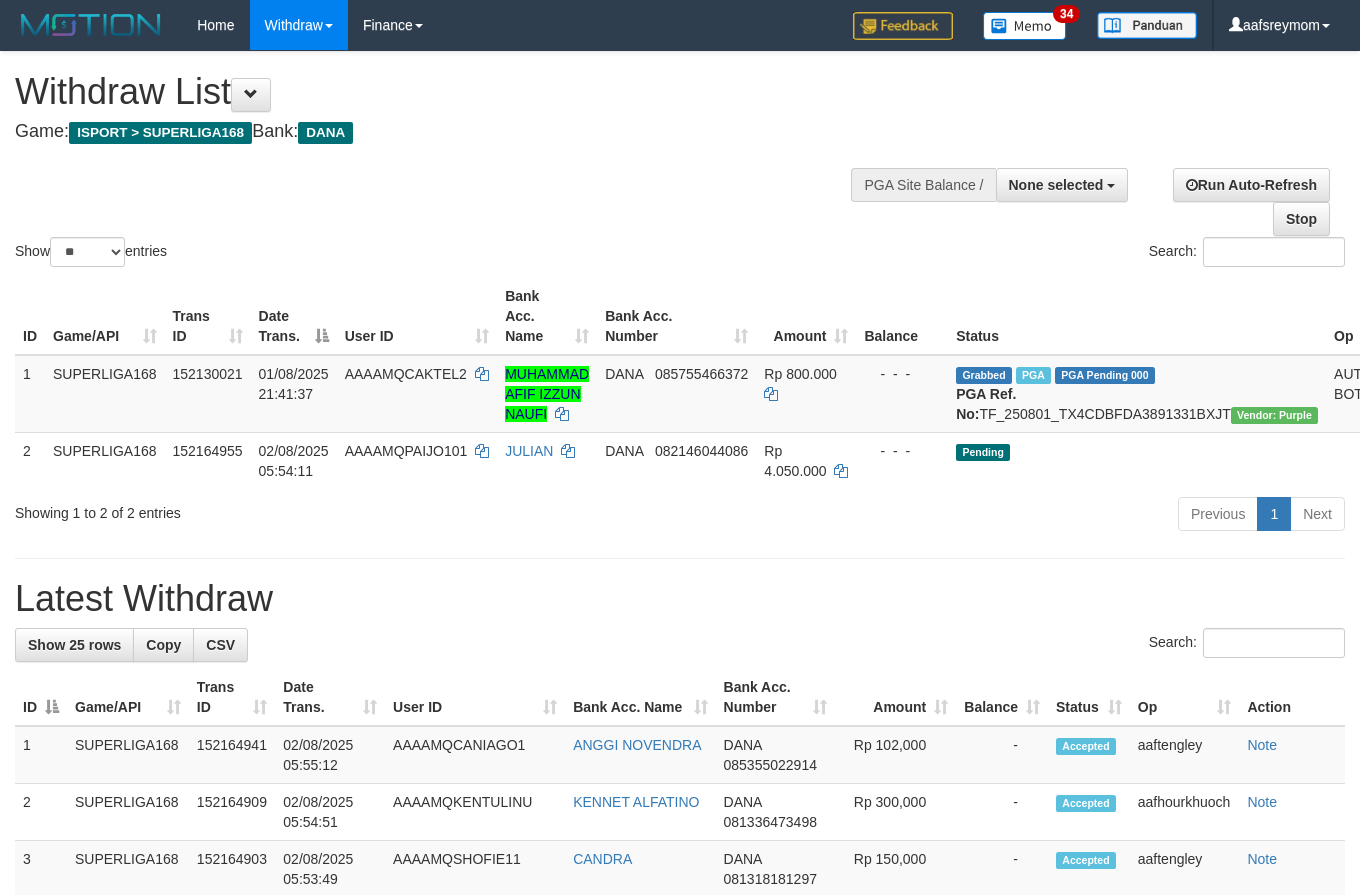 select 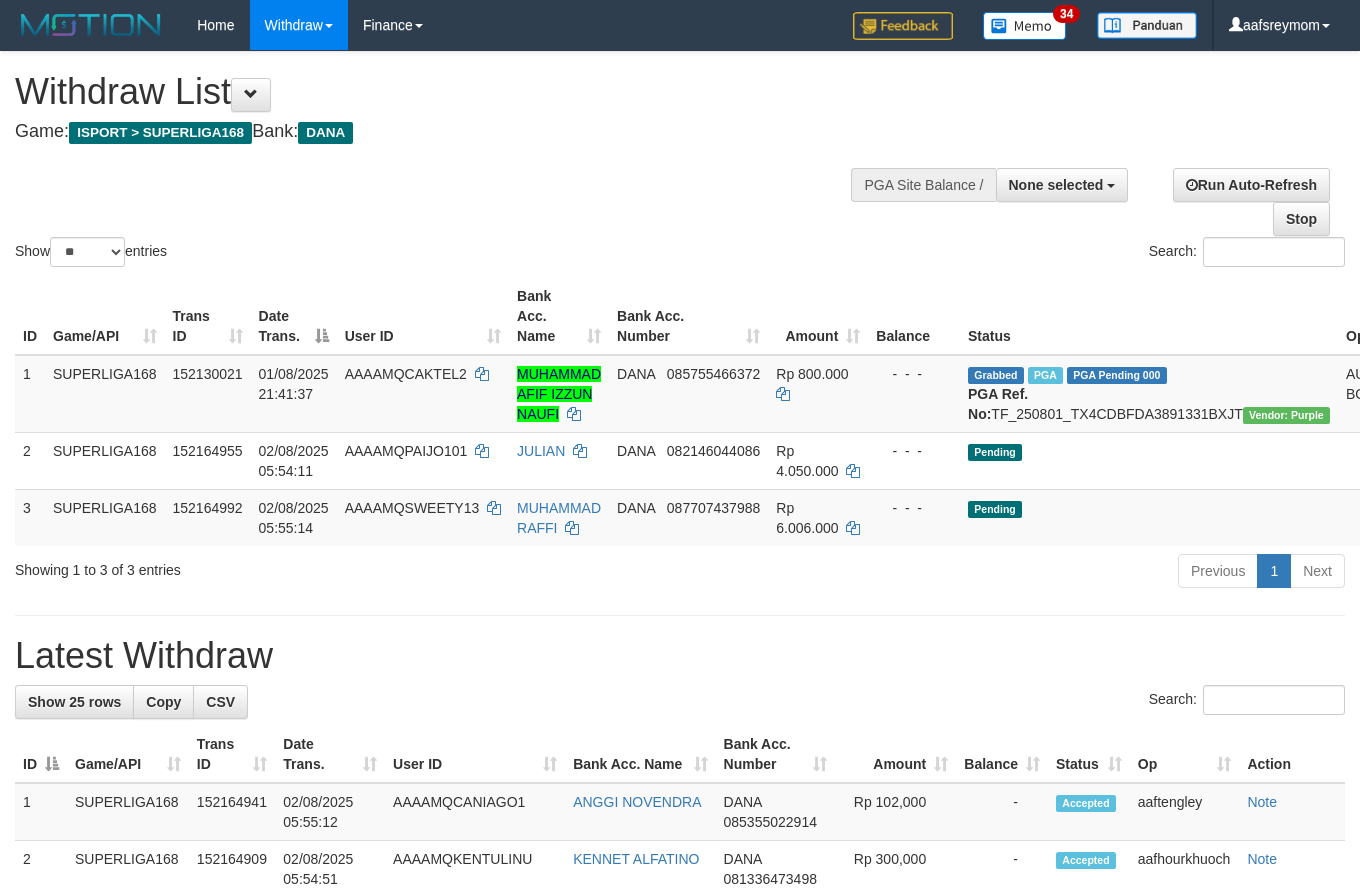 select 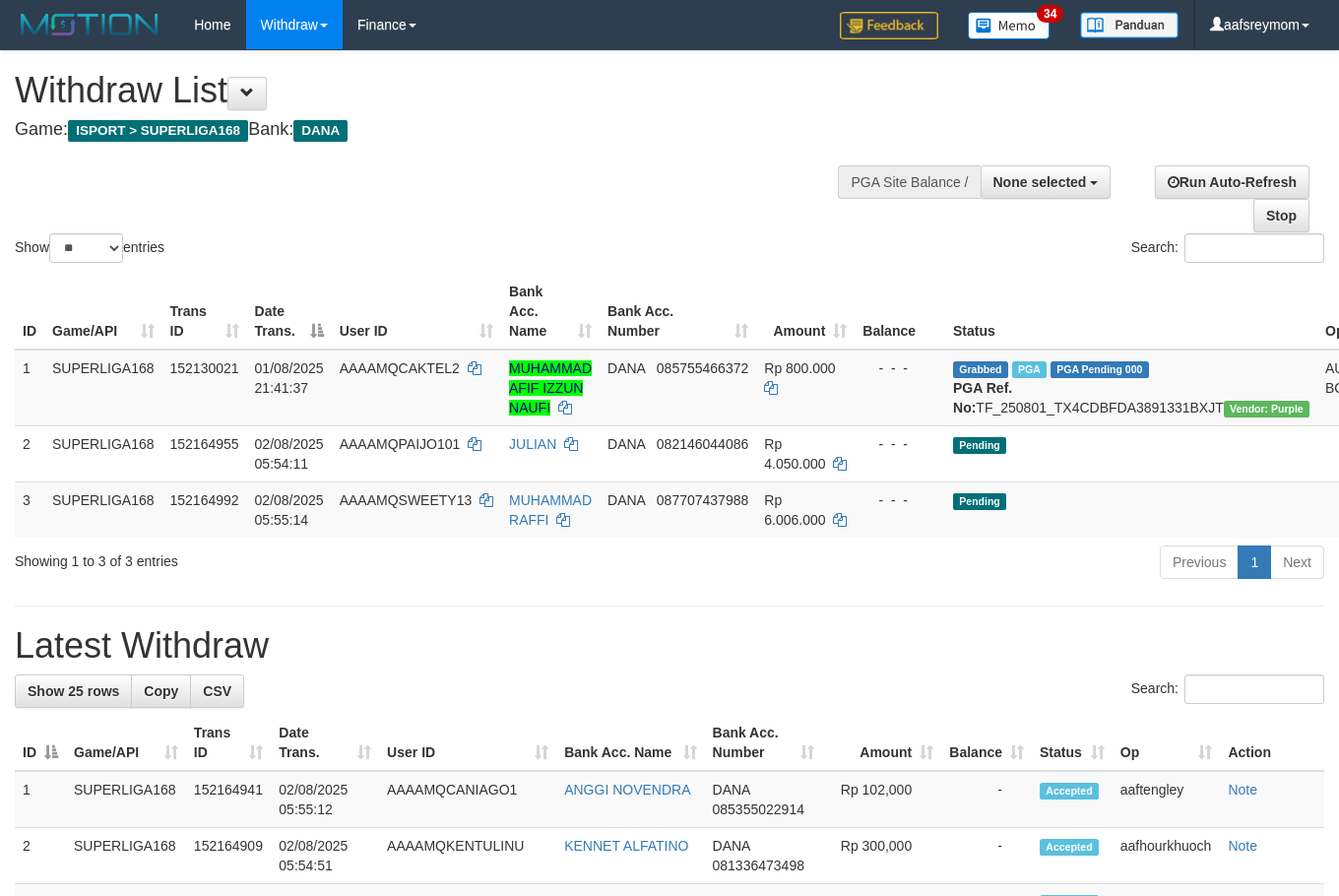 select 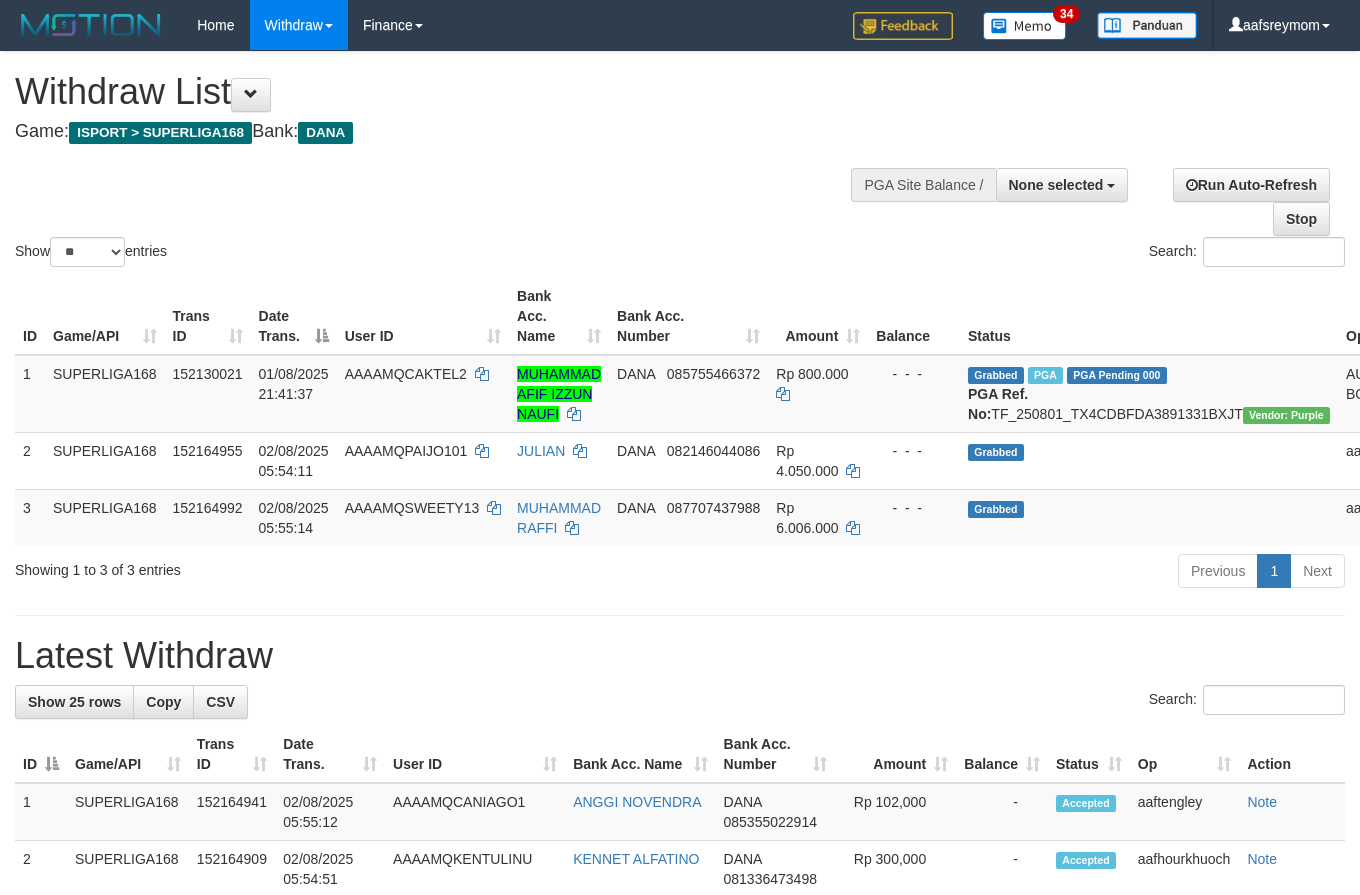 select 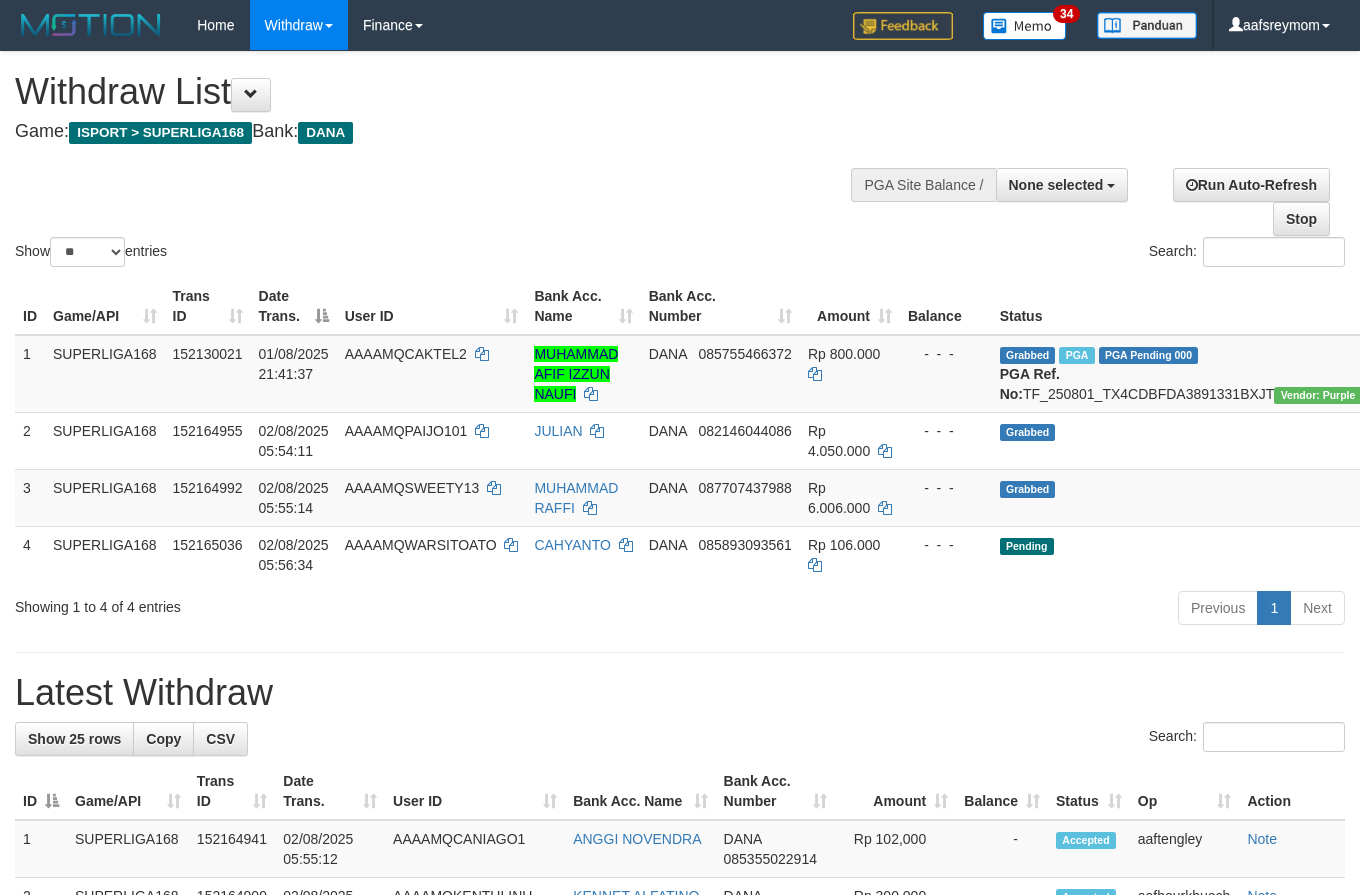 select 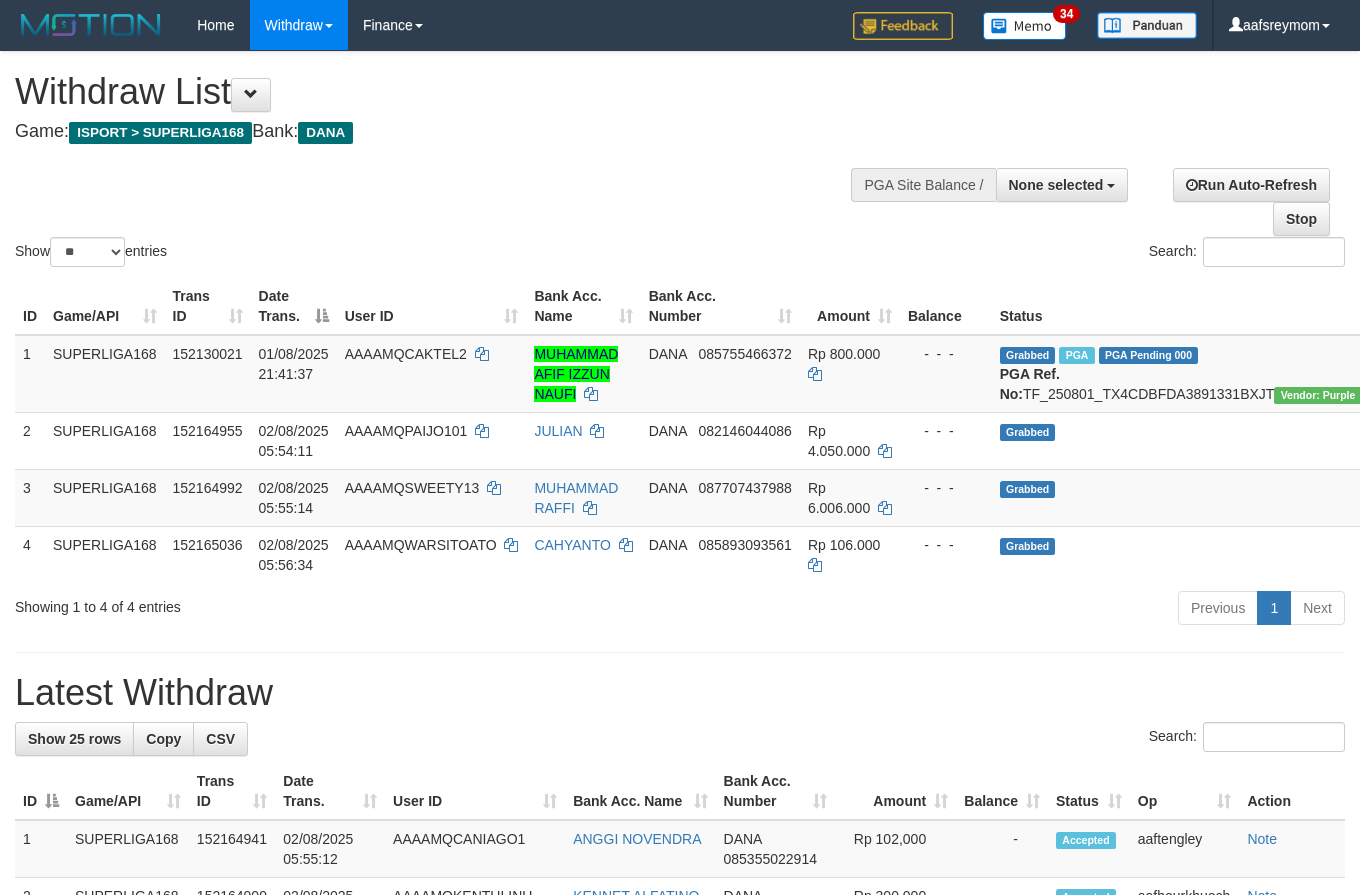 select 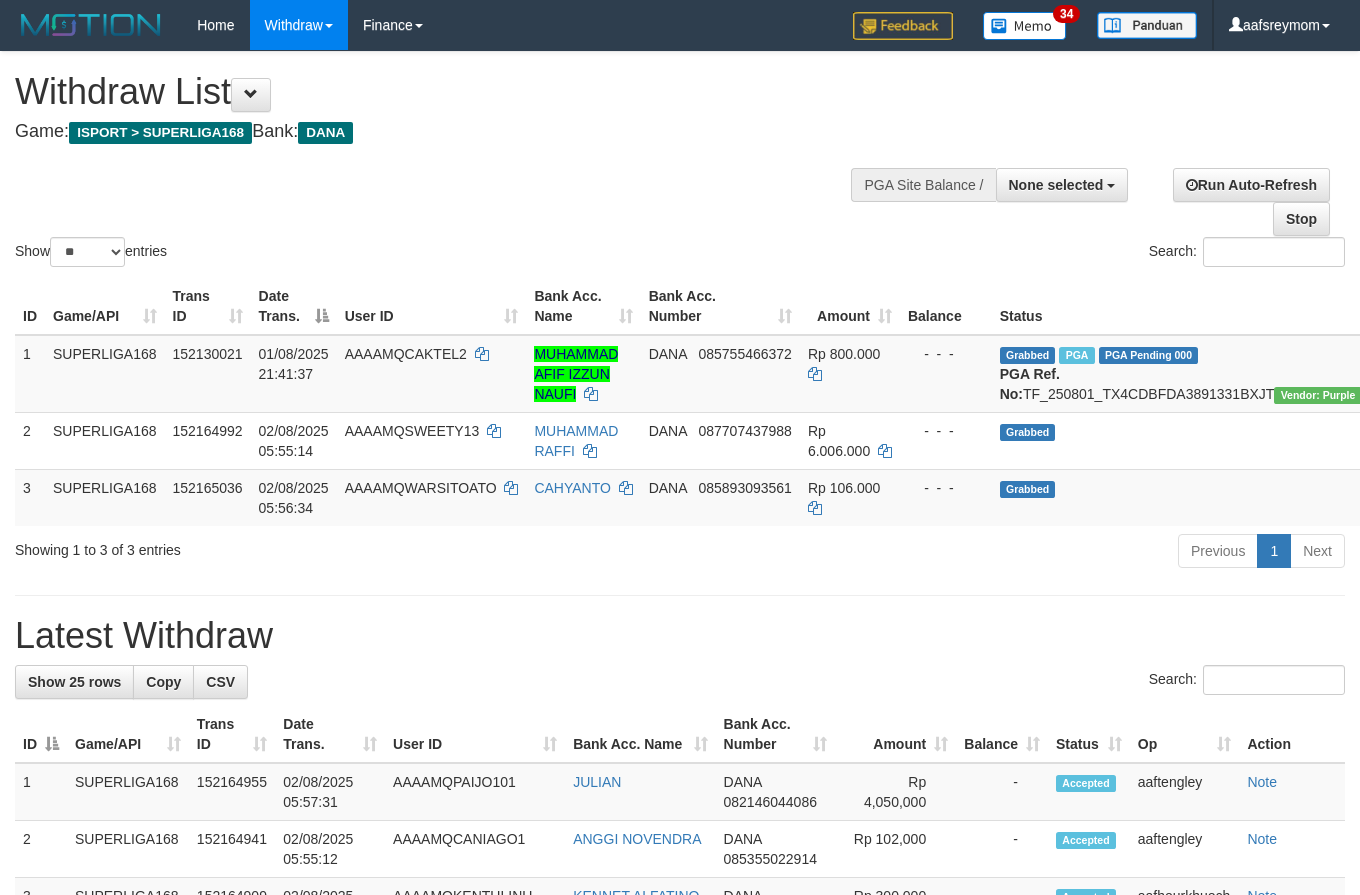 select 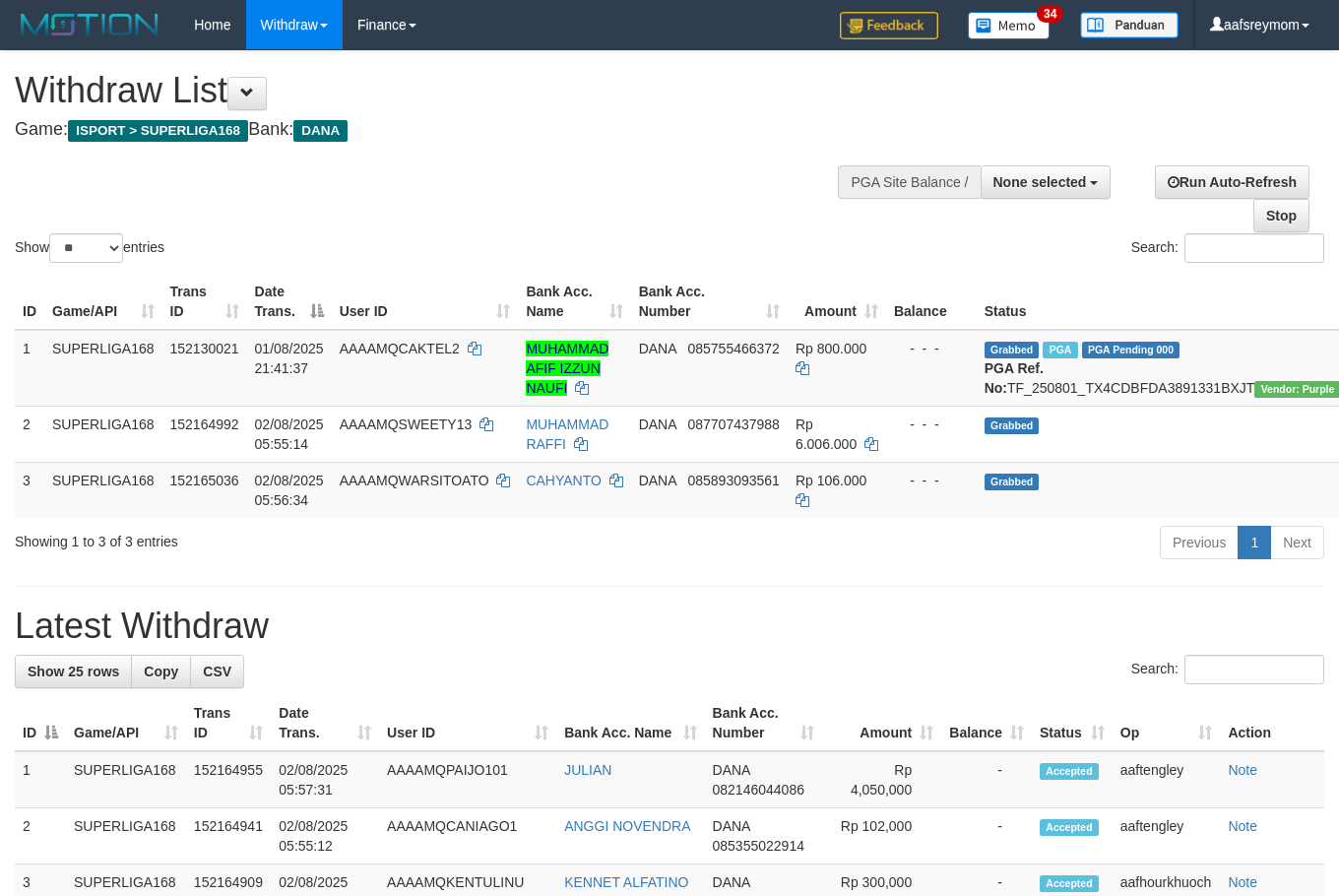 select 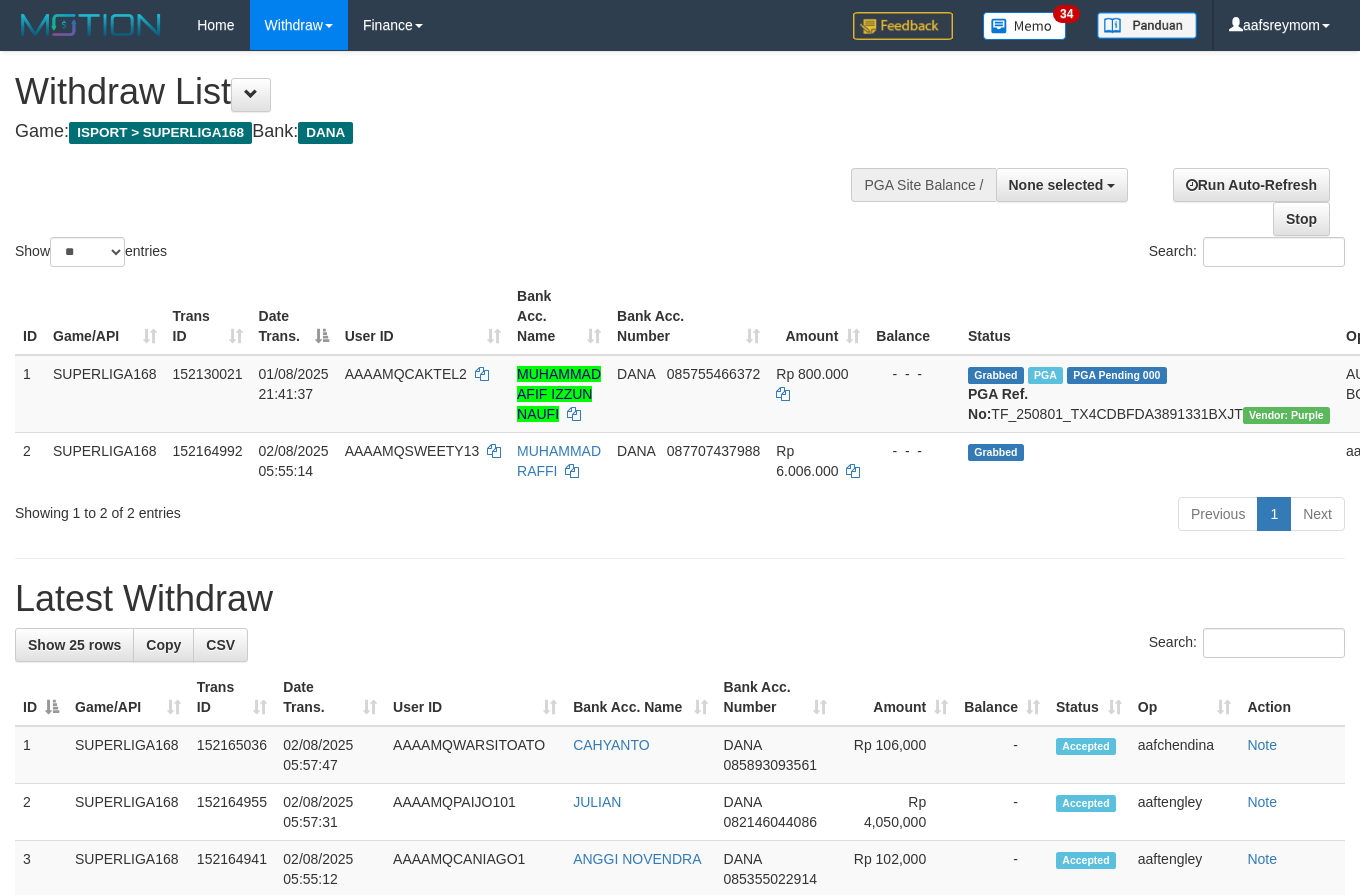 select 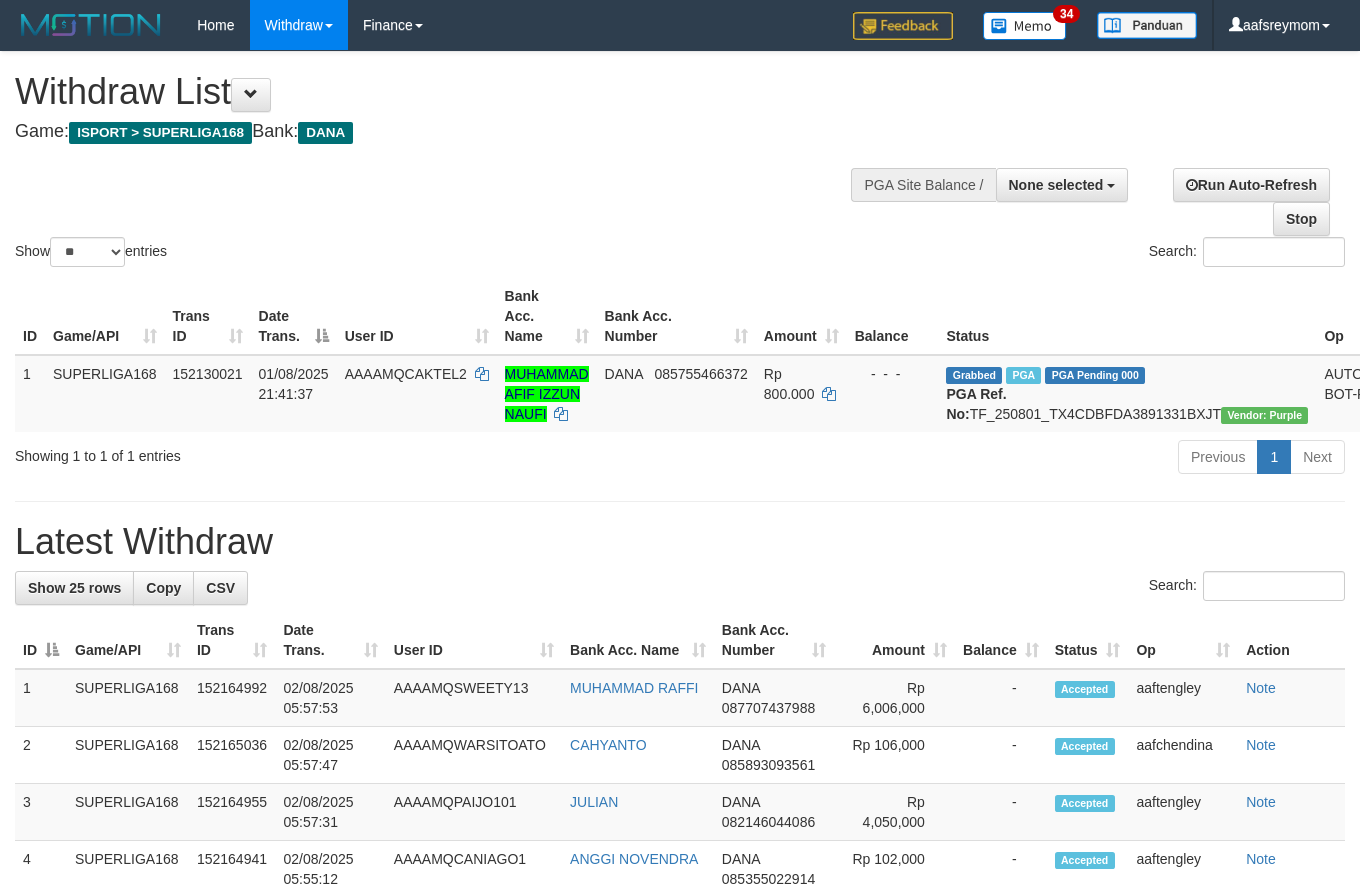 select 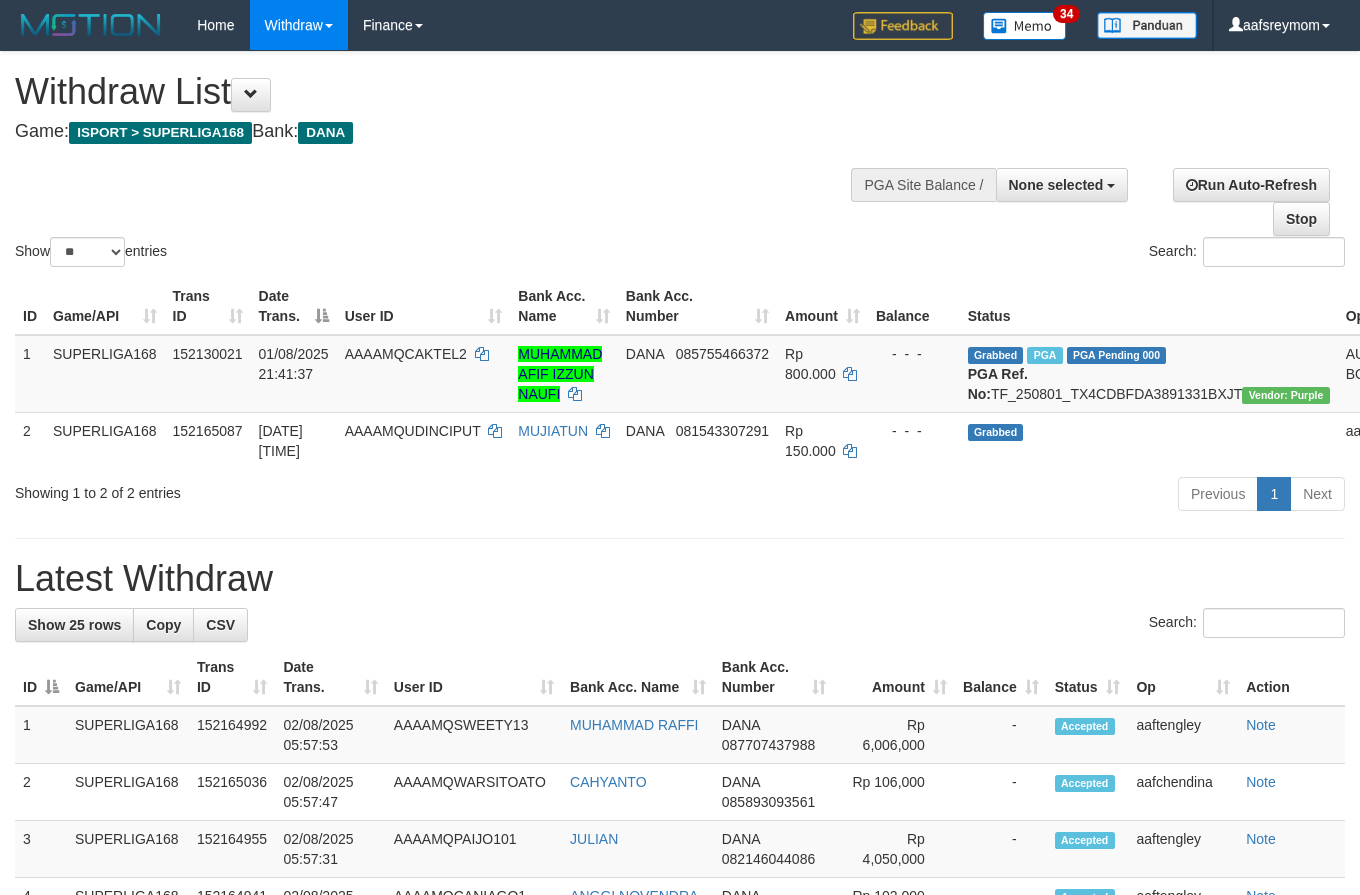 select 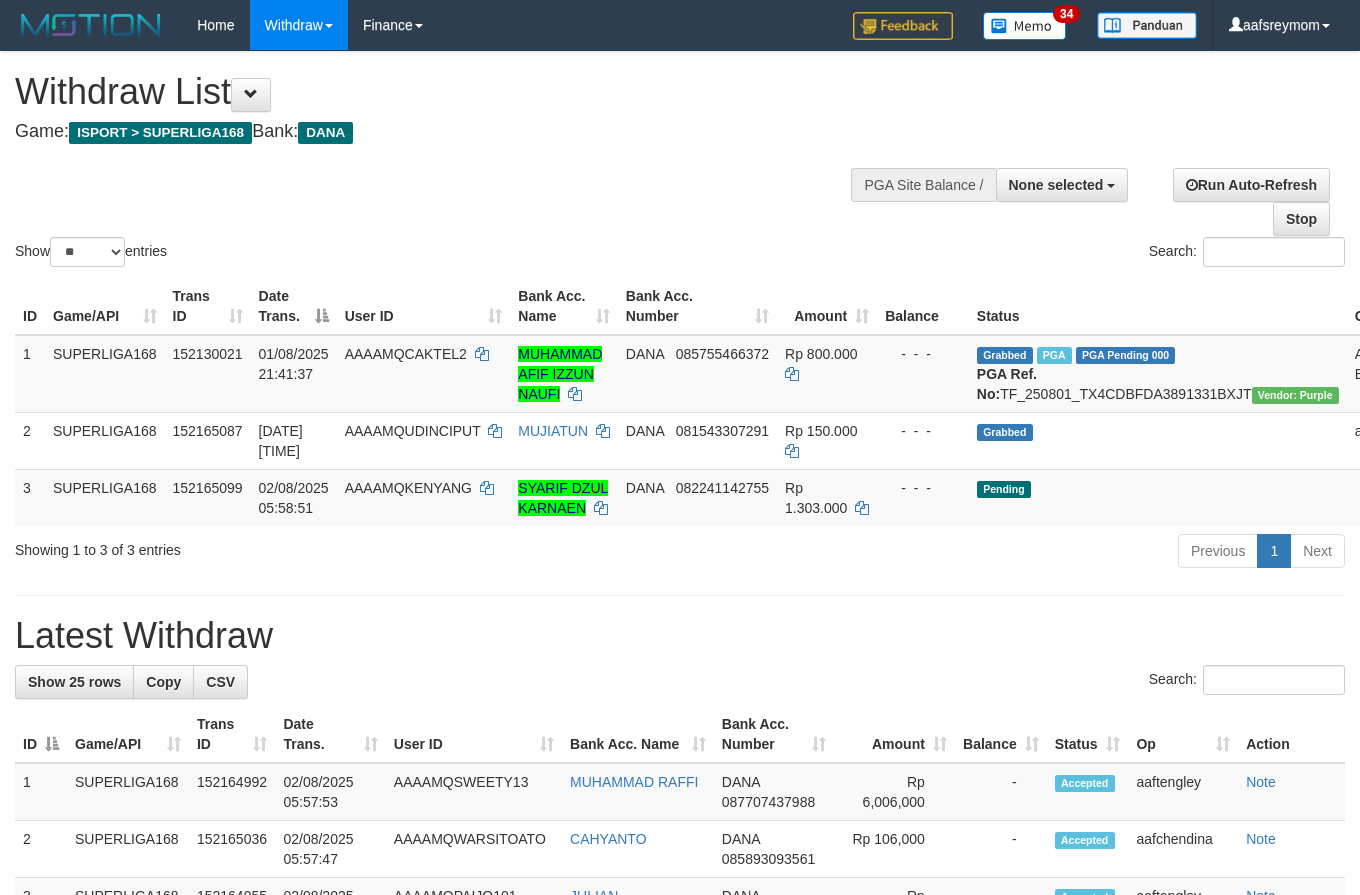 select 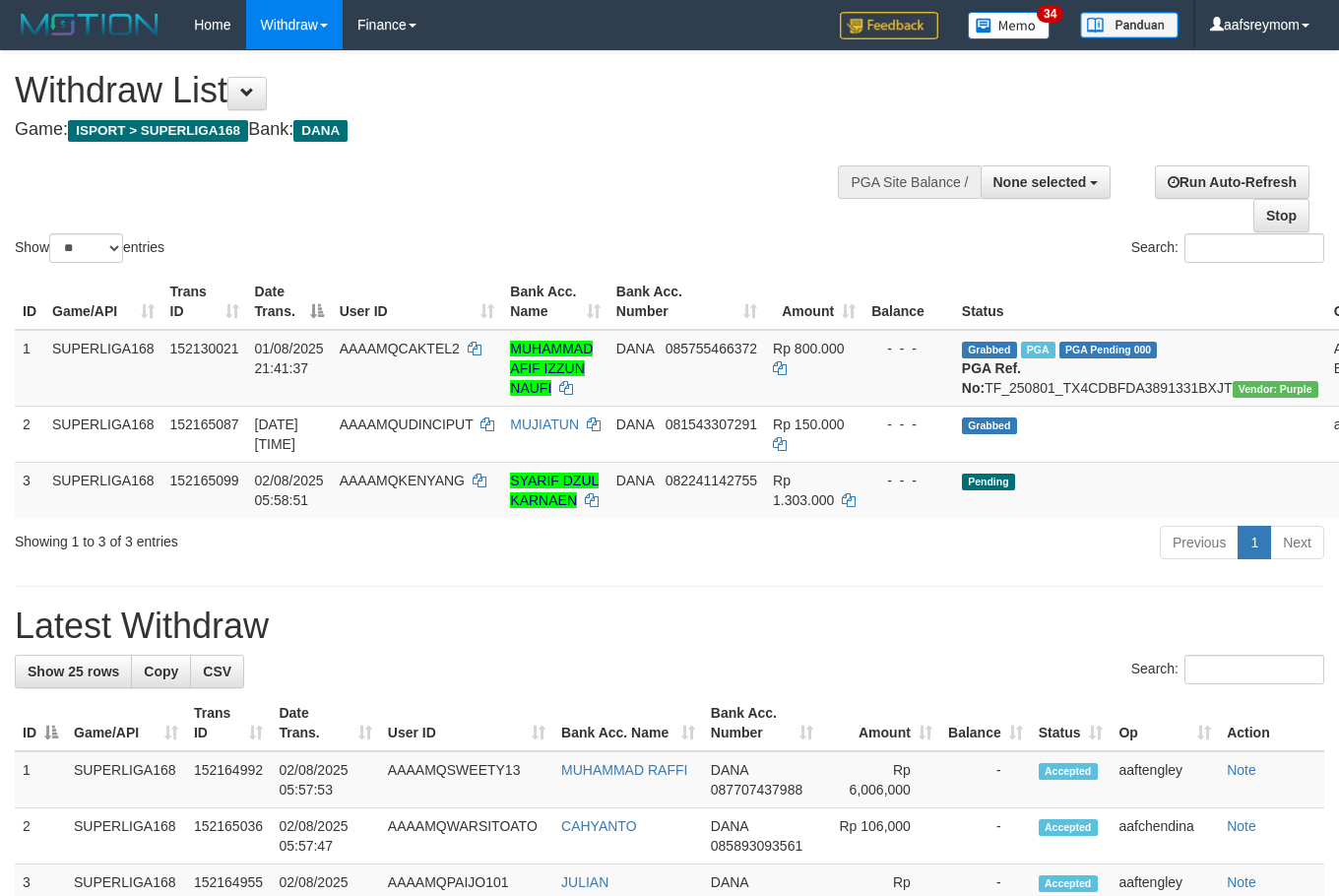 select 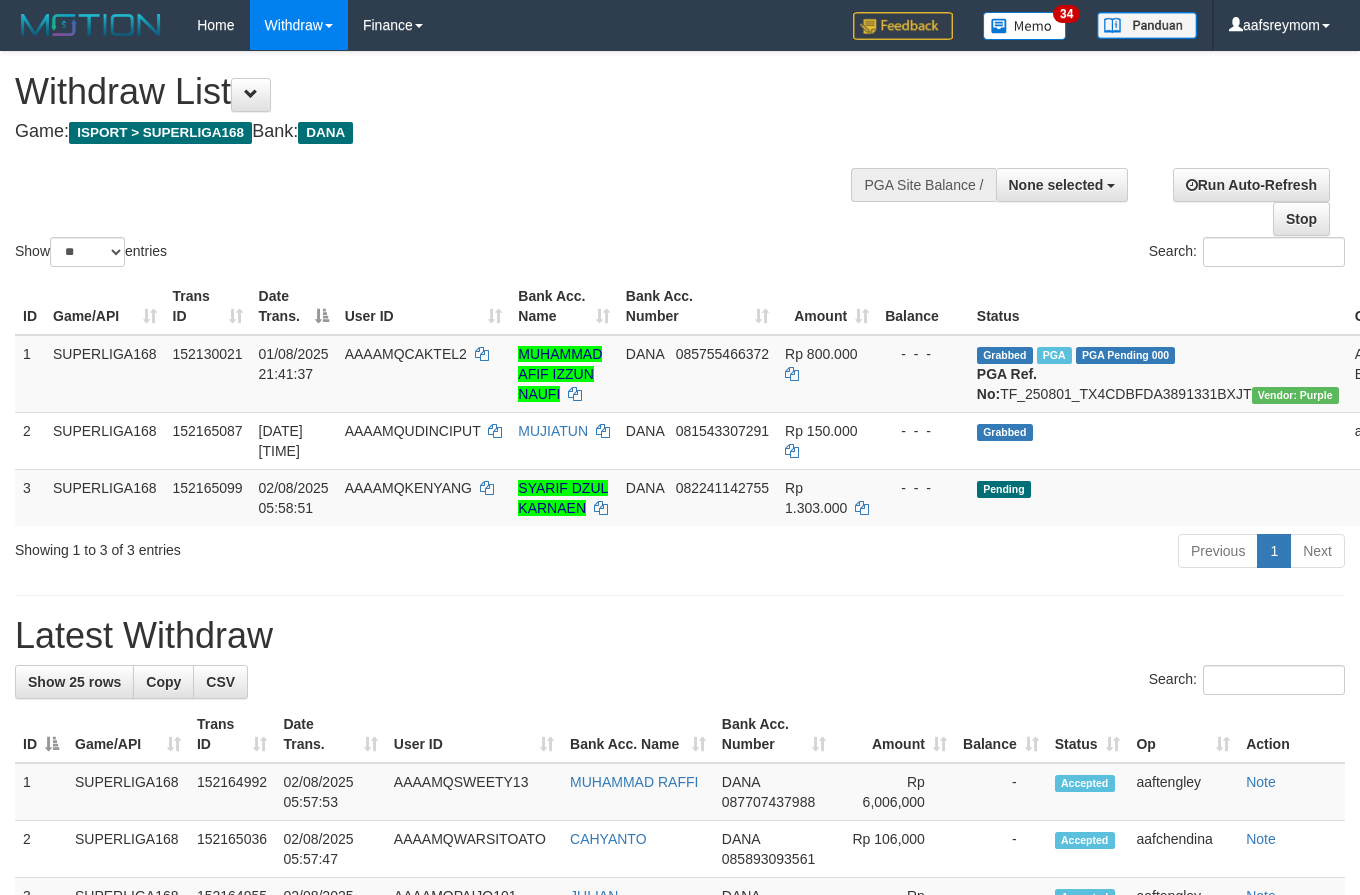 select 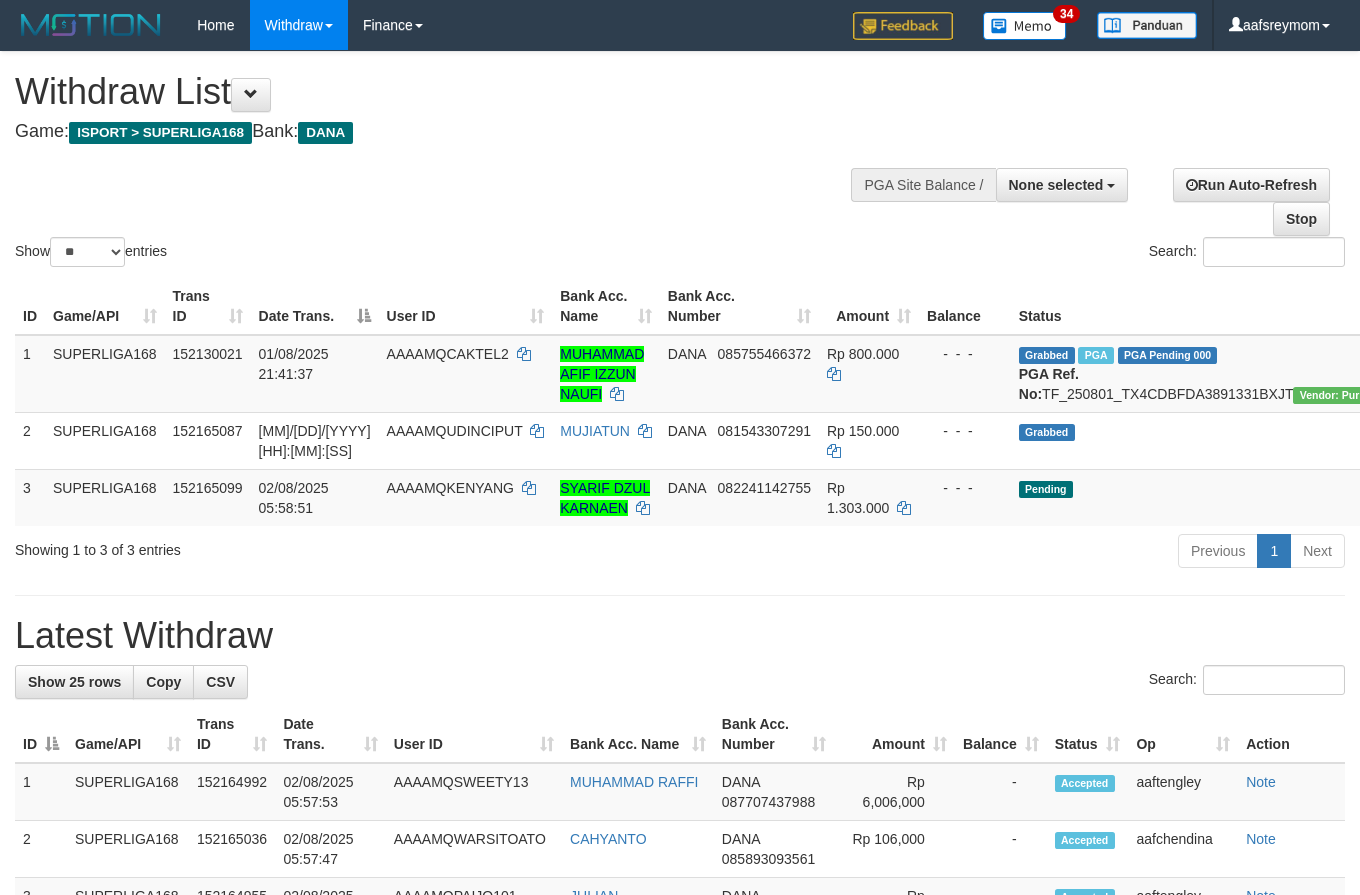 select 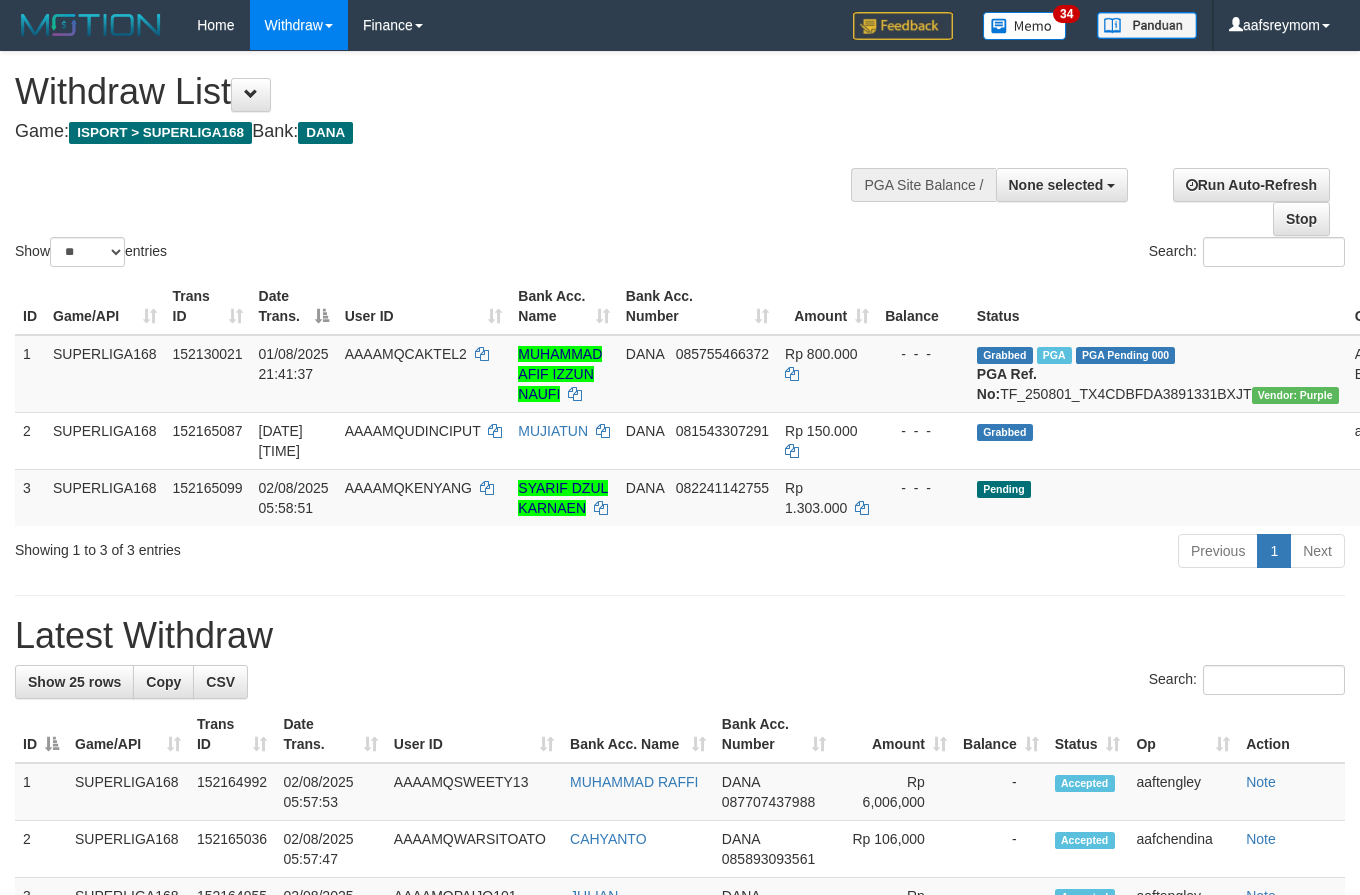select 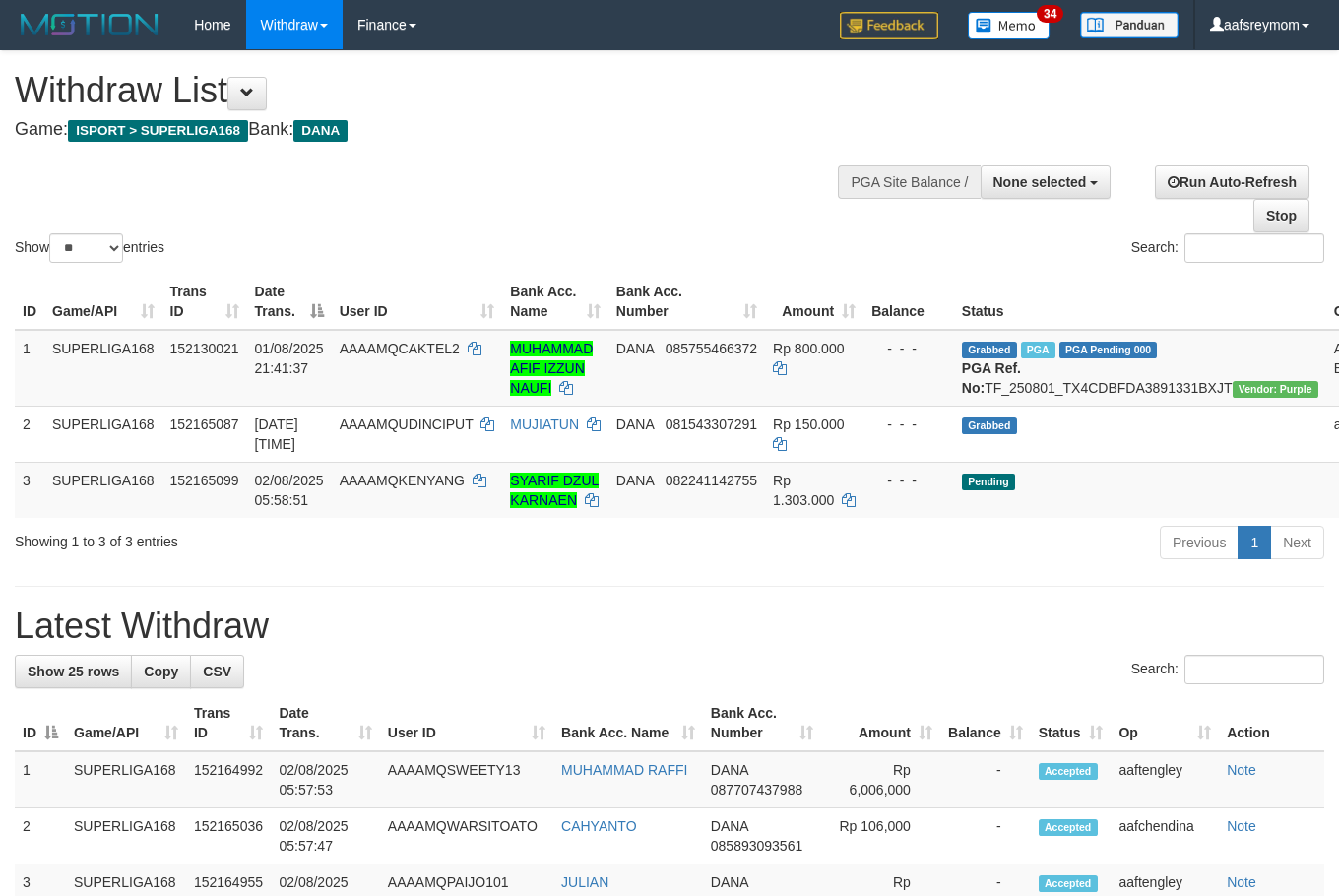 select 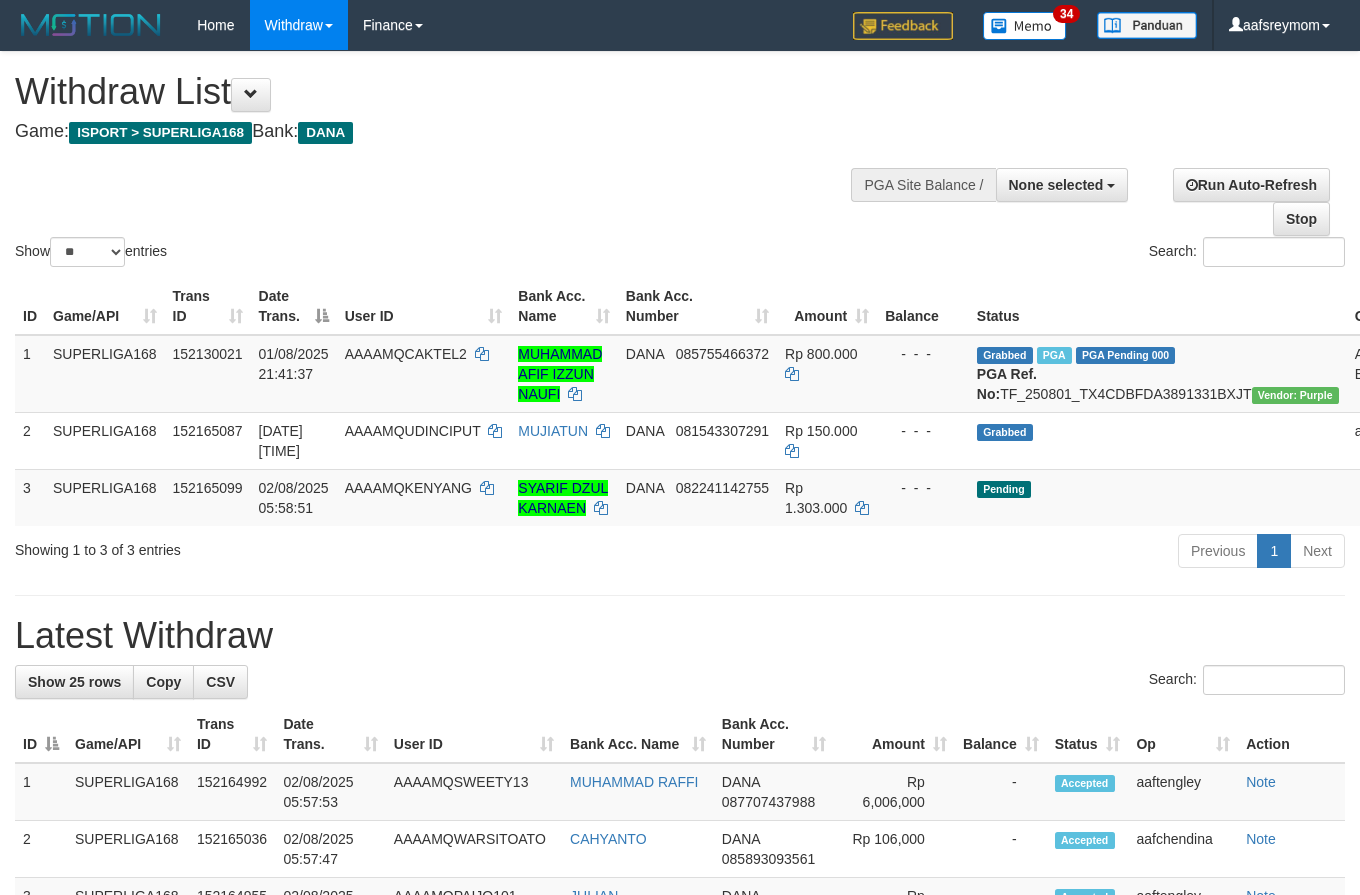 select 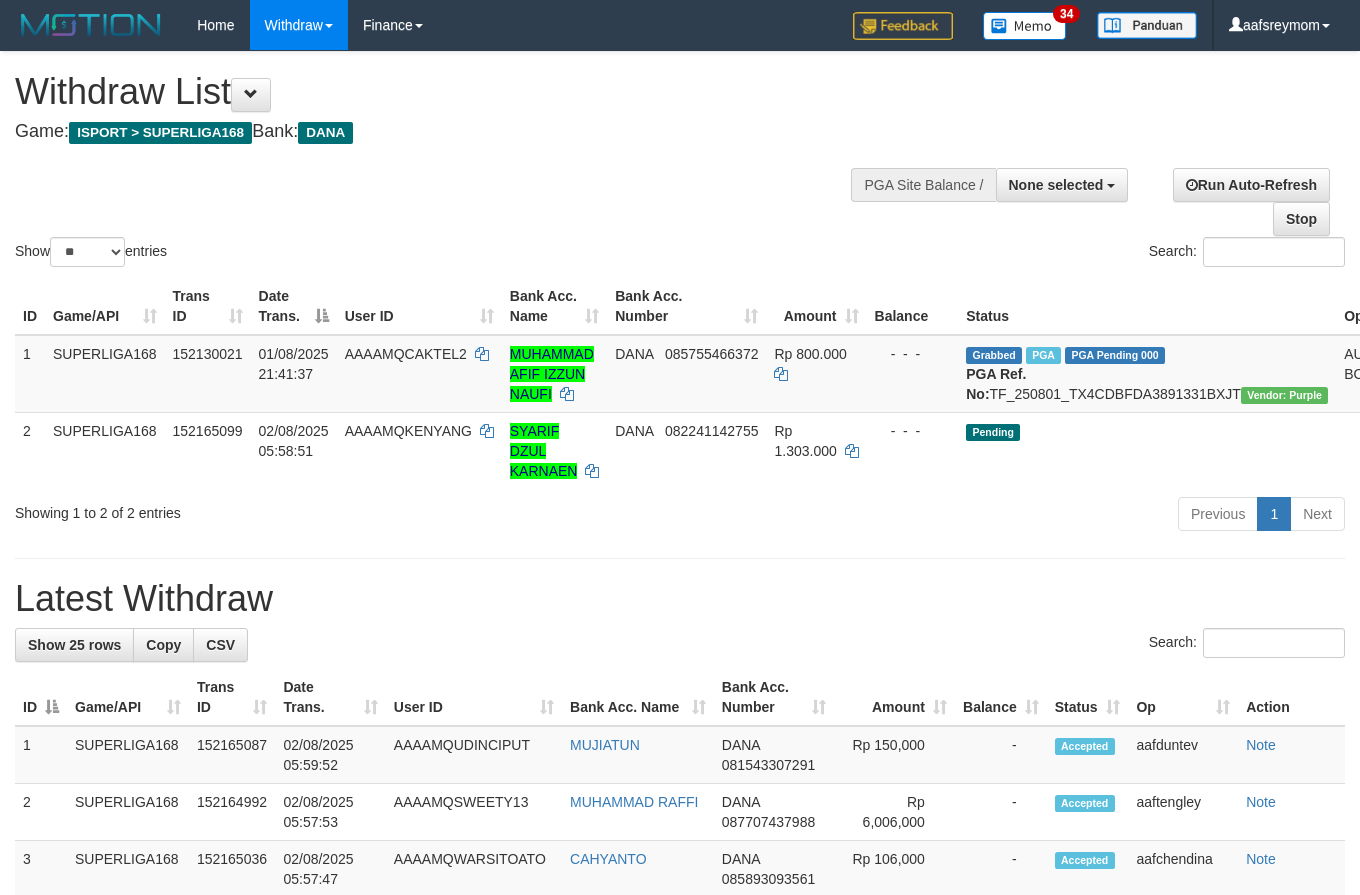 select 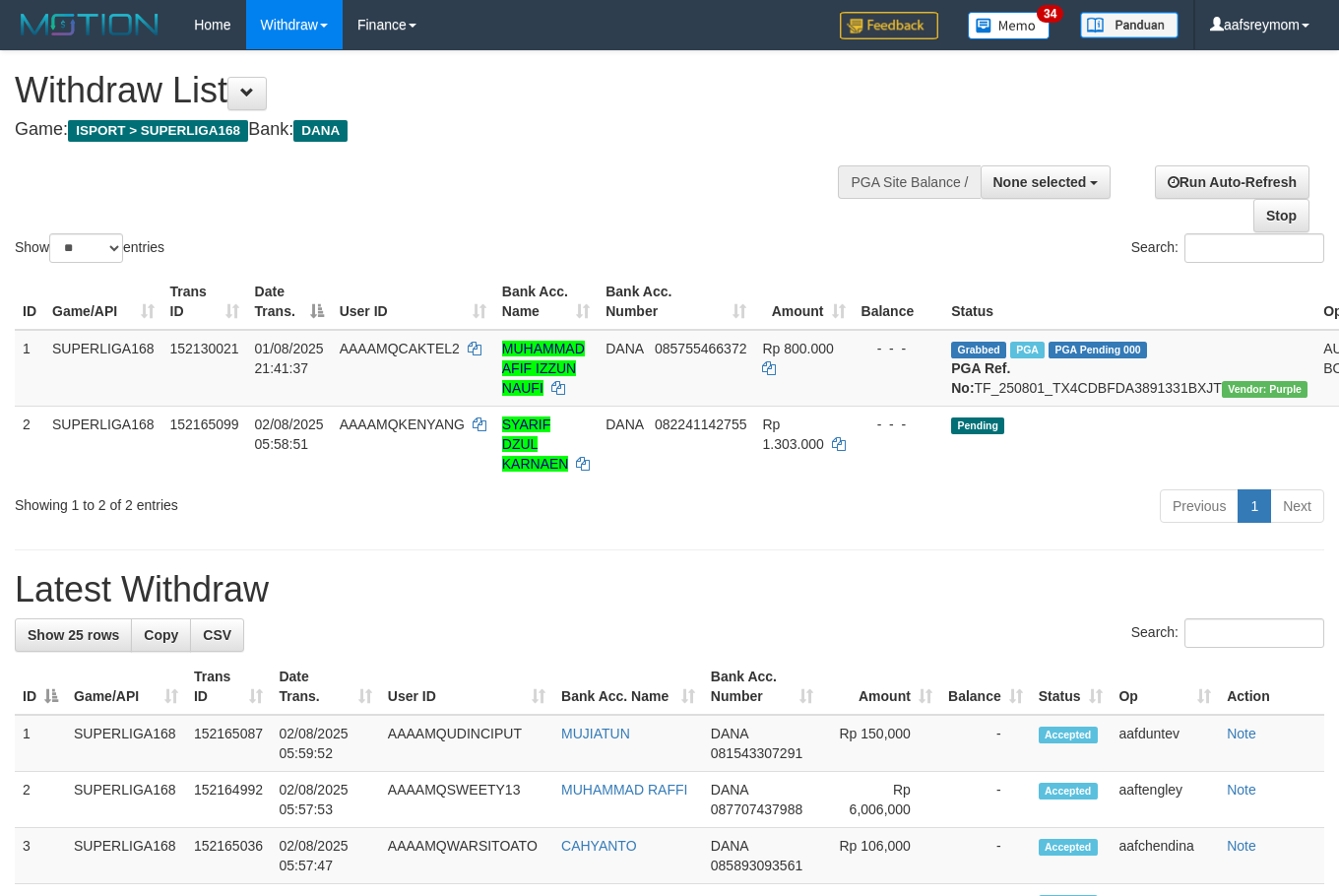 select 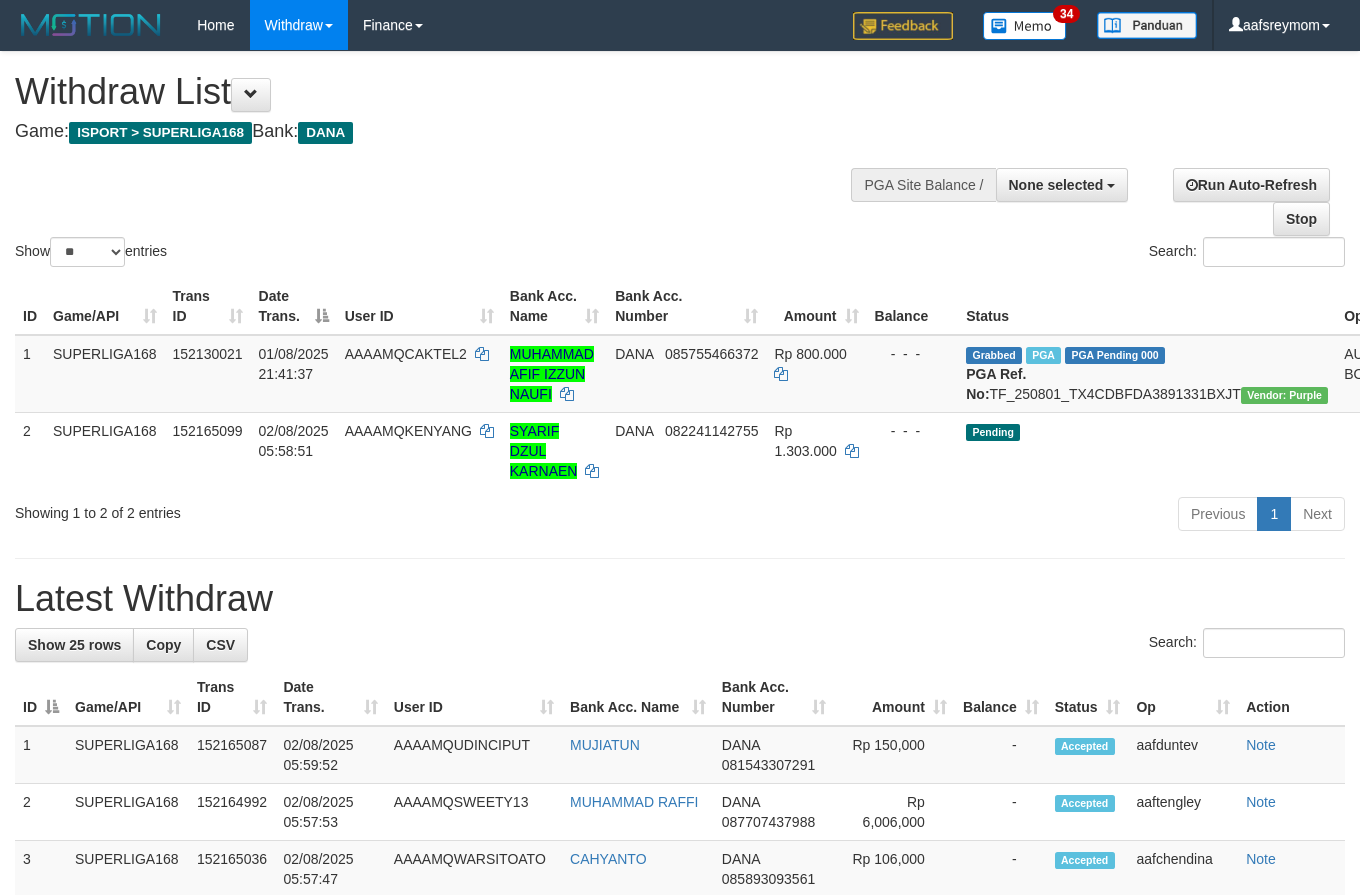 select 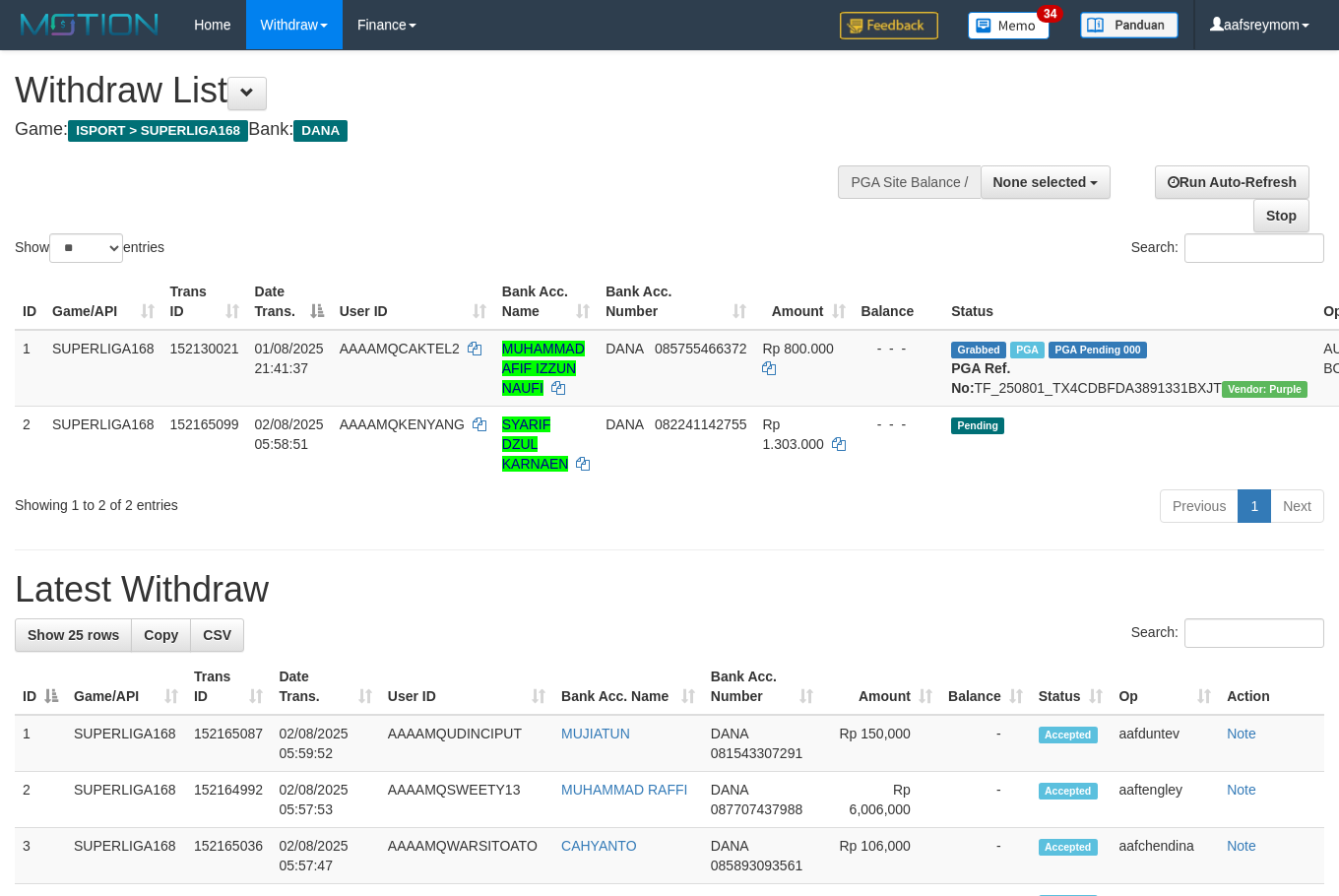select 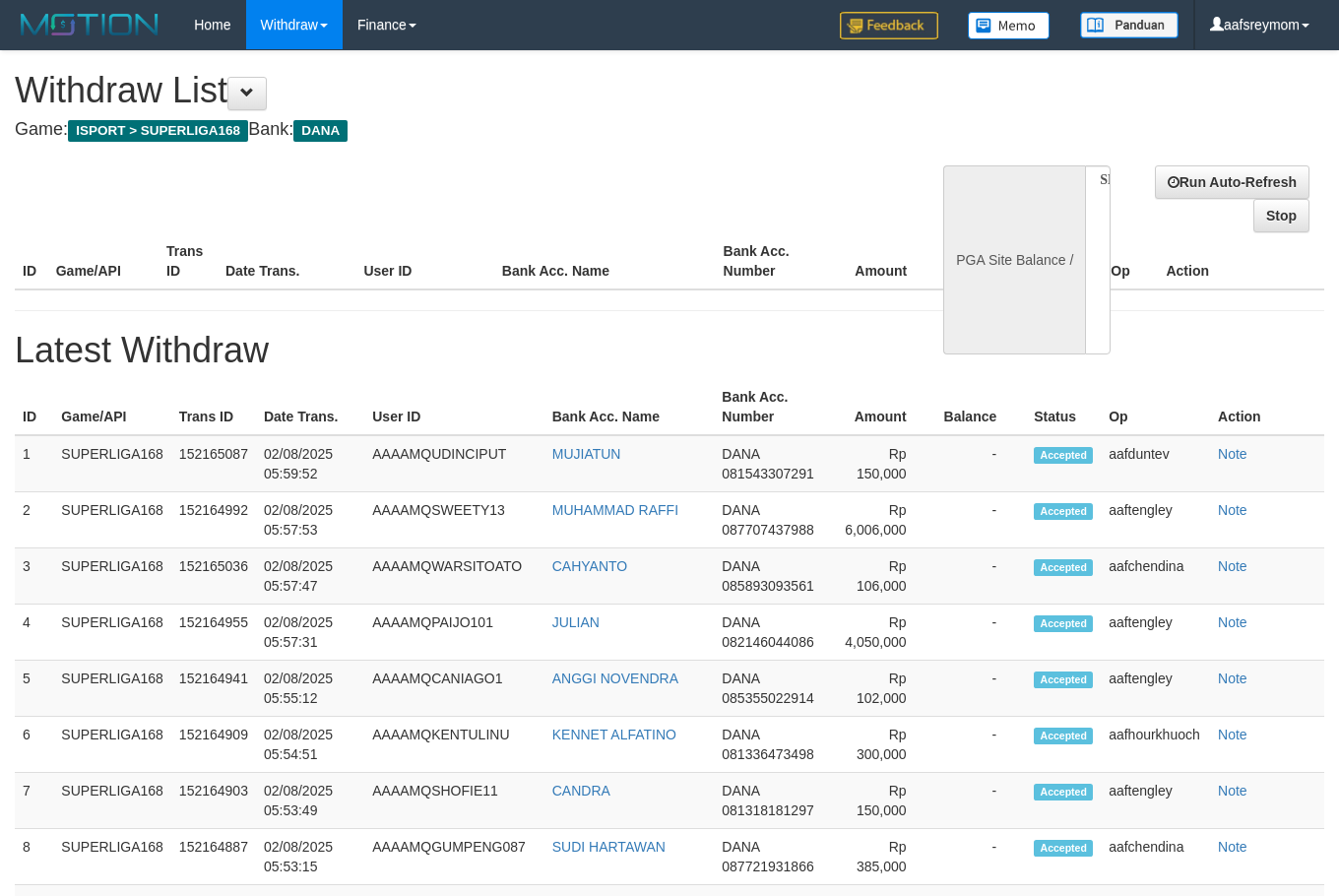 select 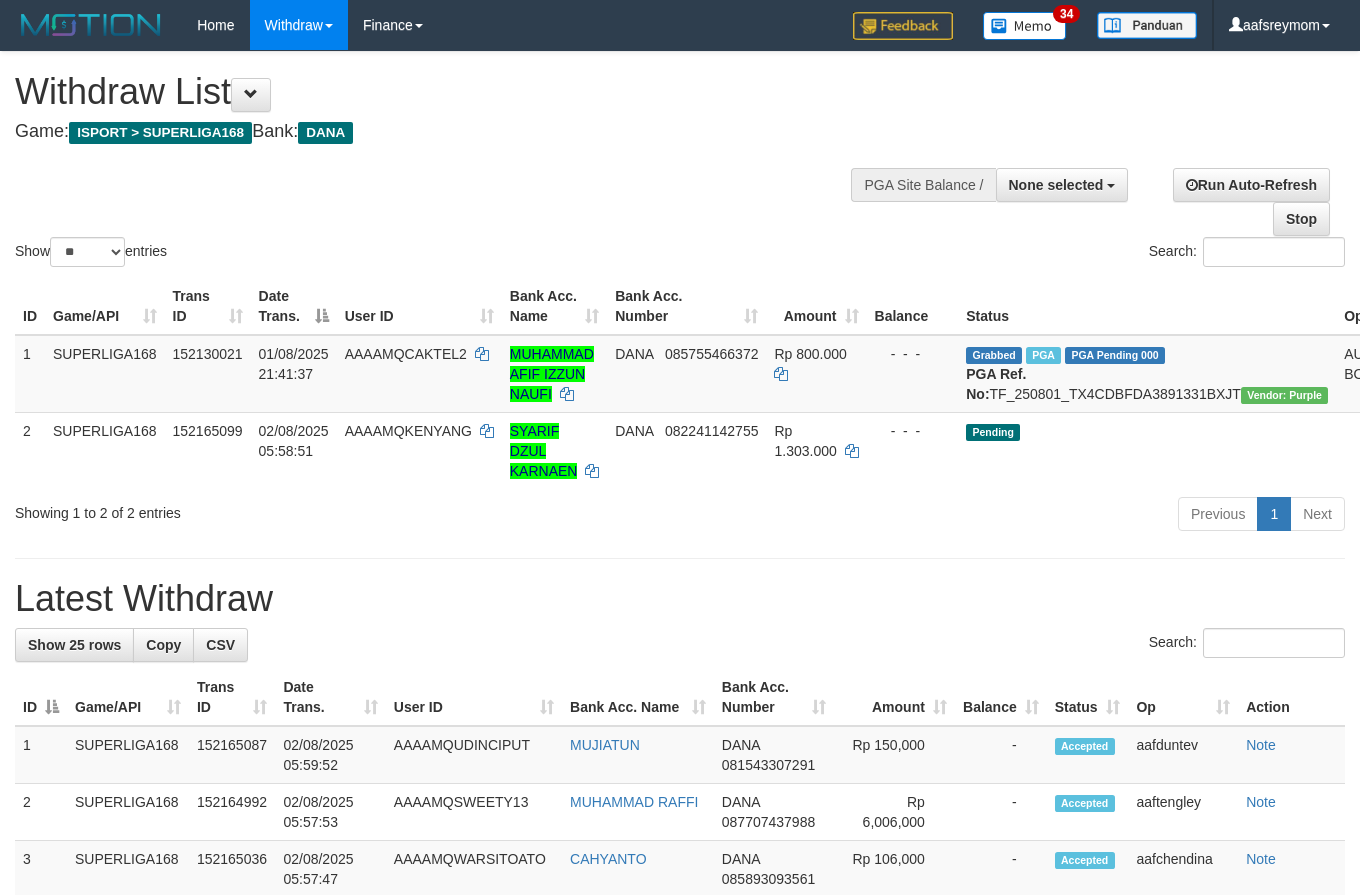 select 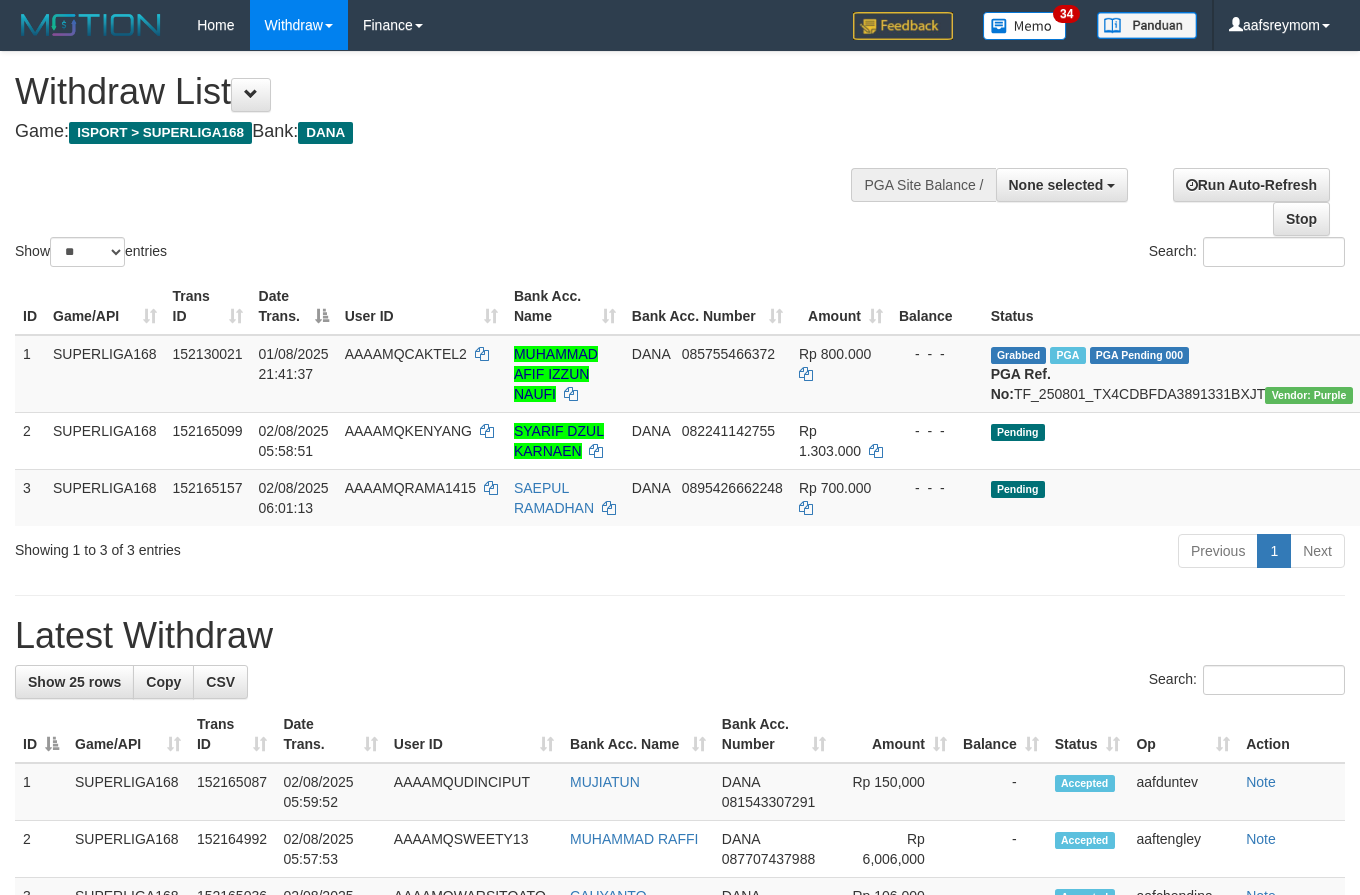 select 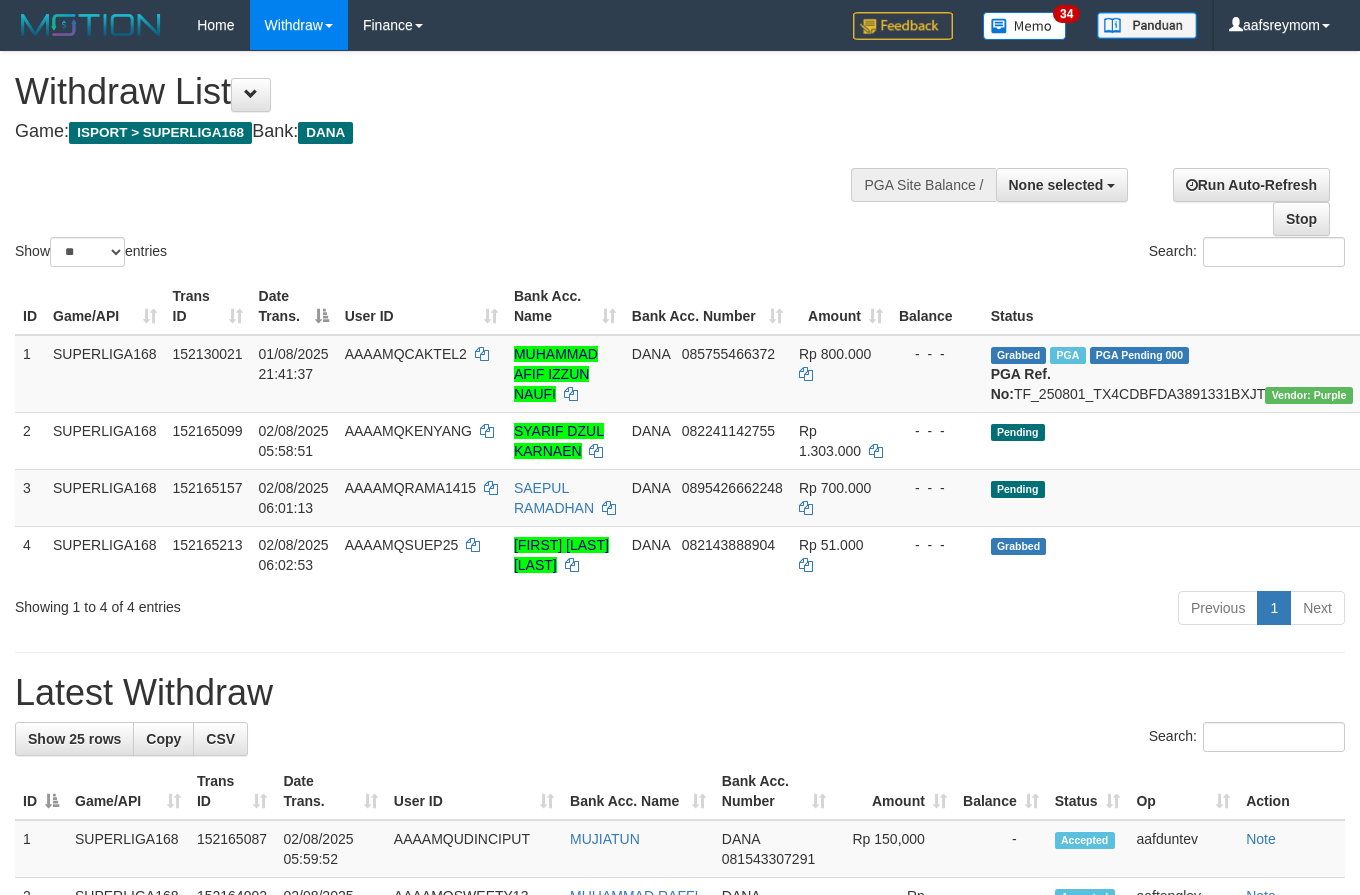 select 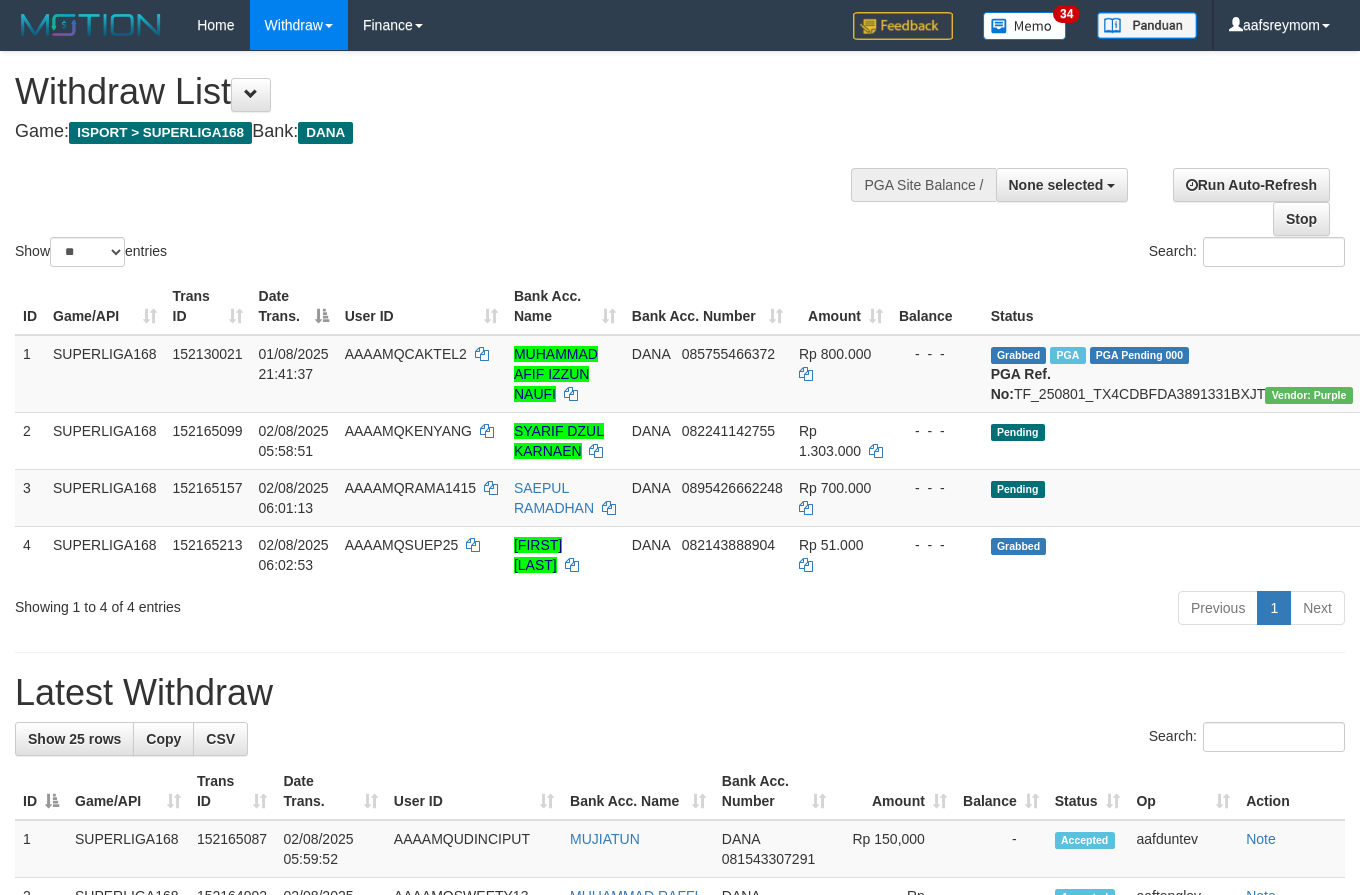 select 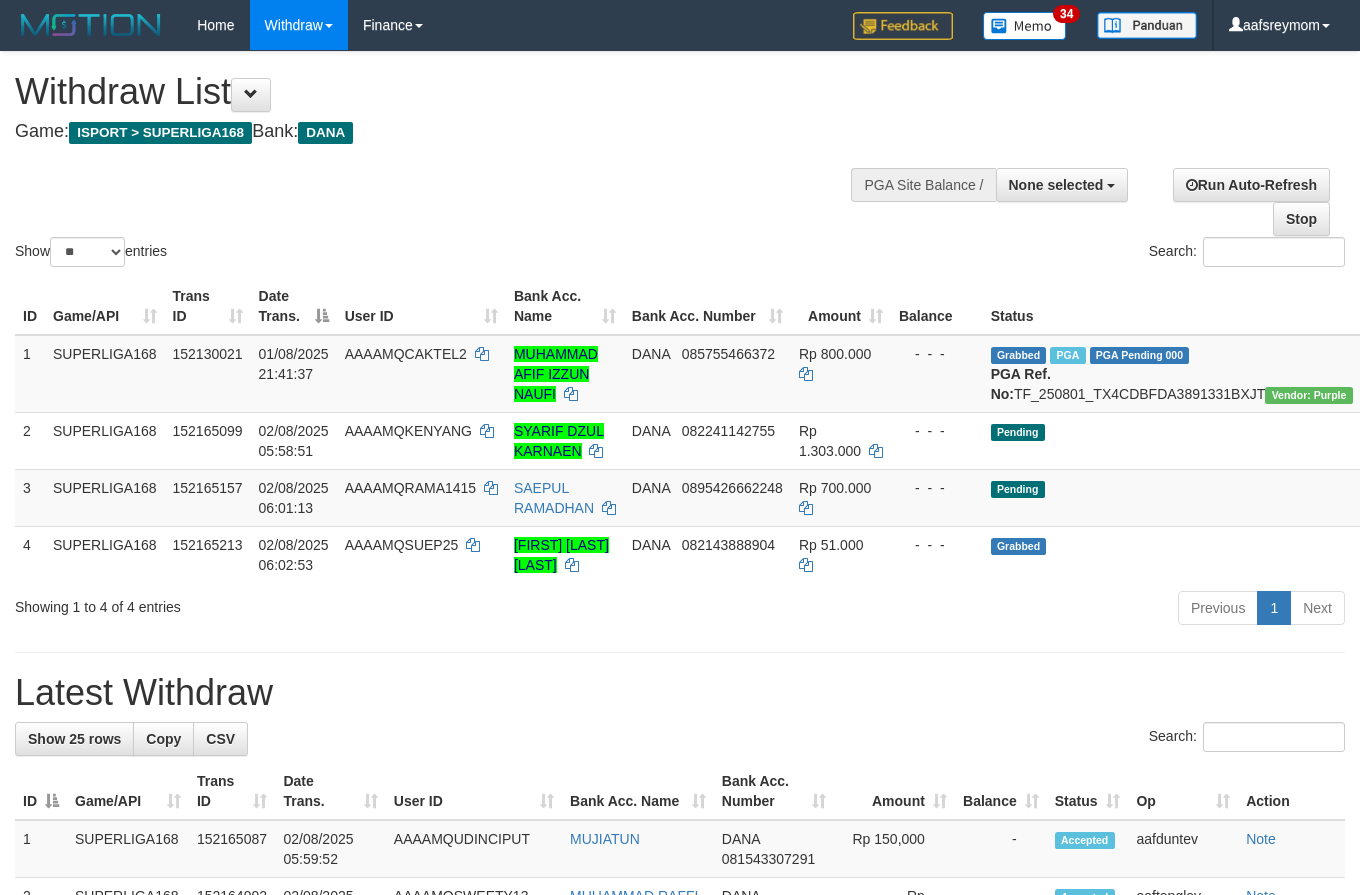 select 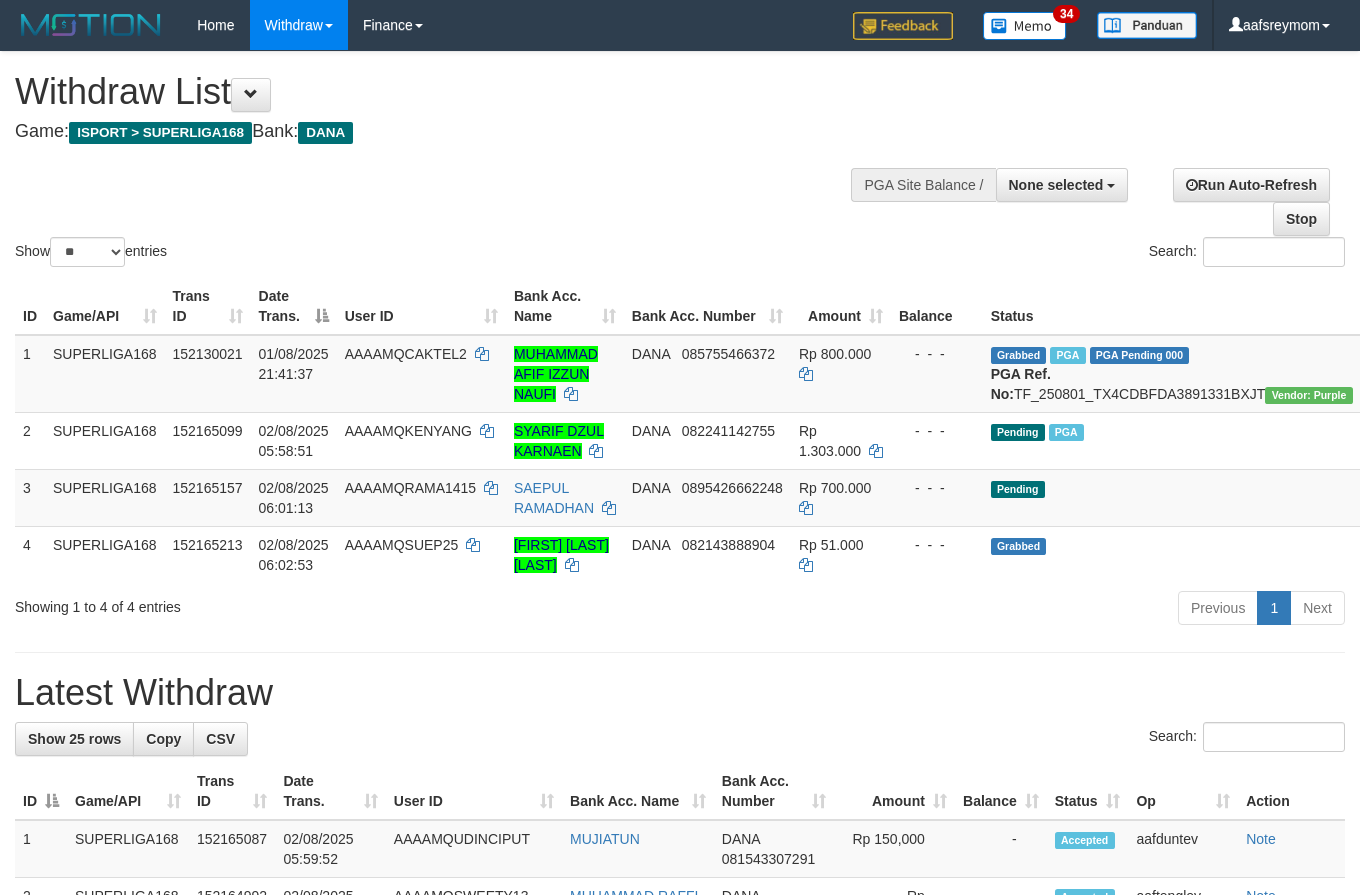 select 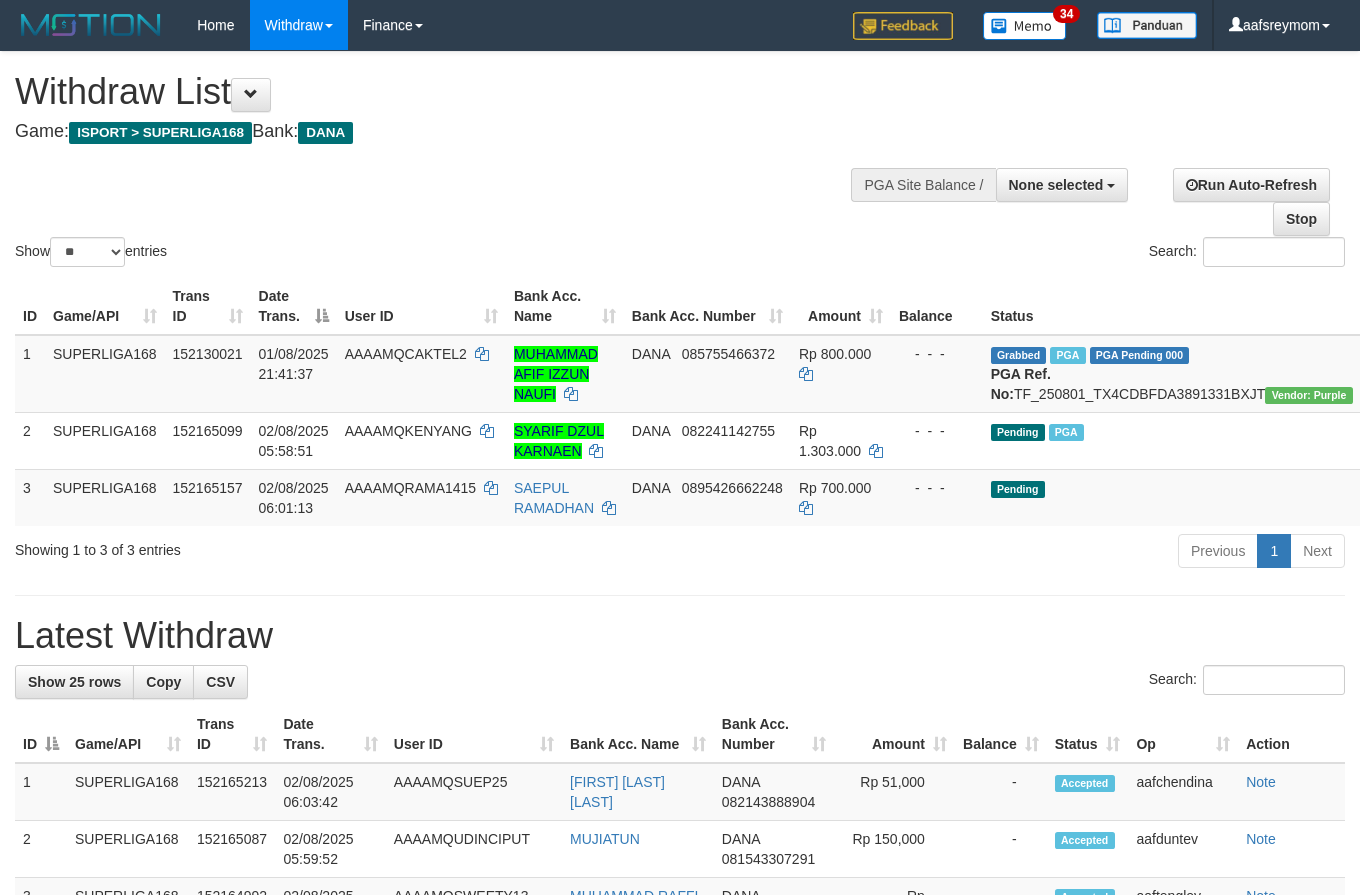 select 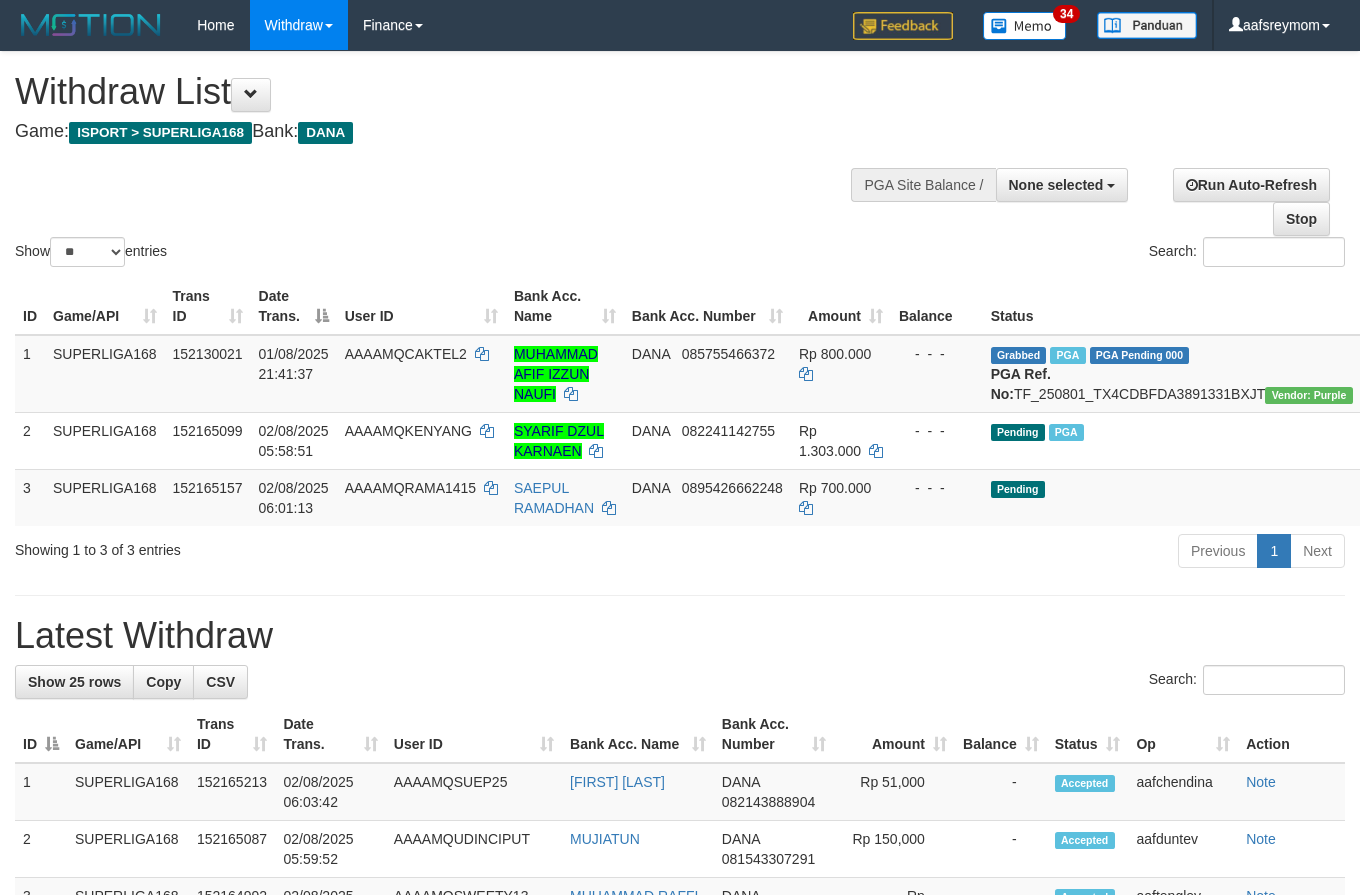 select 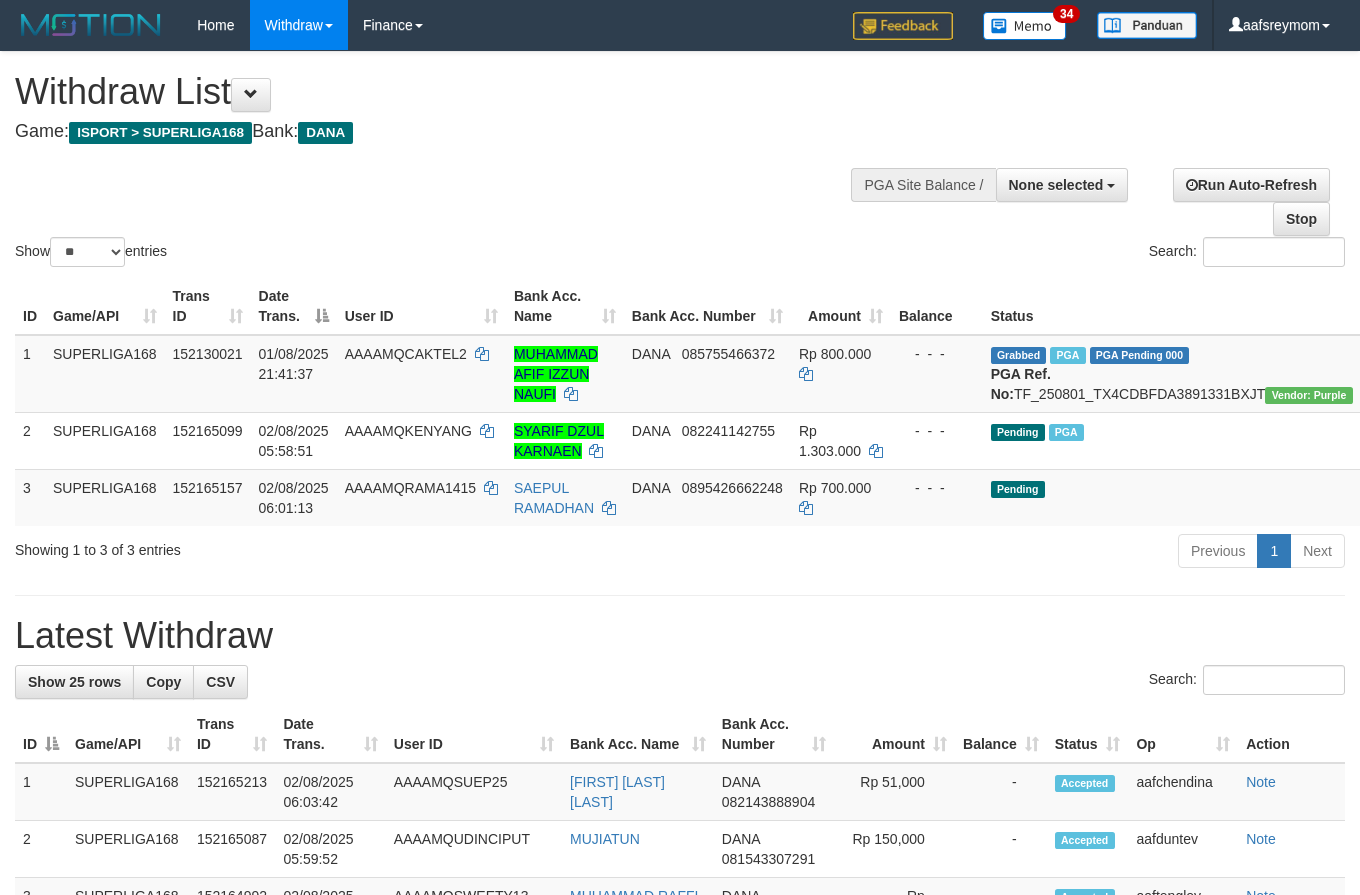 select 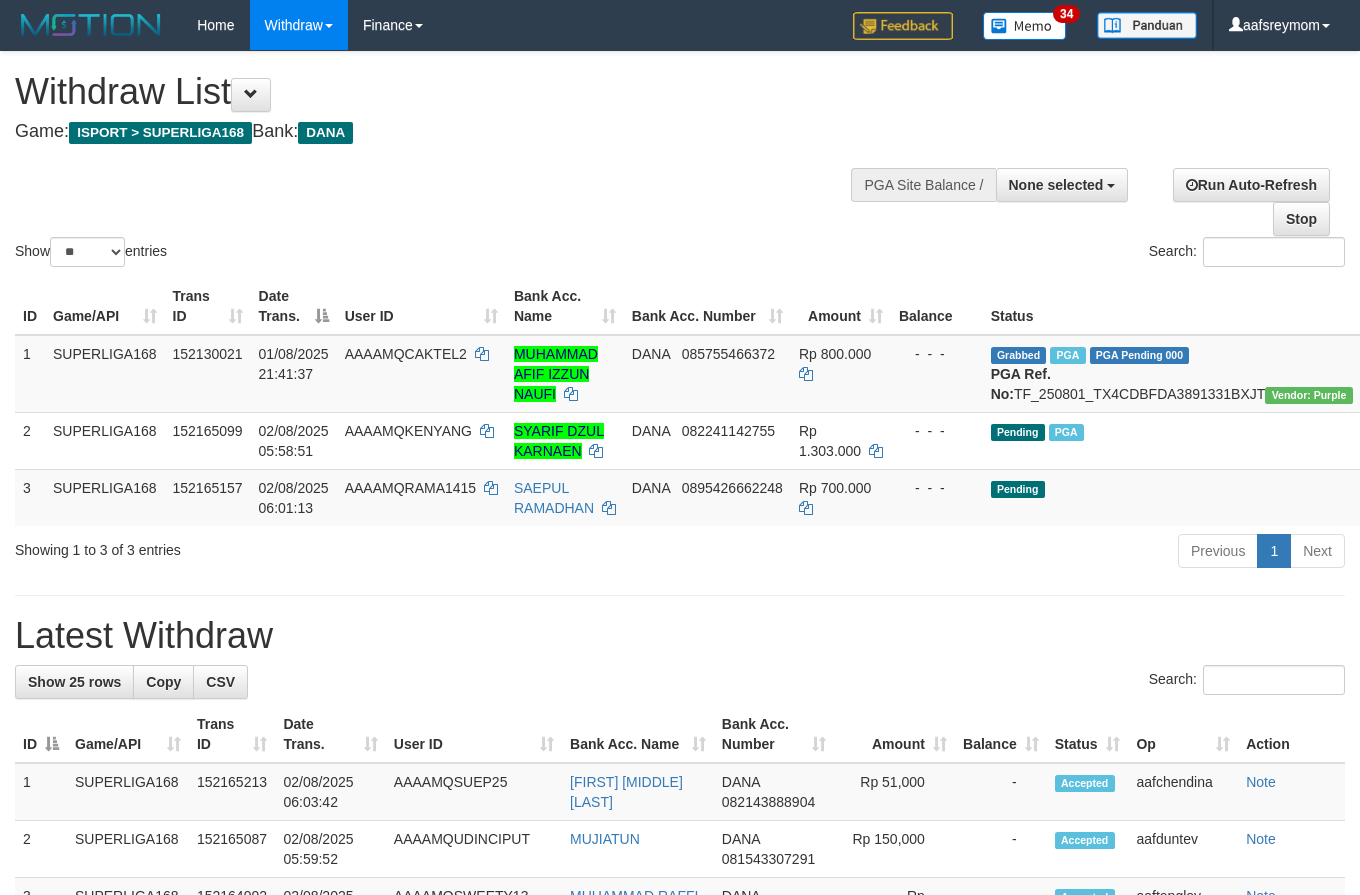 select 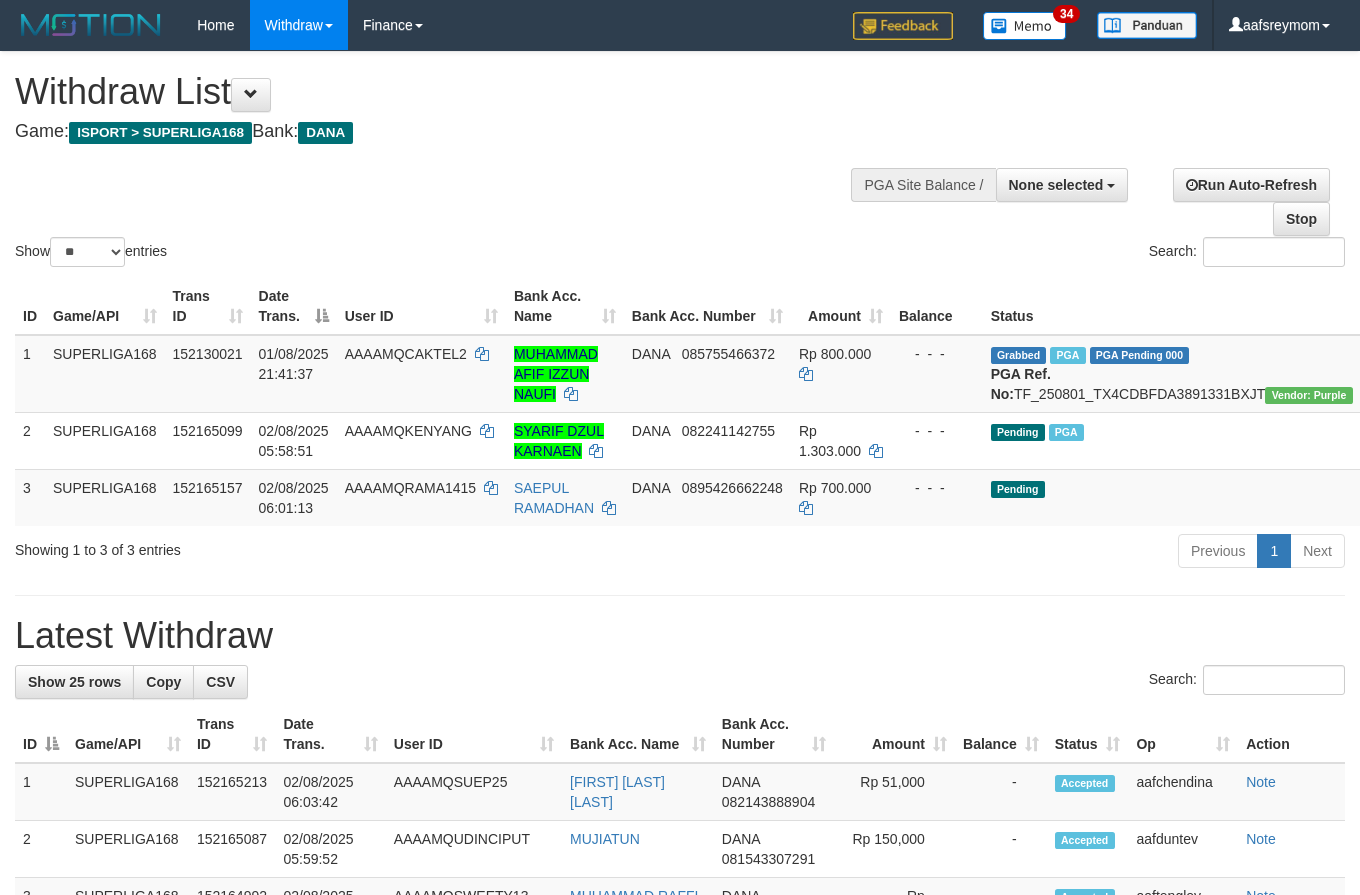 select 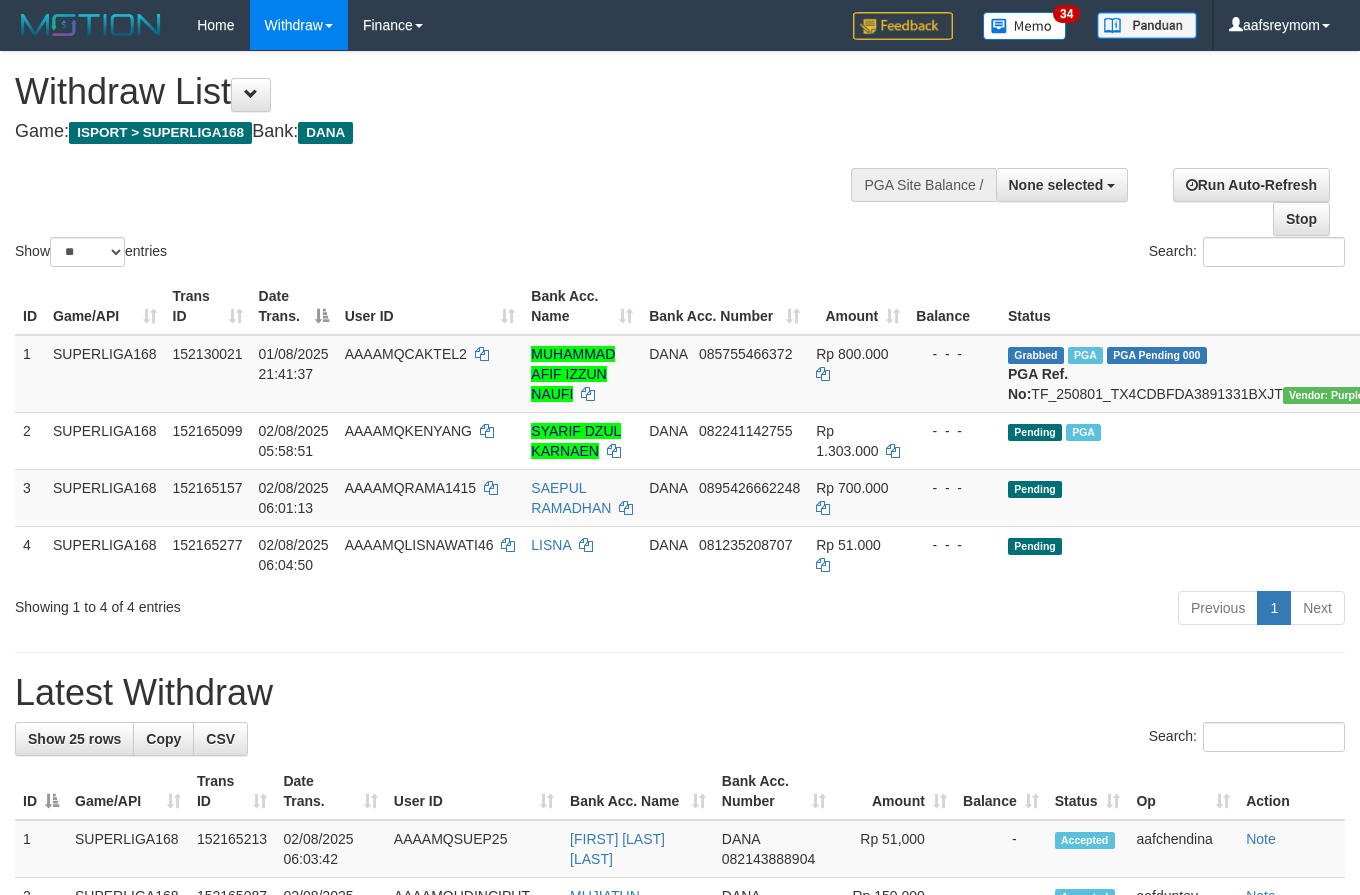 select 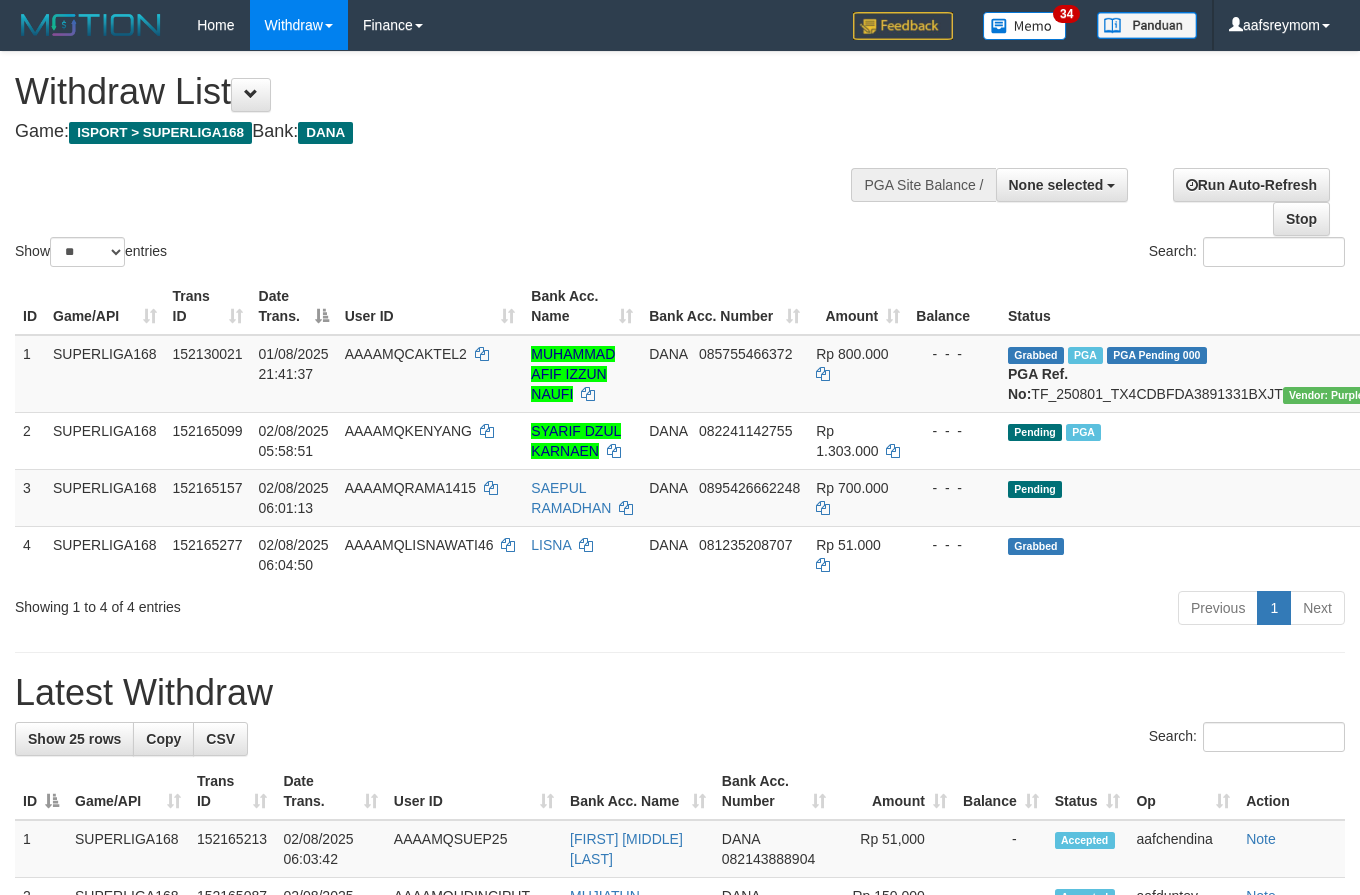 select 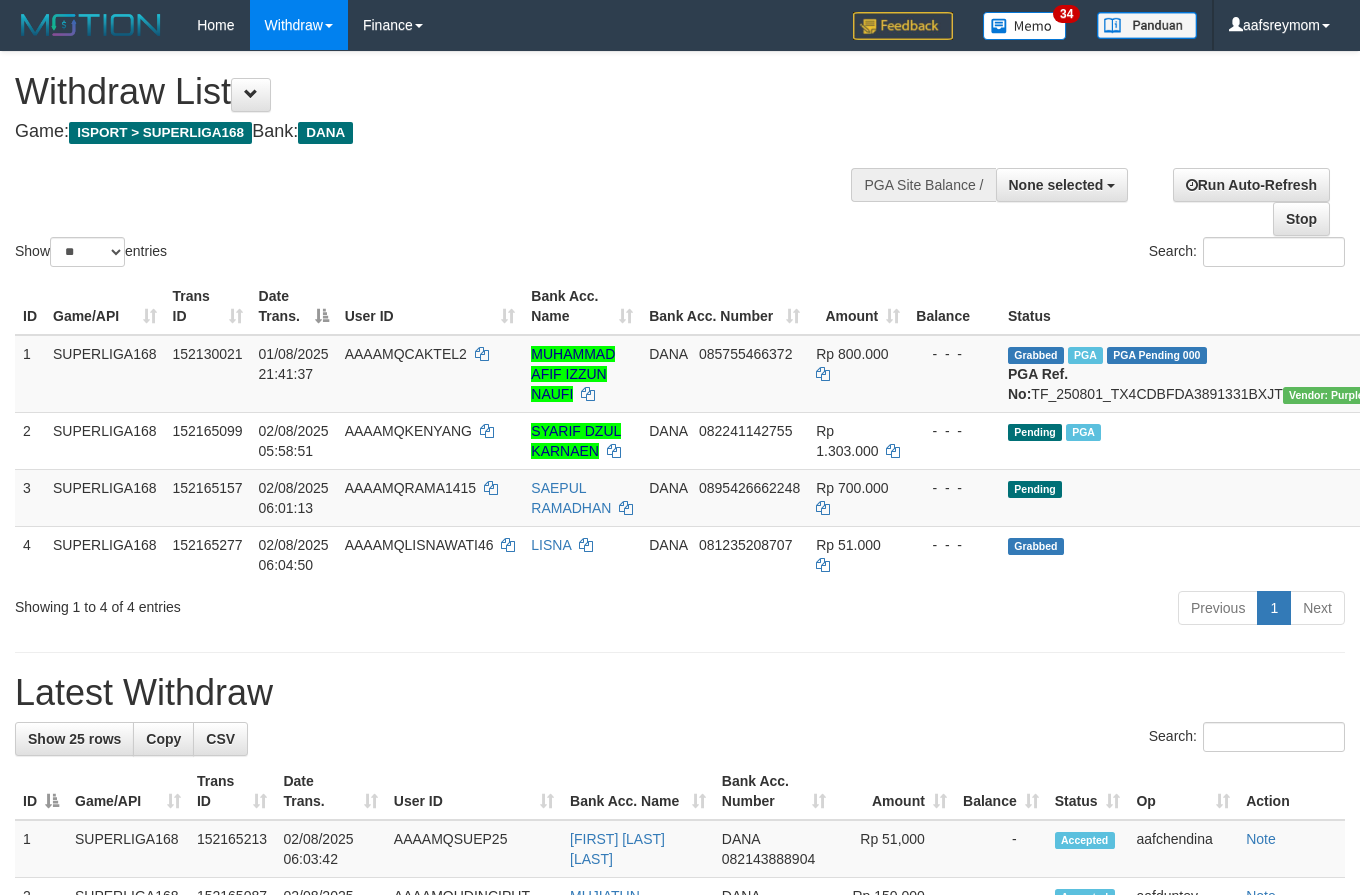 select 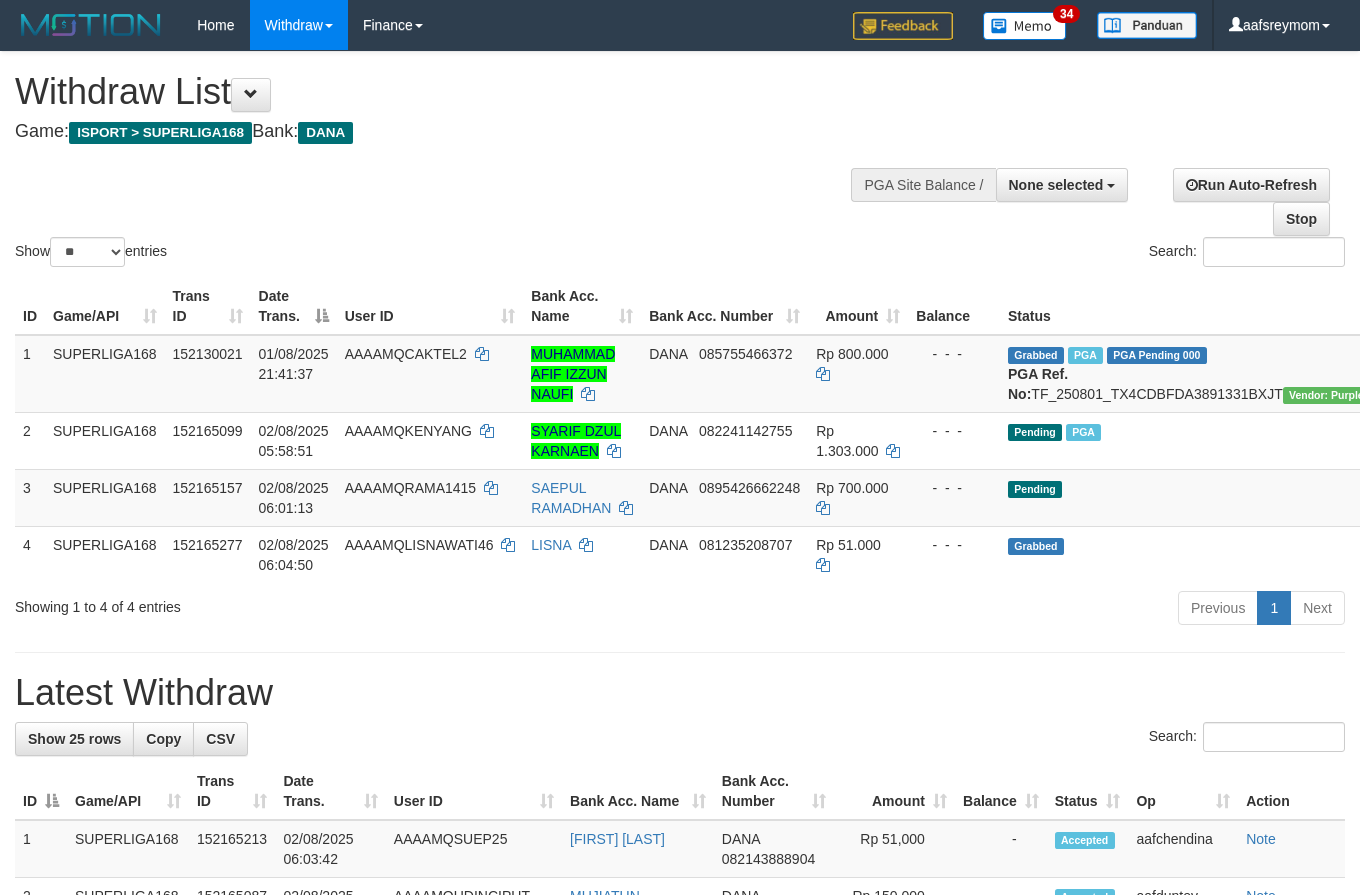 select 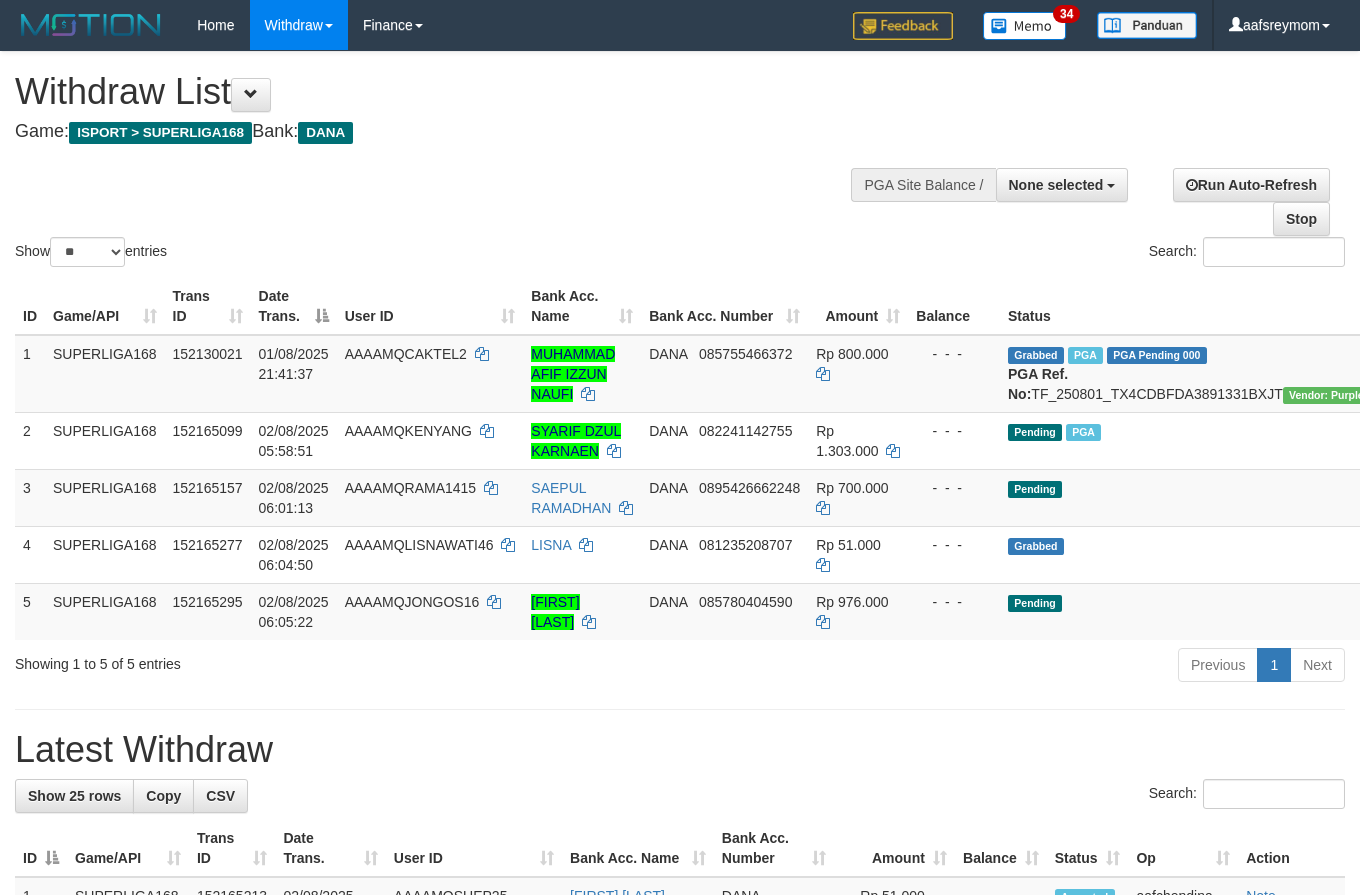 select 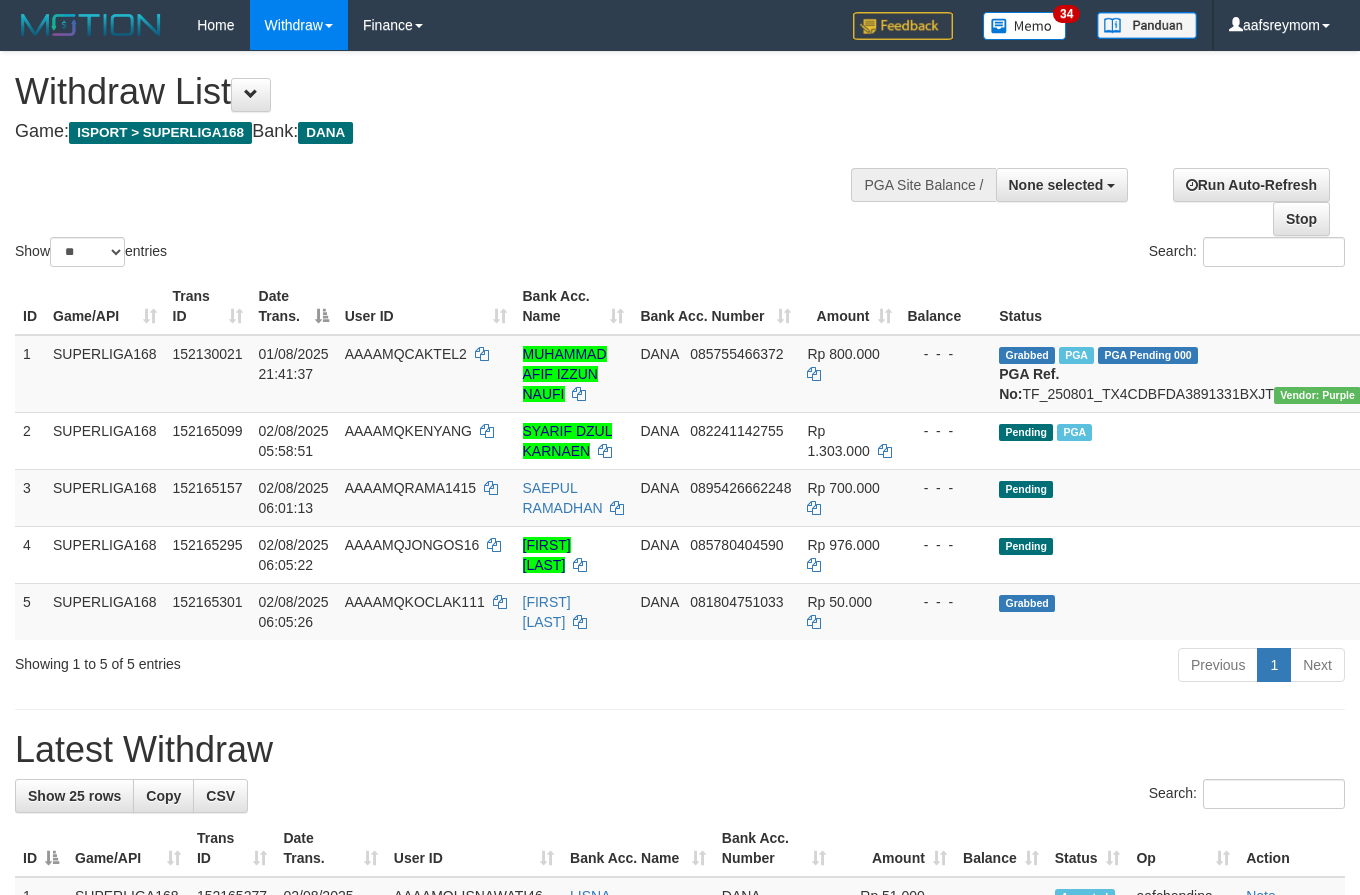 select 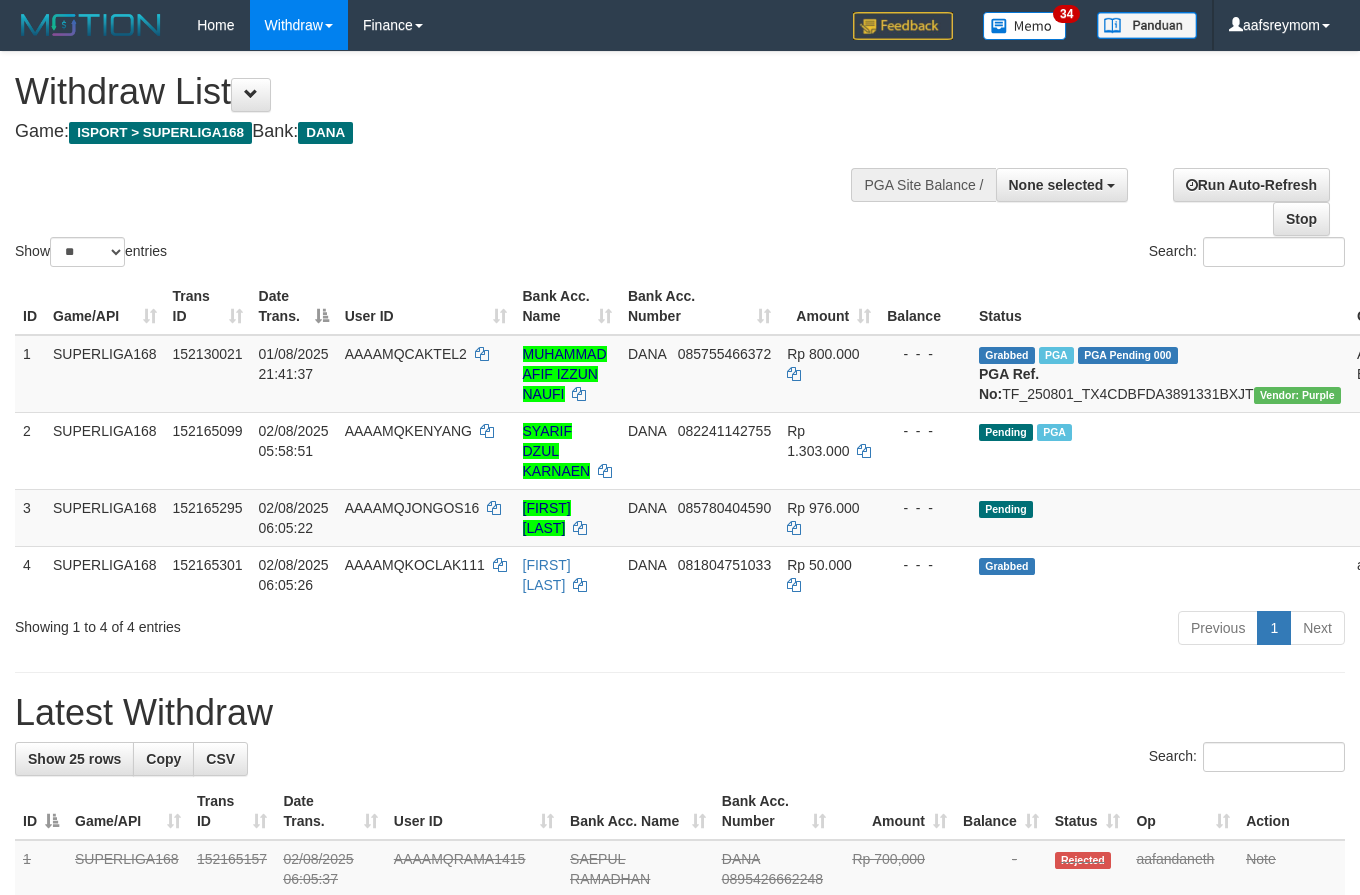 select 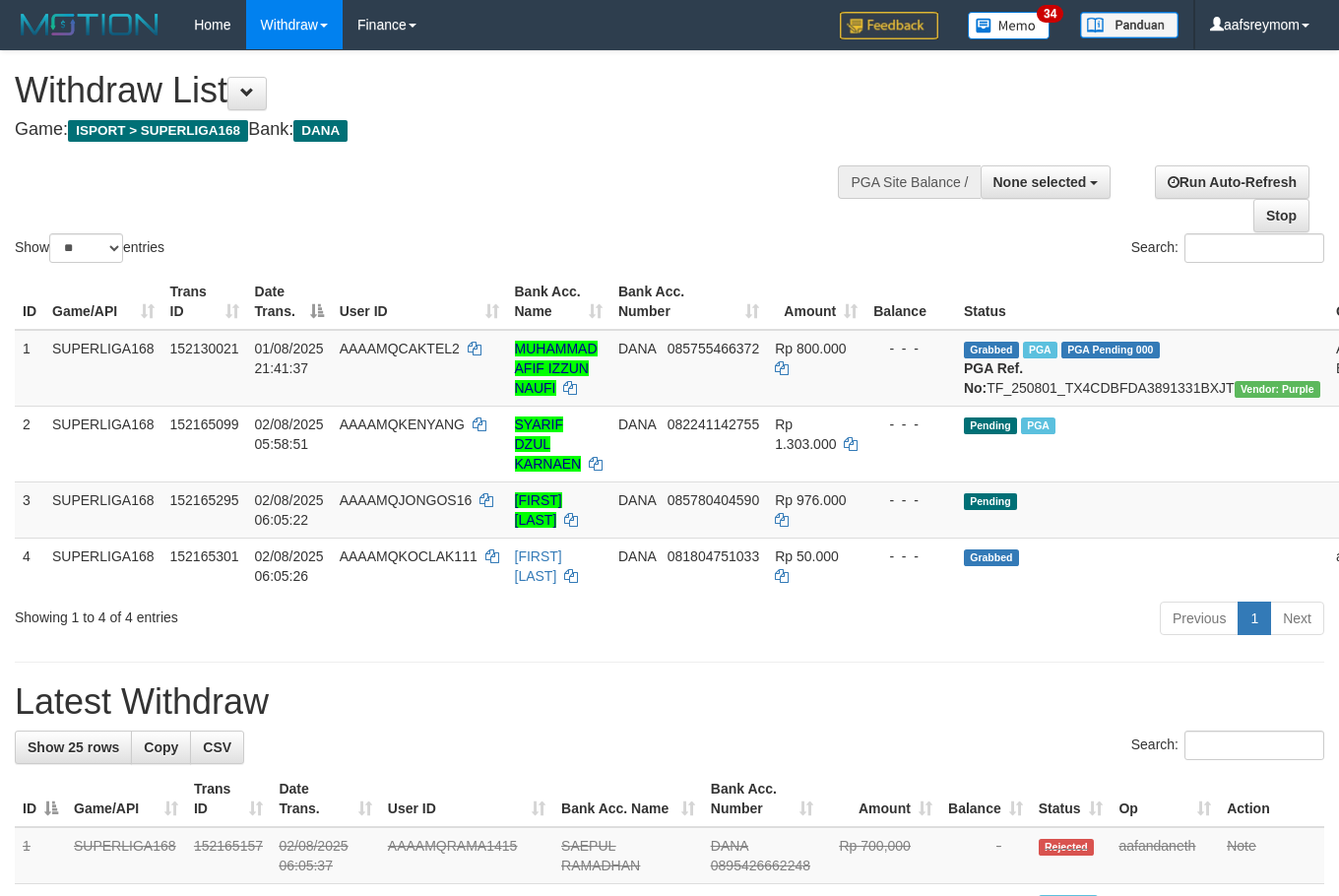 select 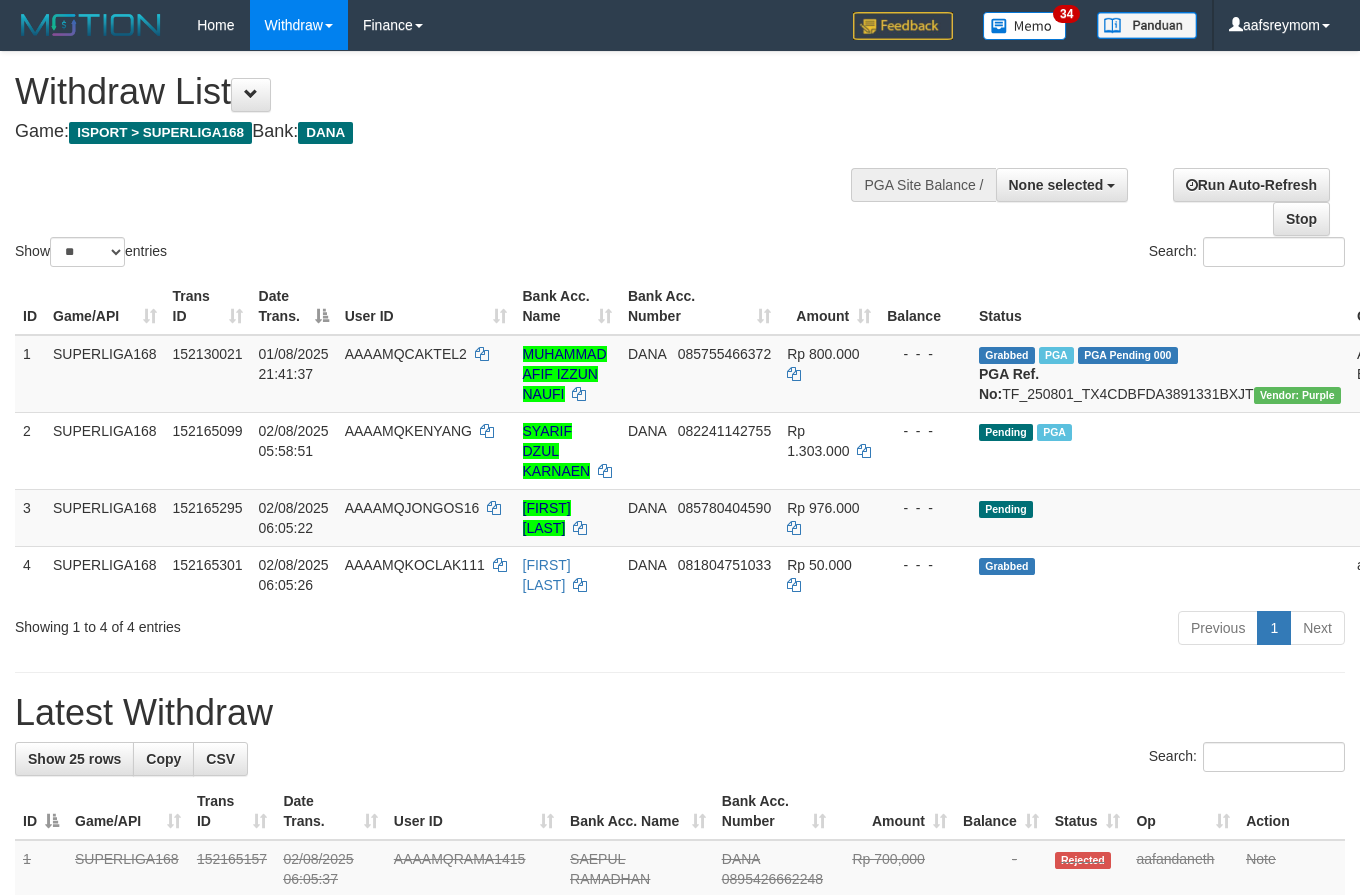select 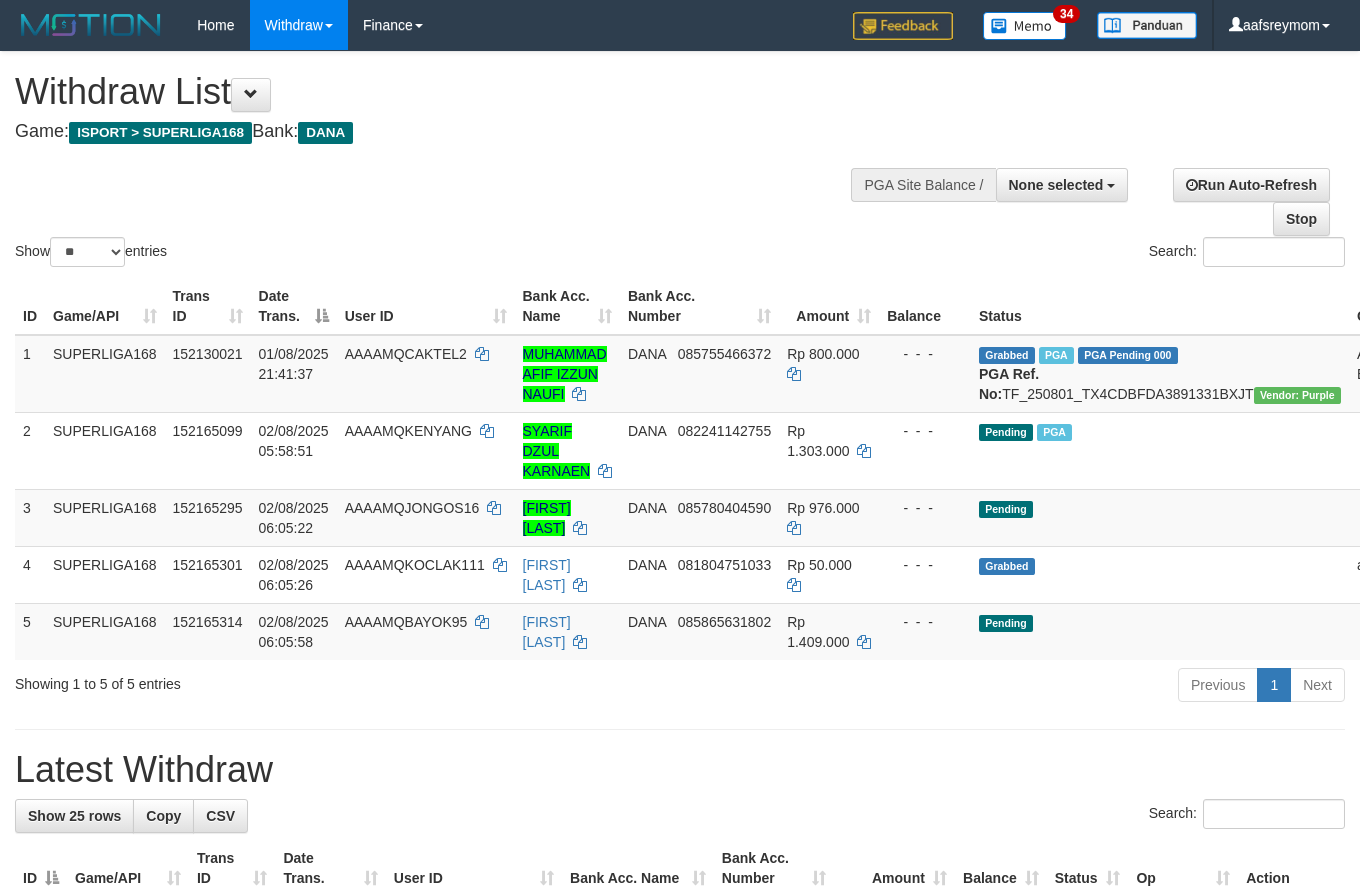 select 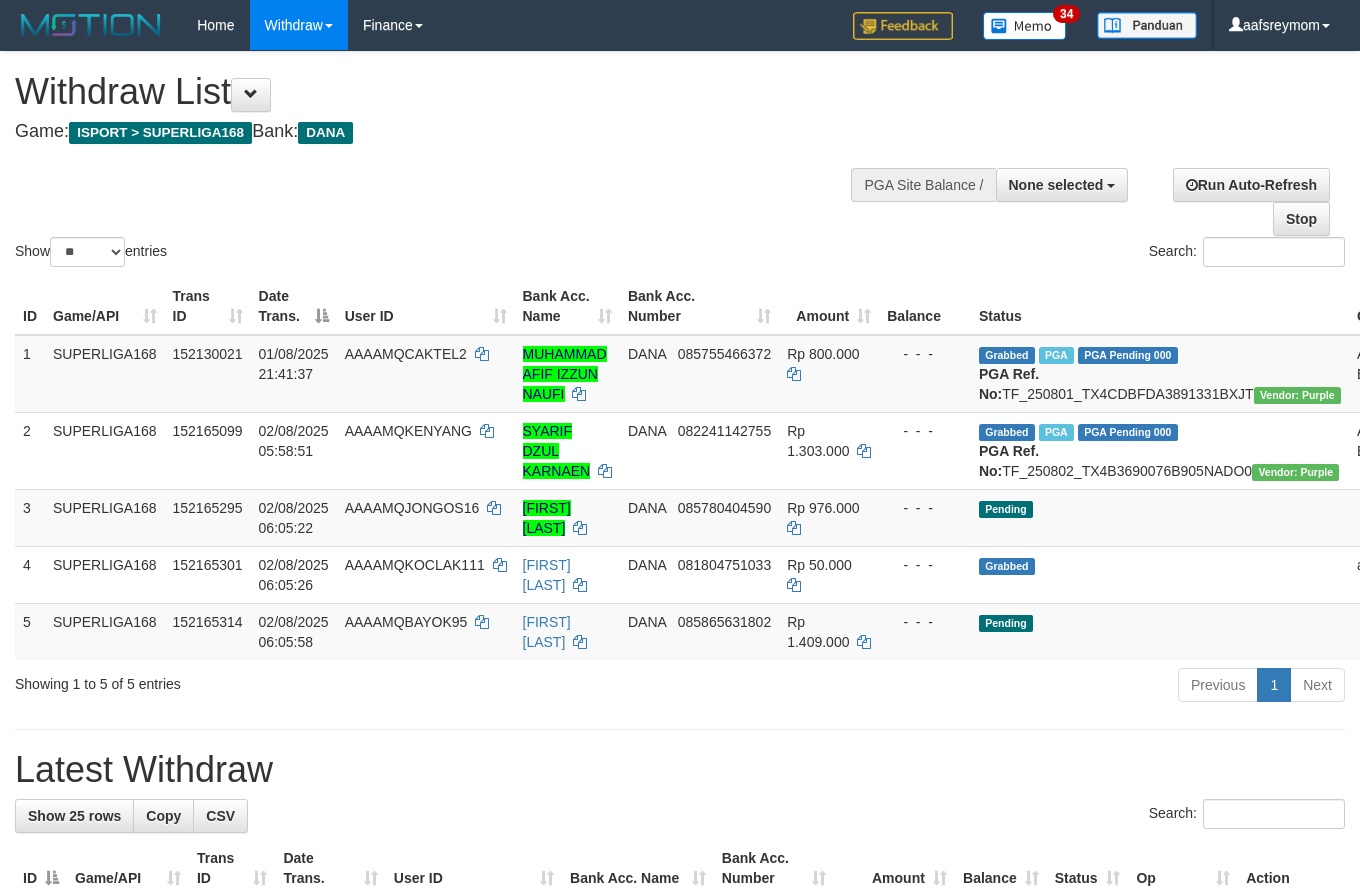 select 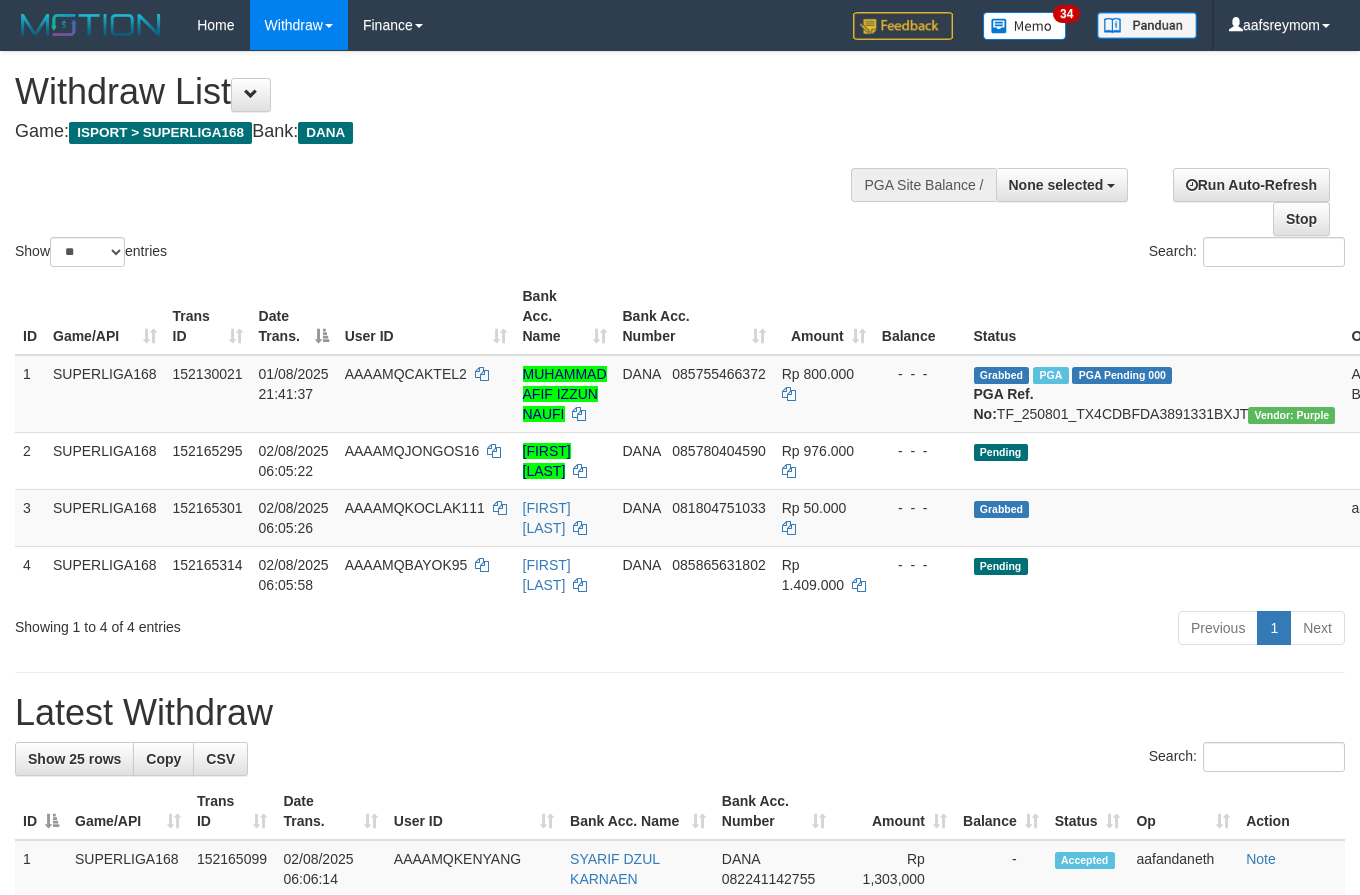 select 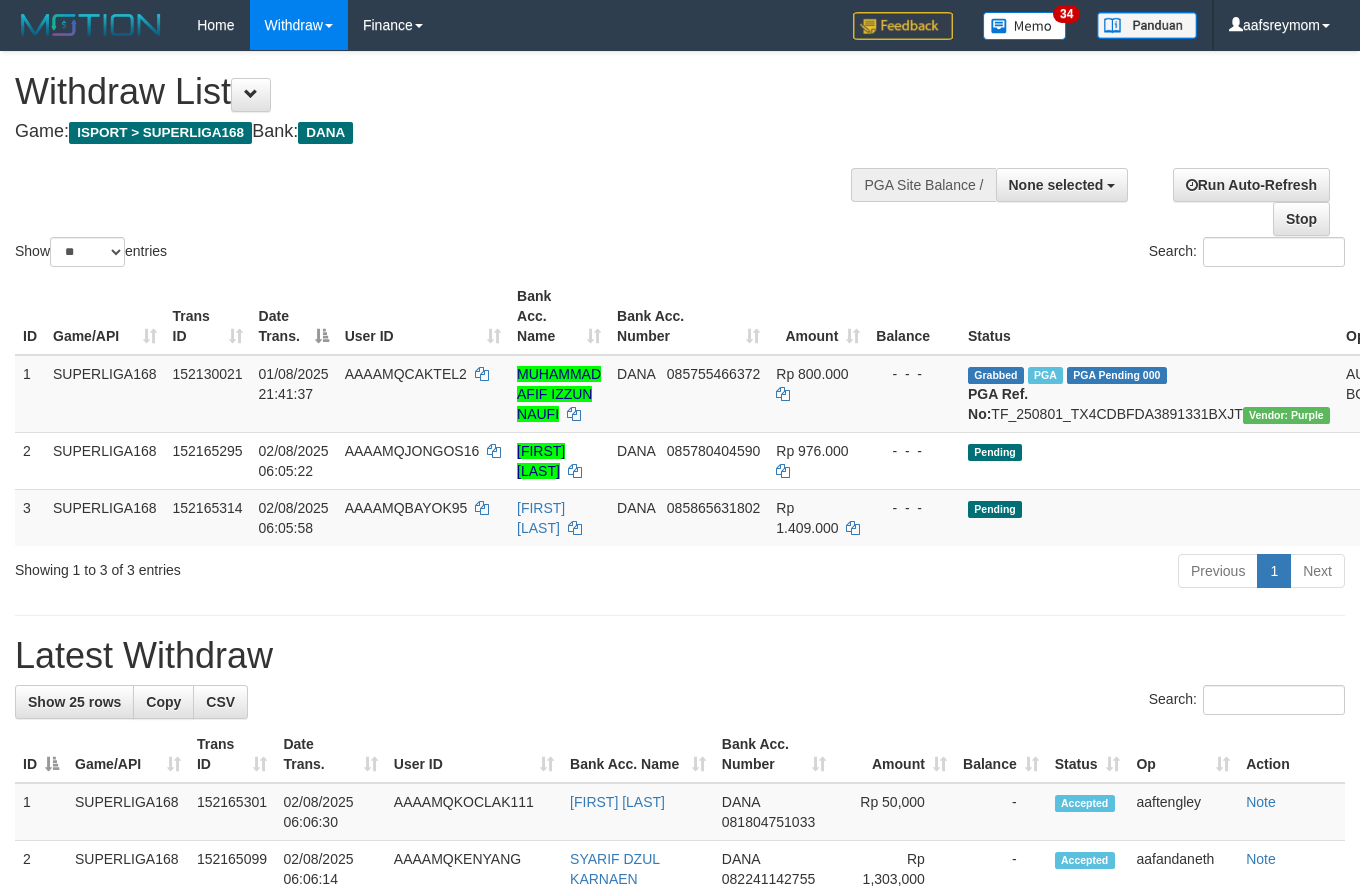 select 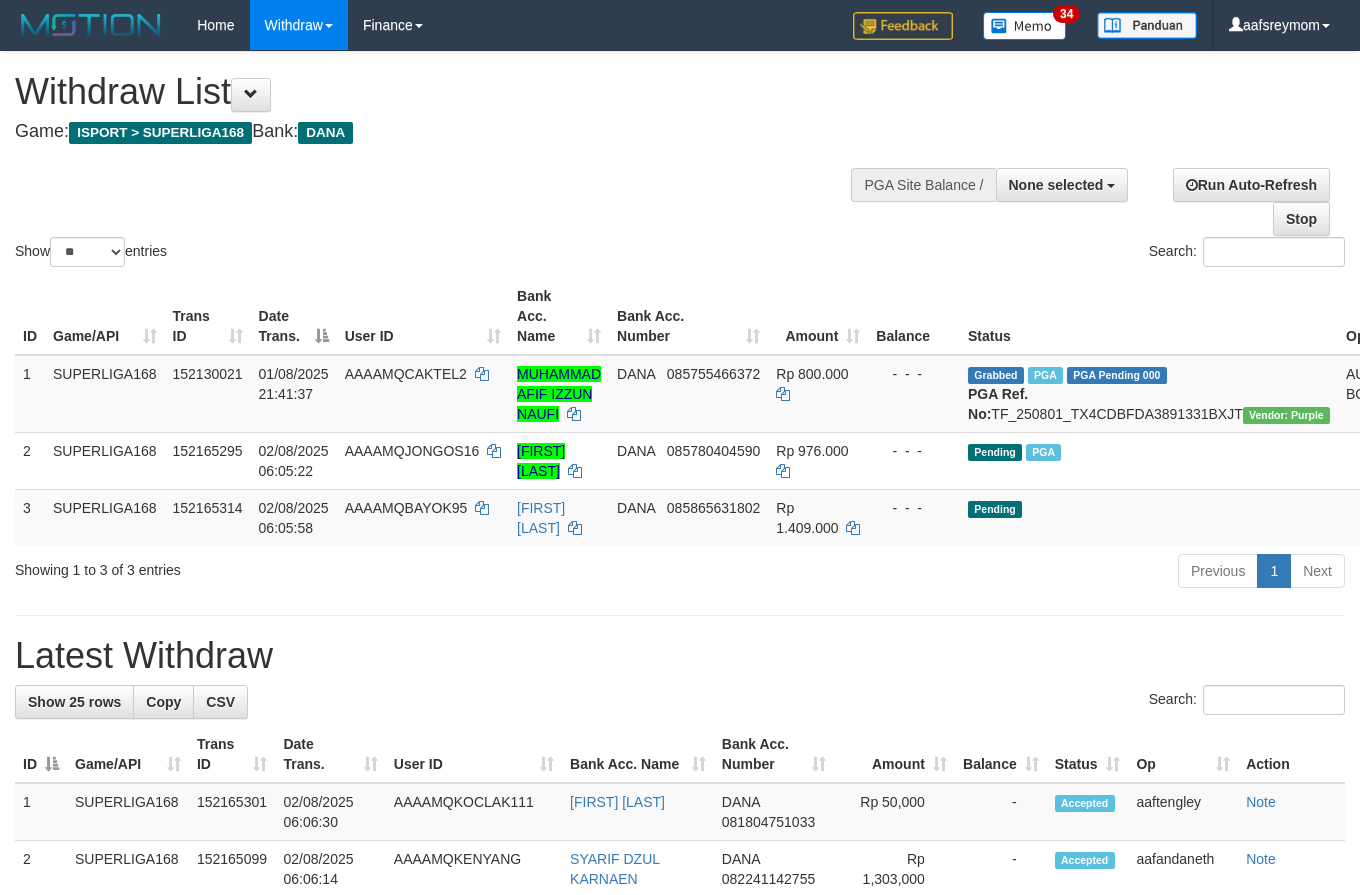 select 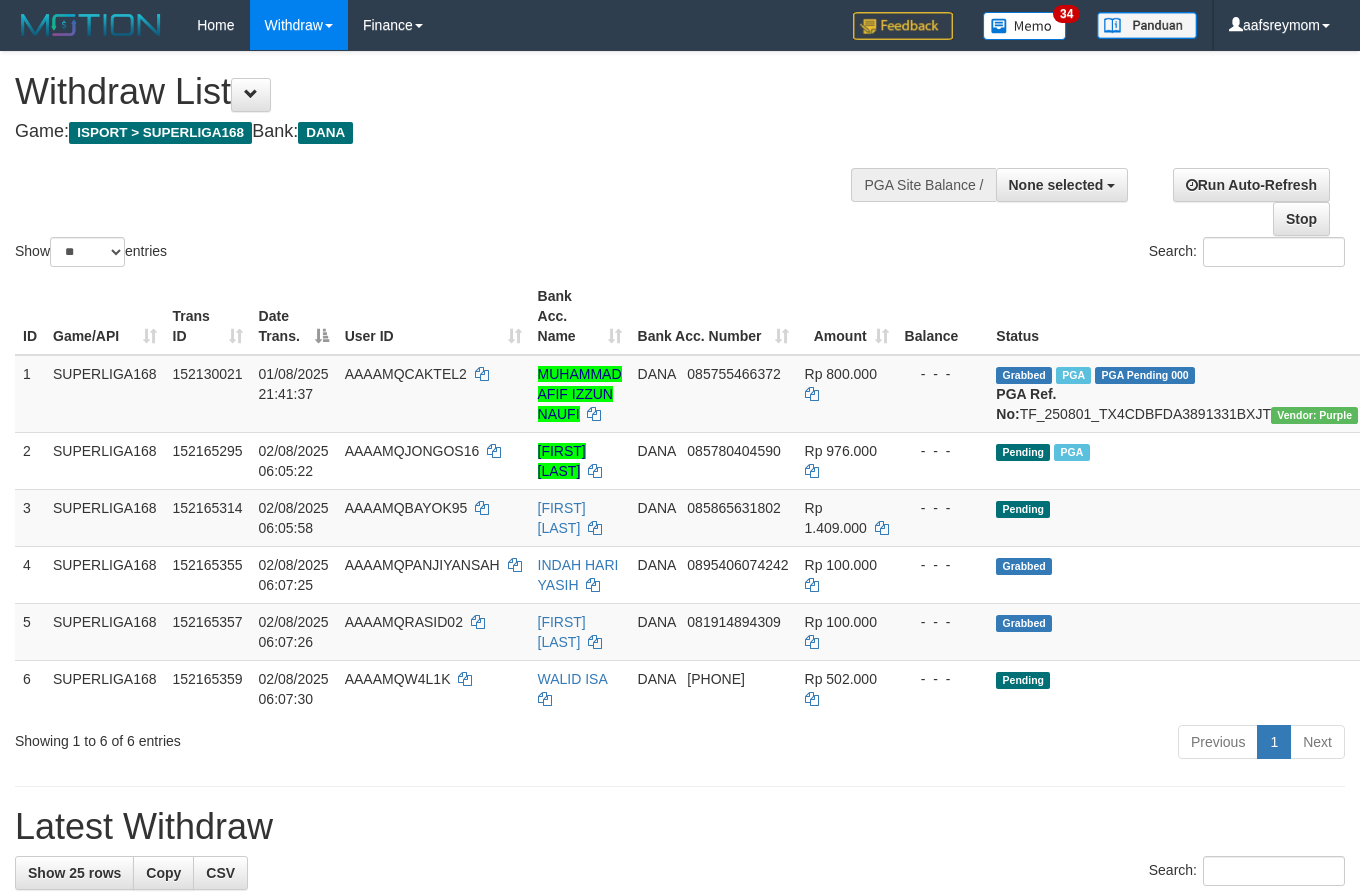 select 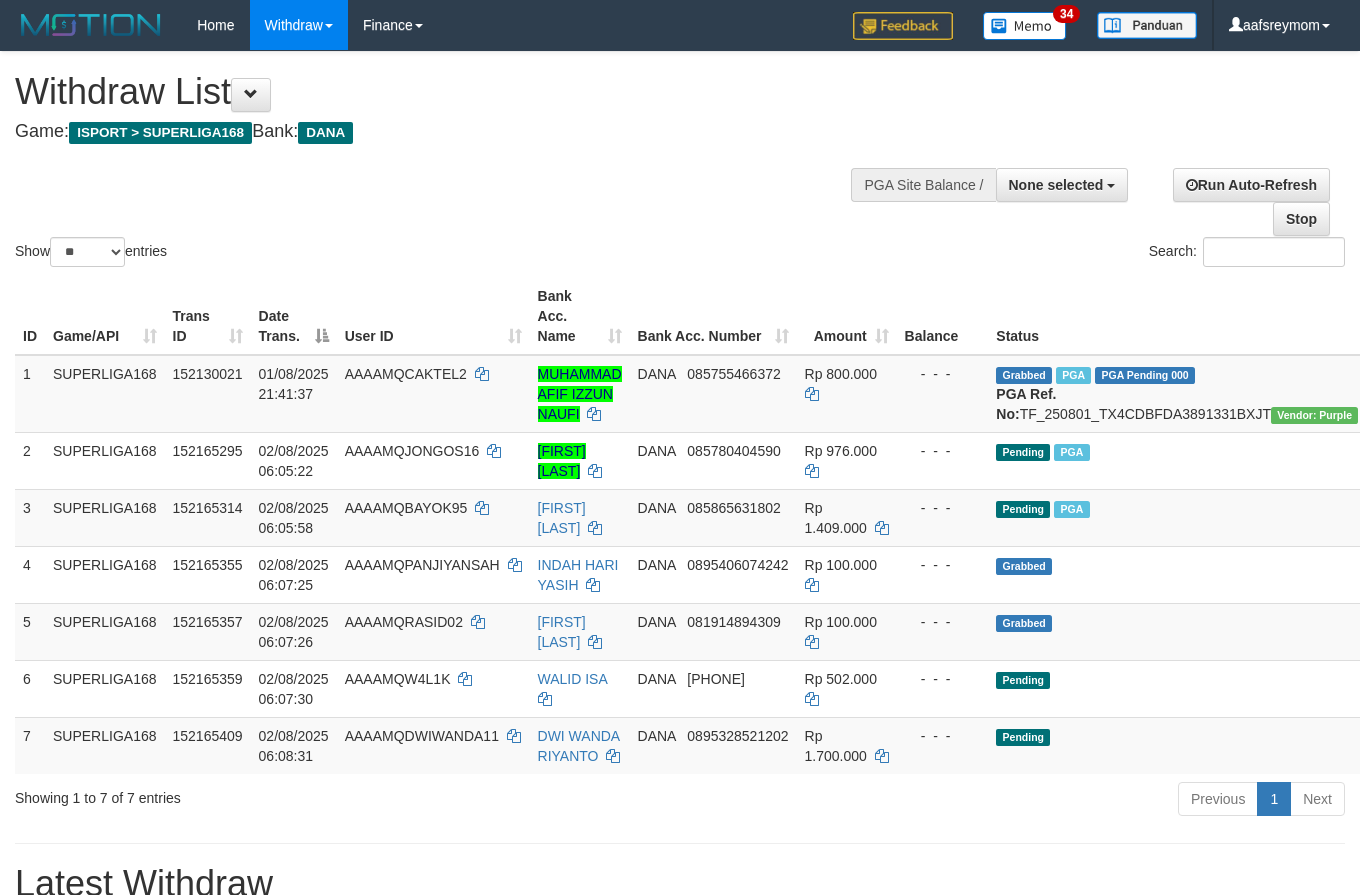 select 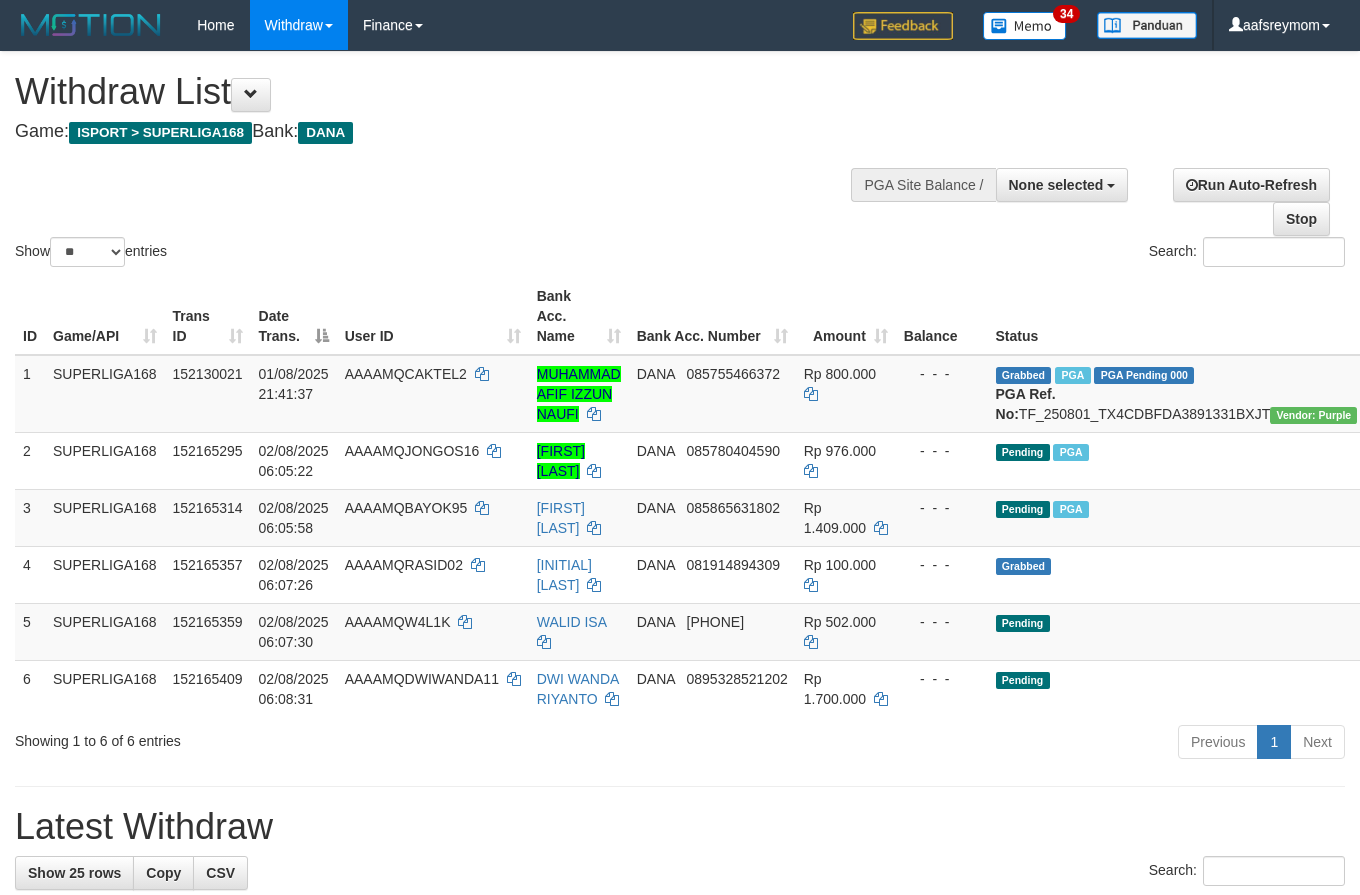 select 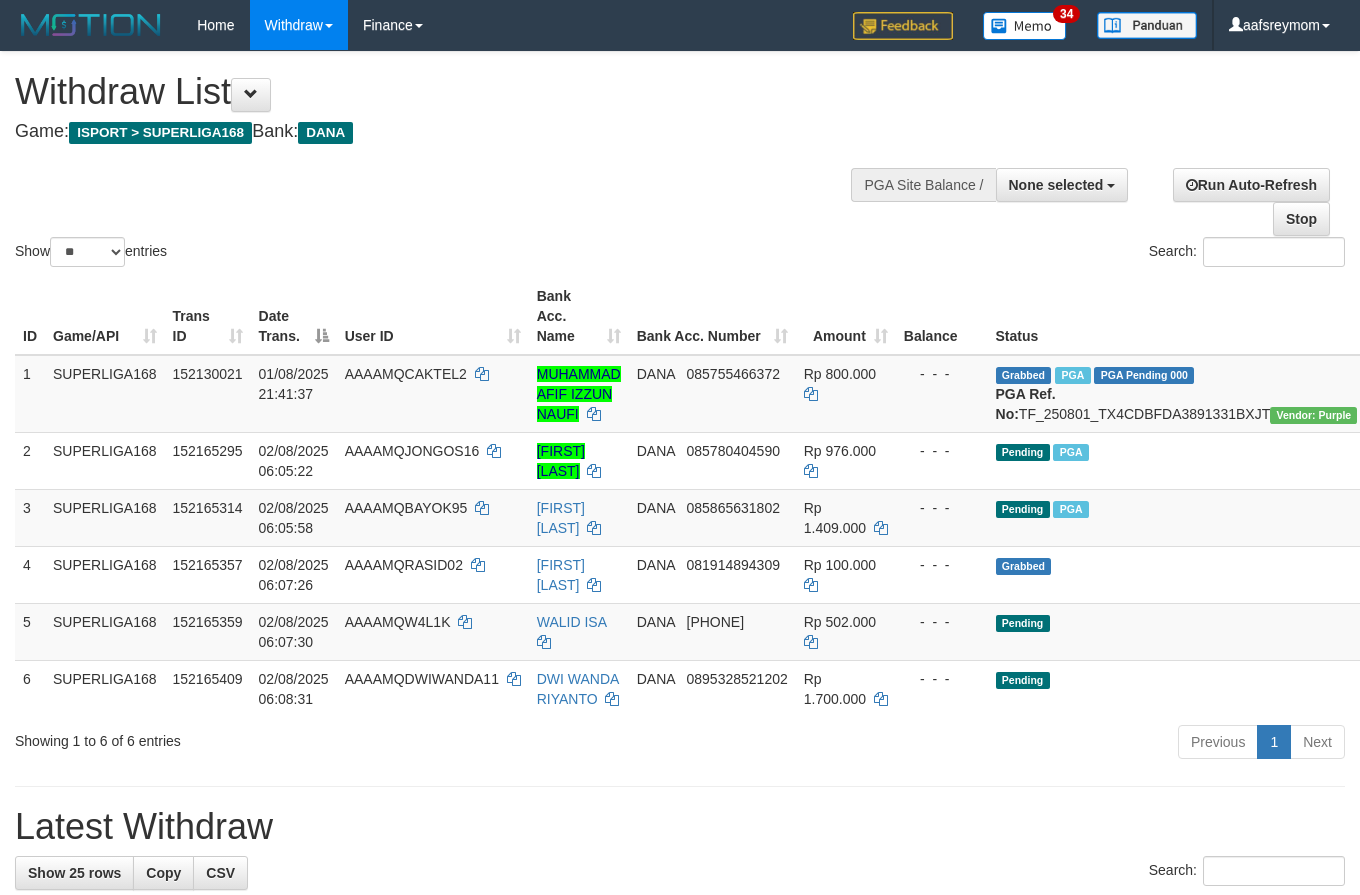 select 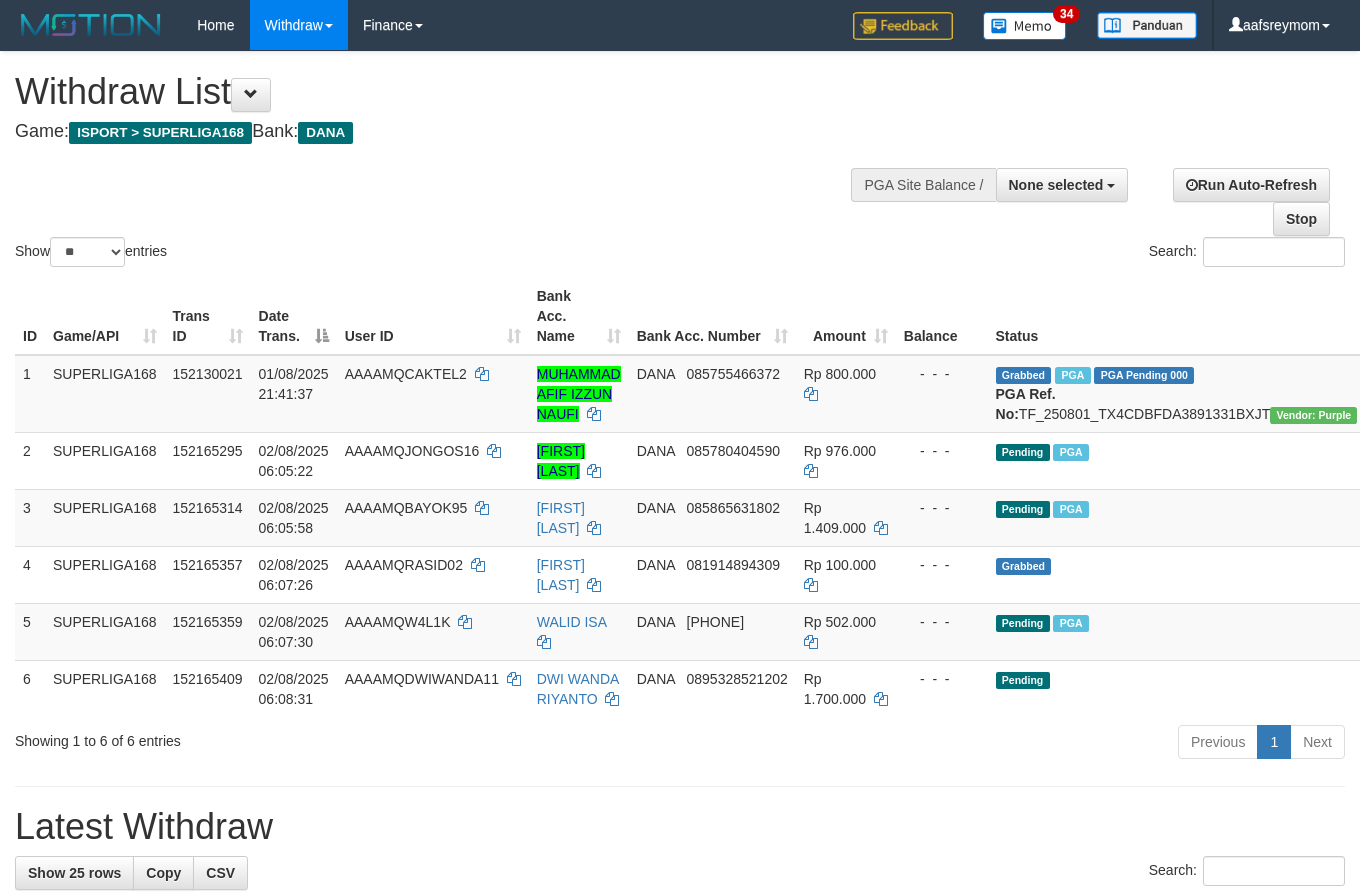 select 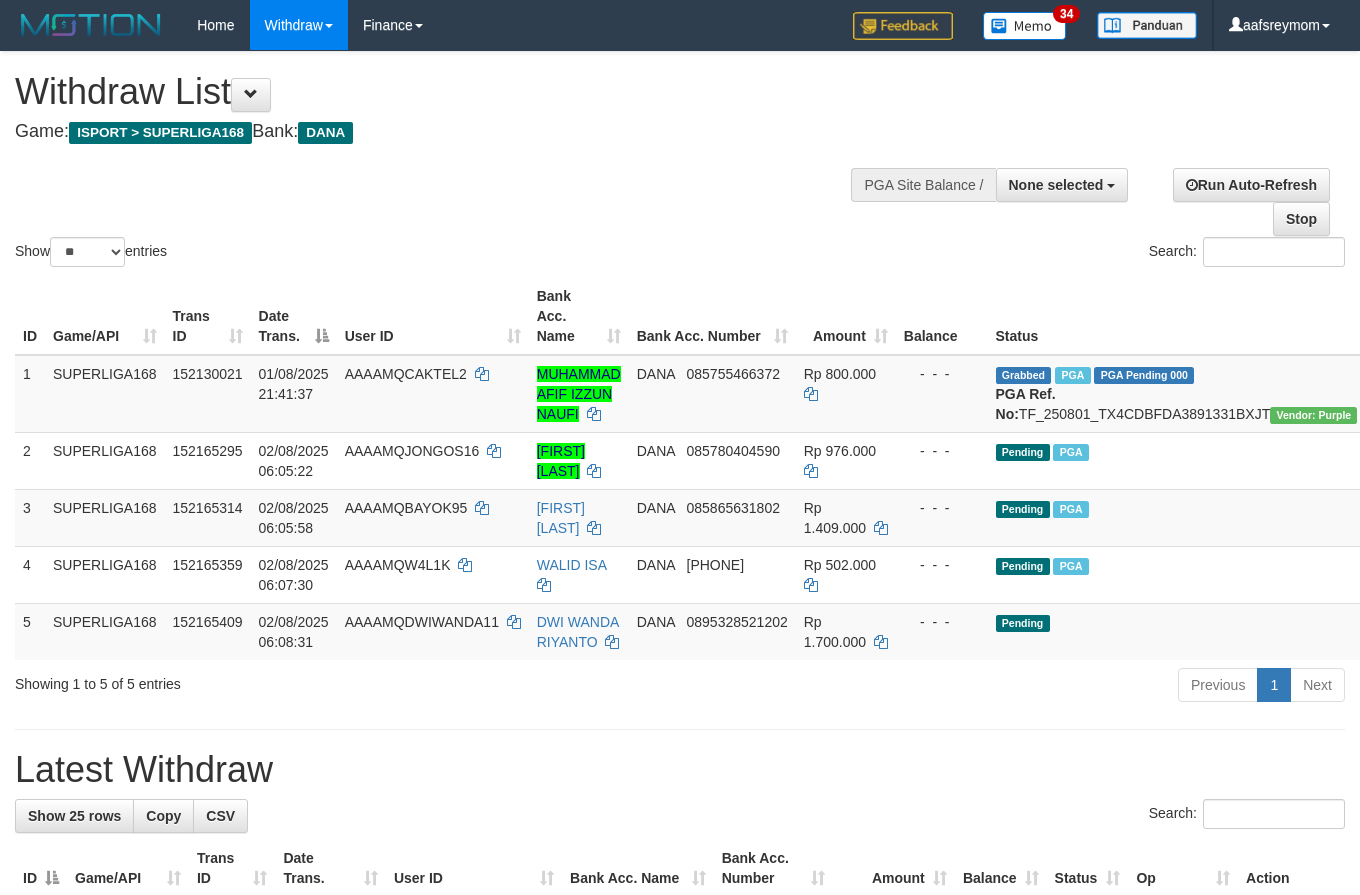 select 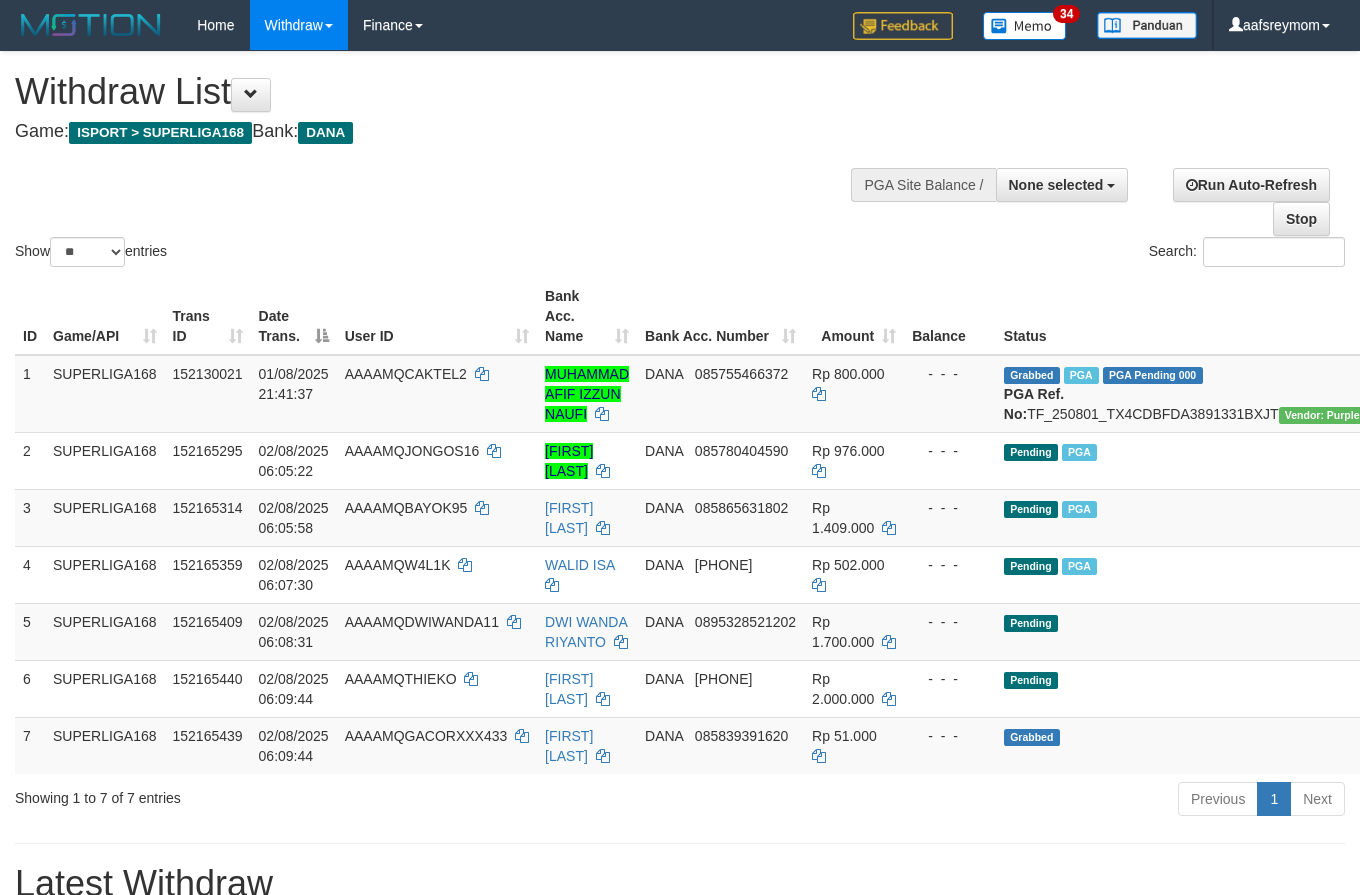 select 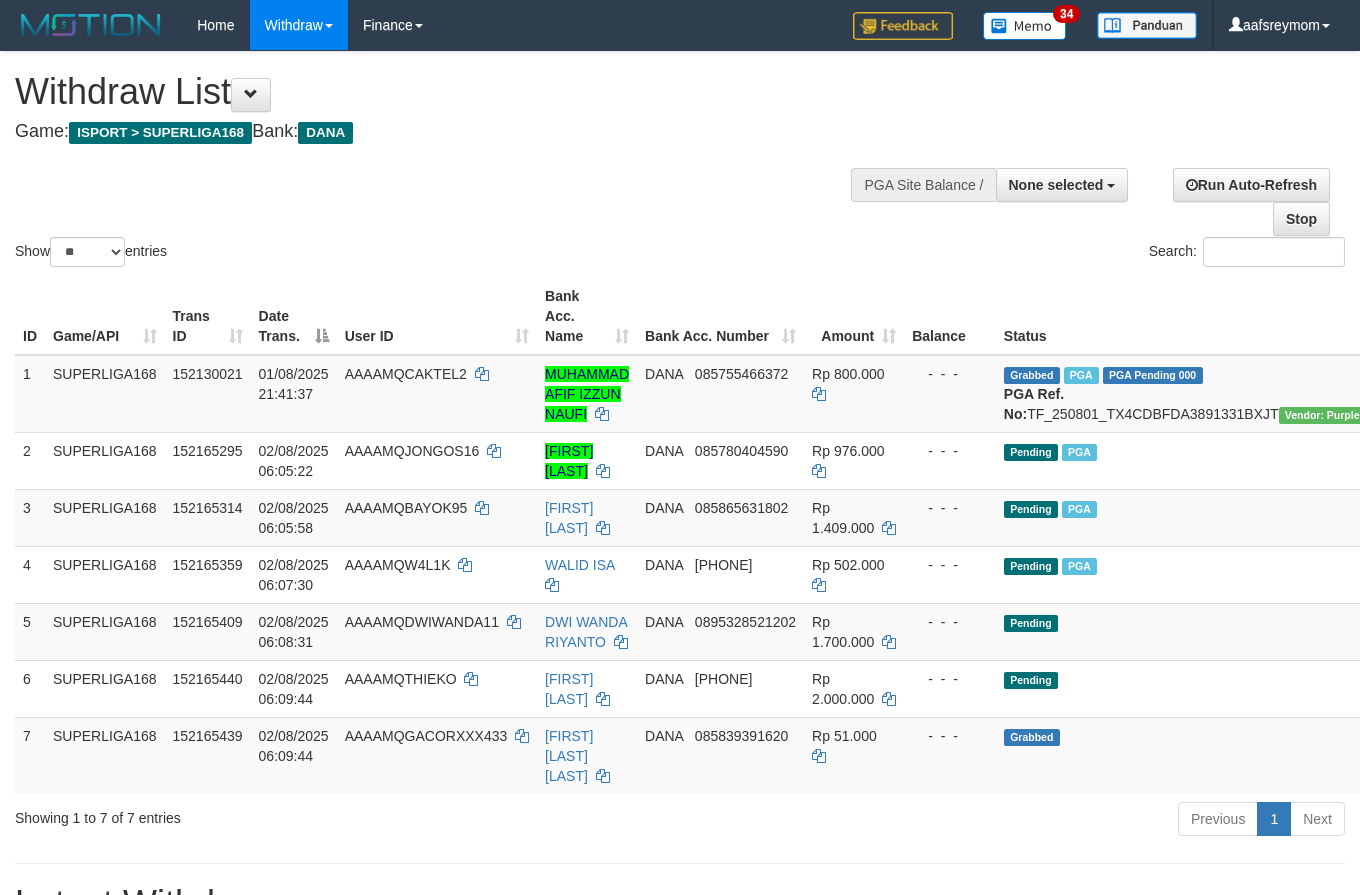 select 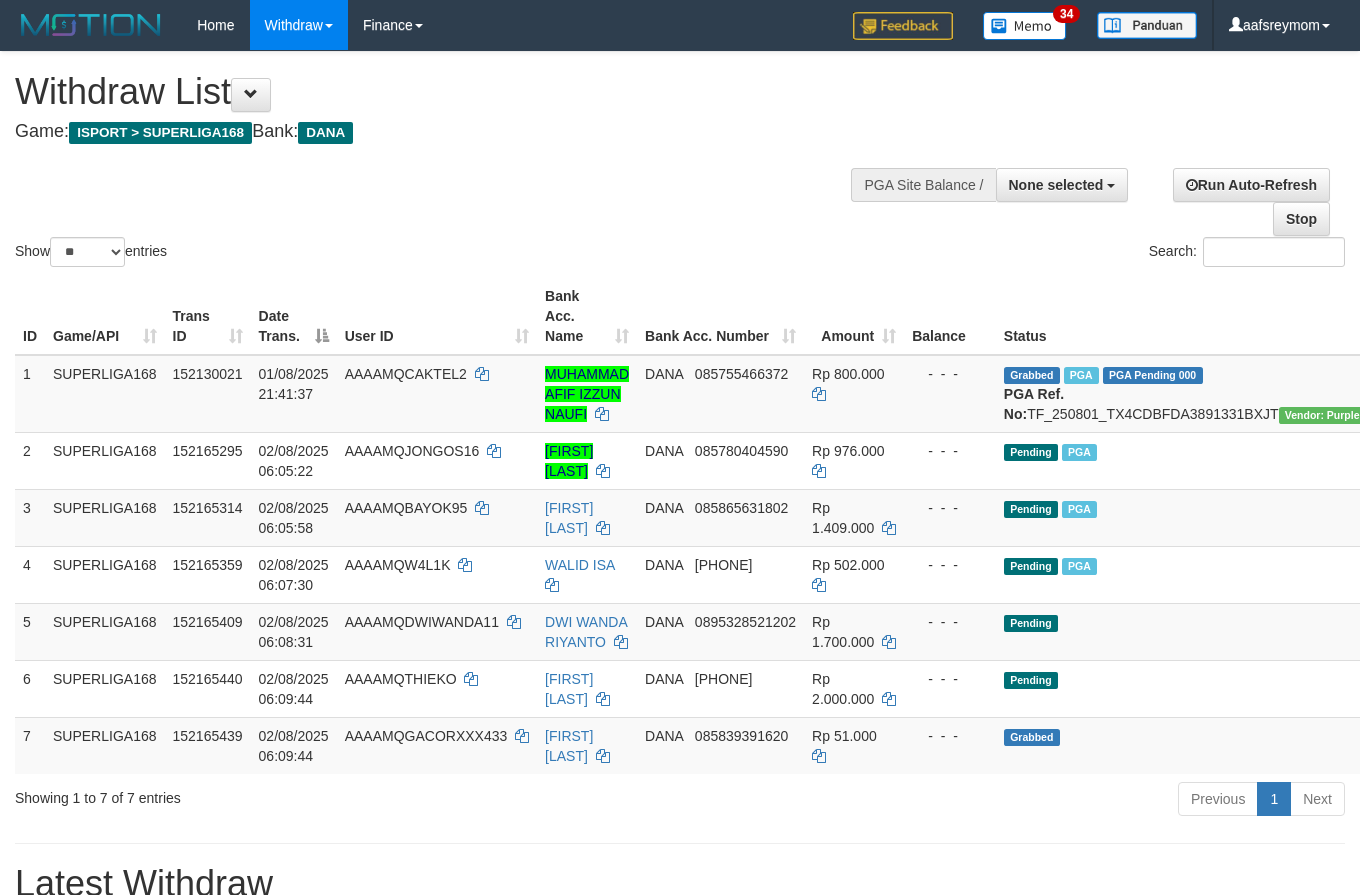 select 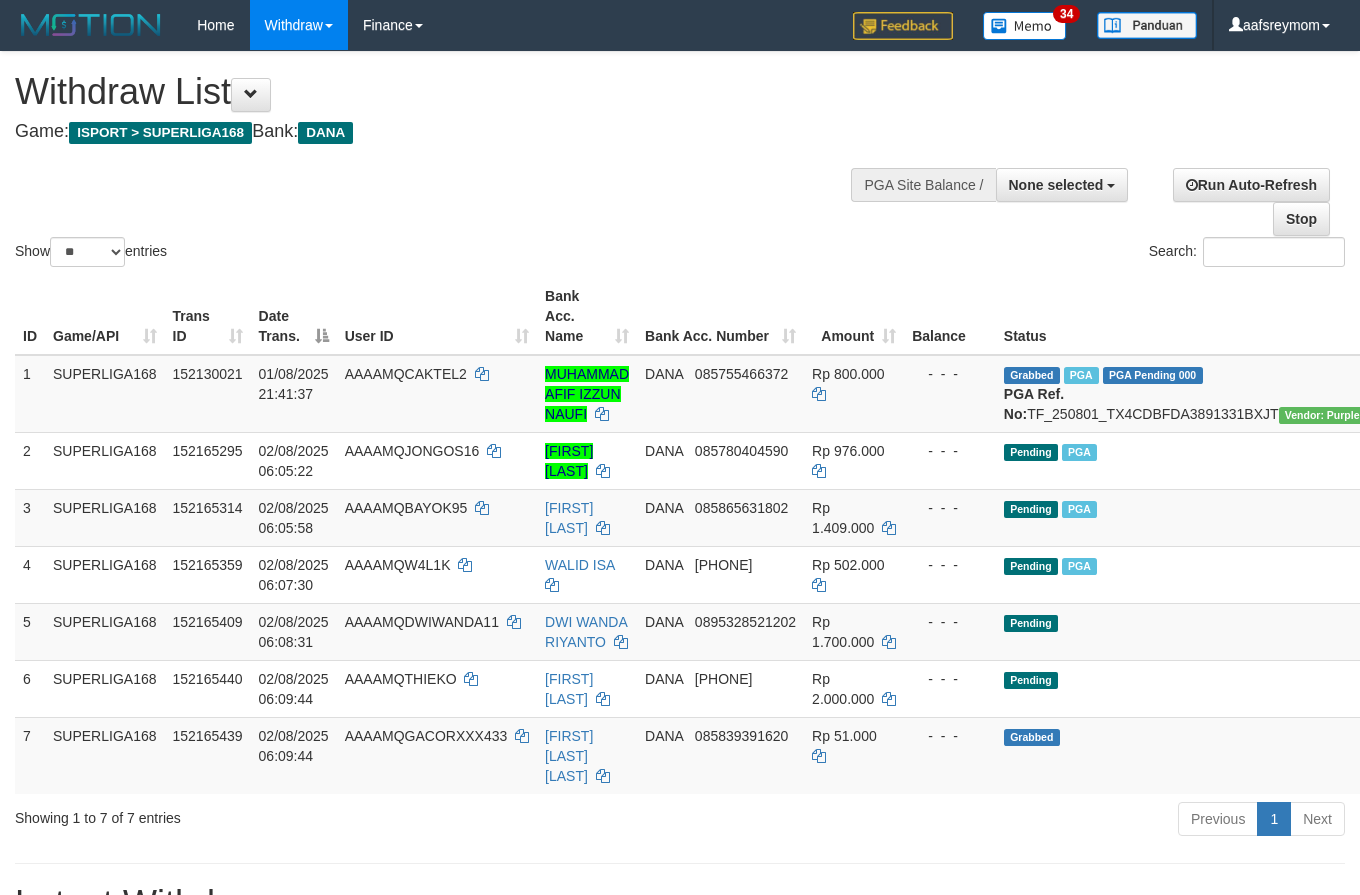 select 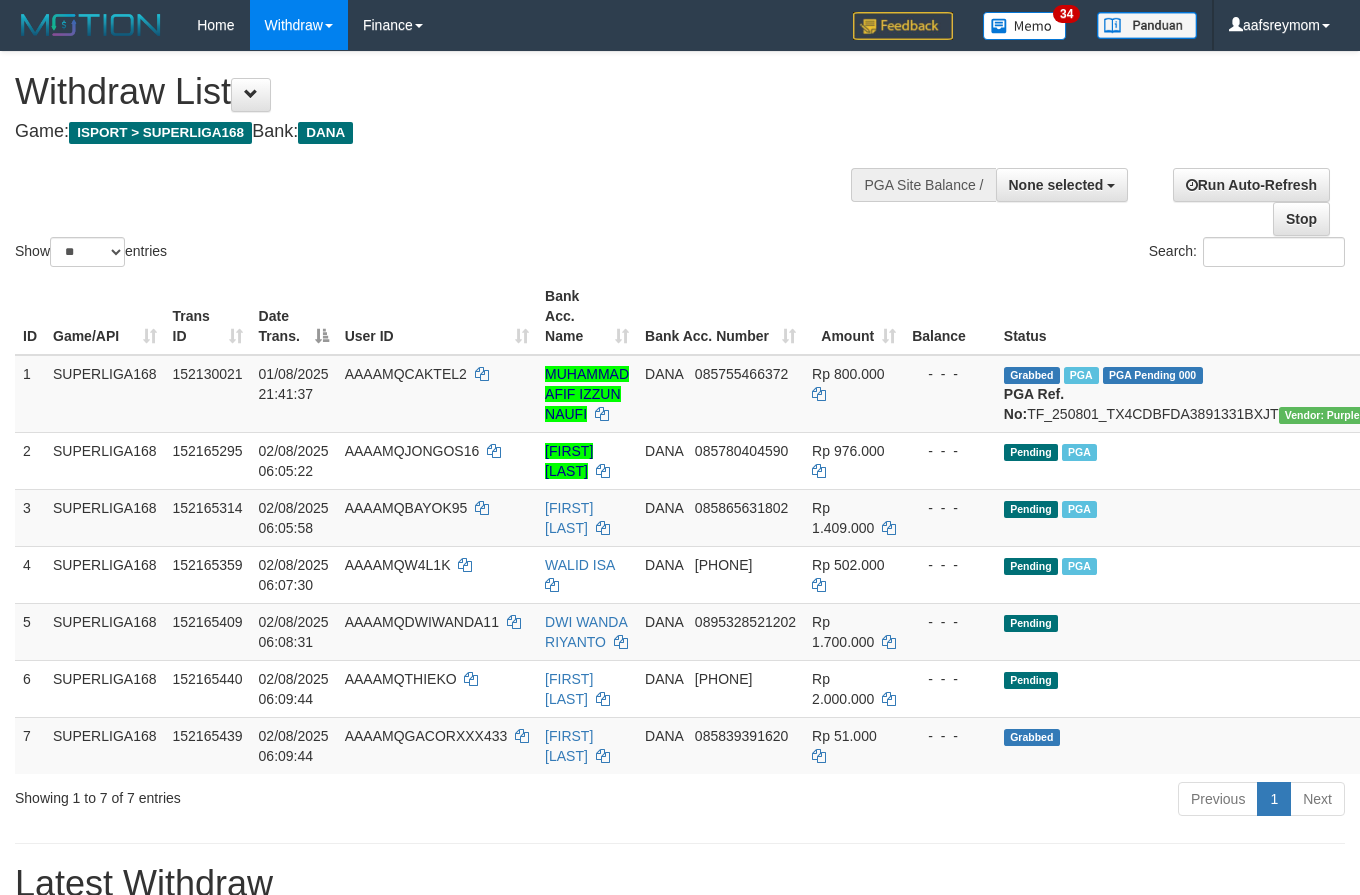 select 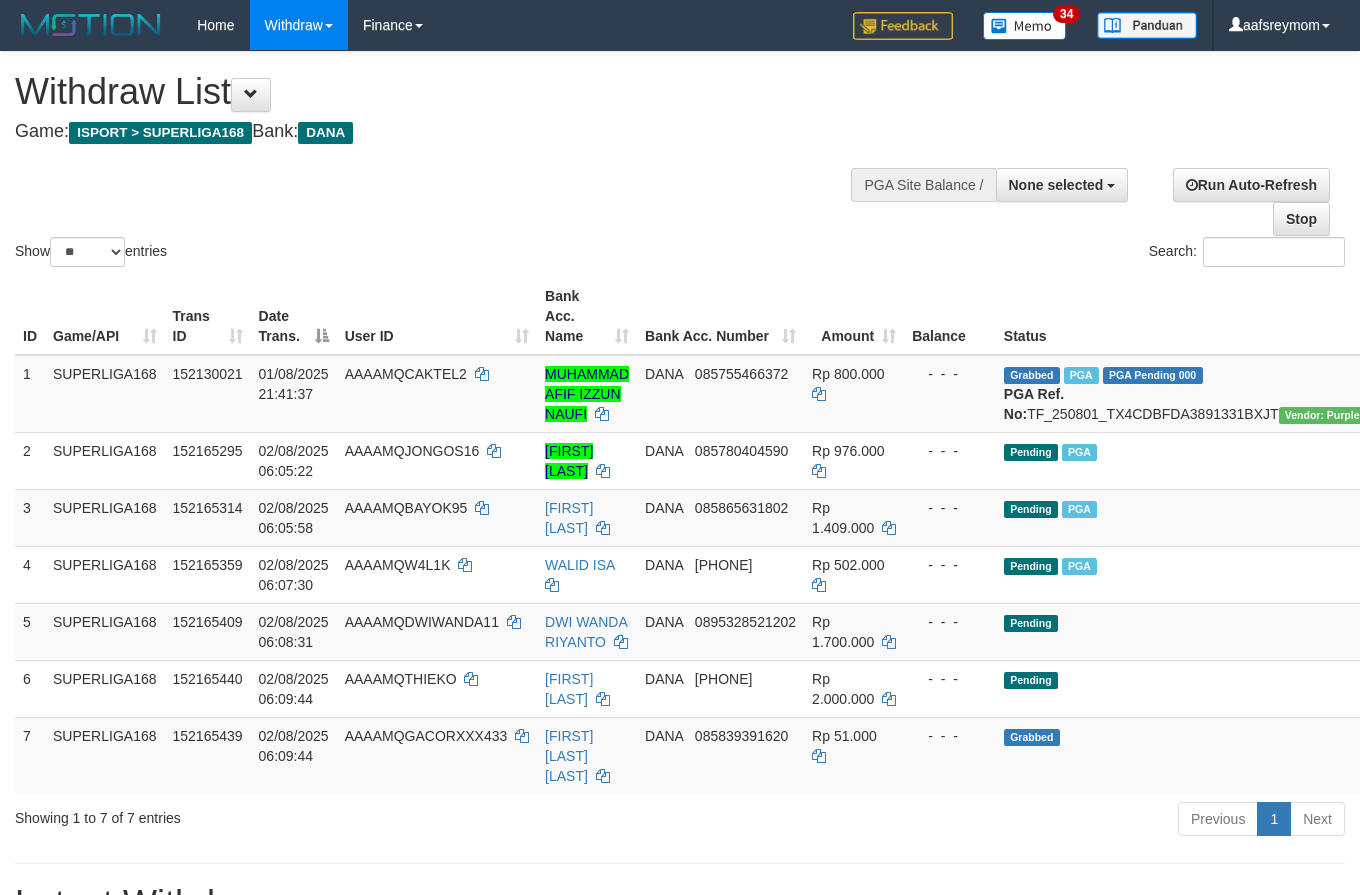 select 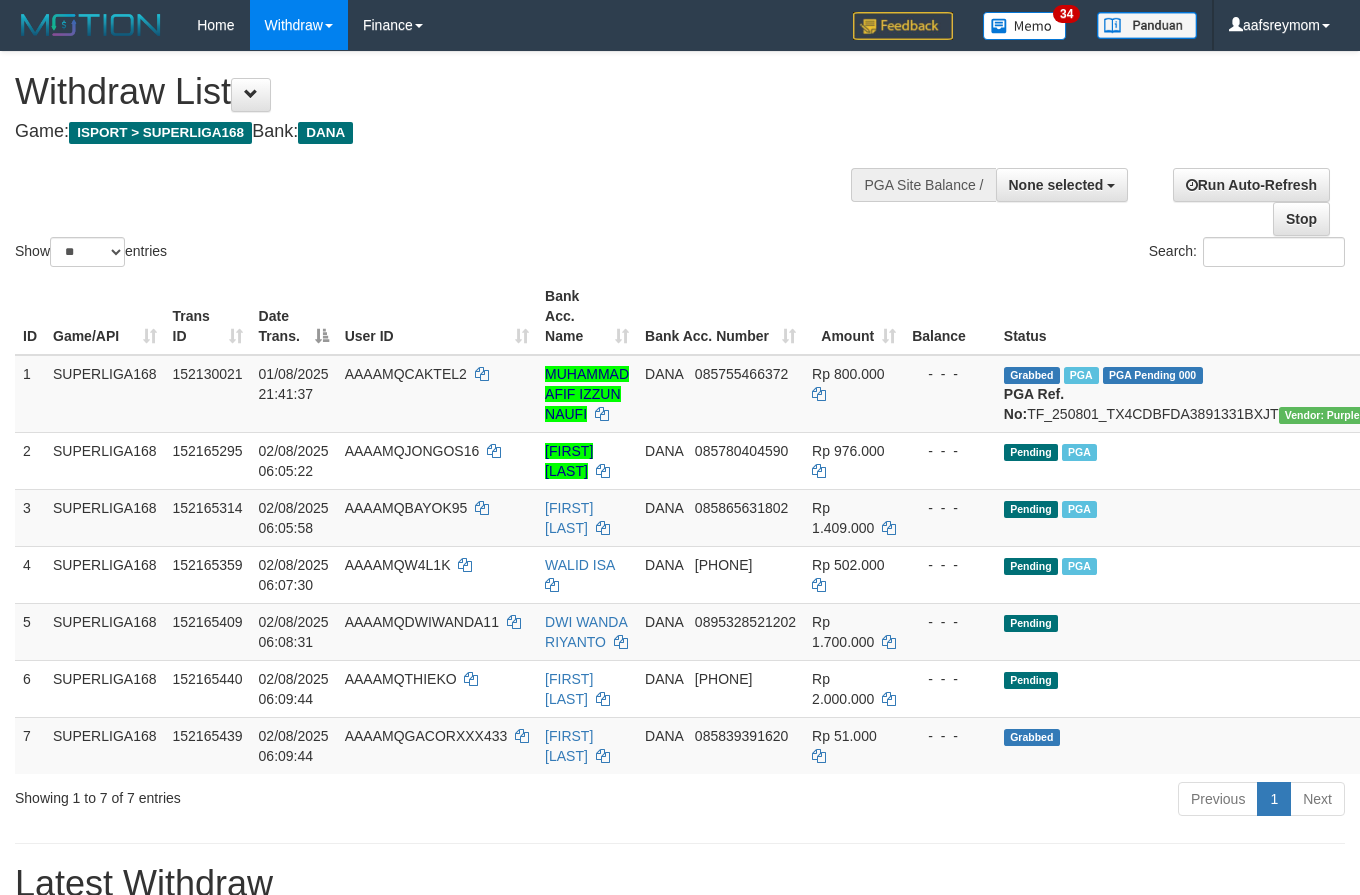 select 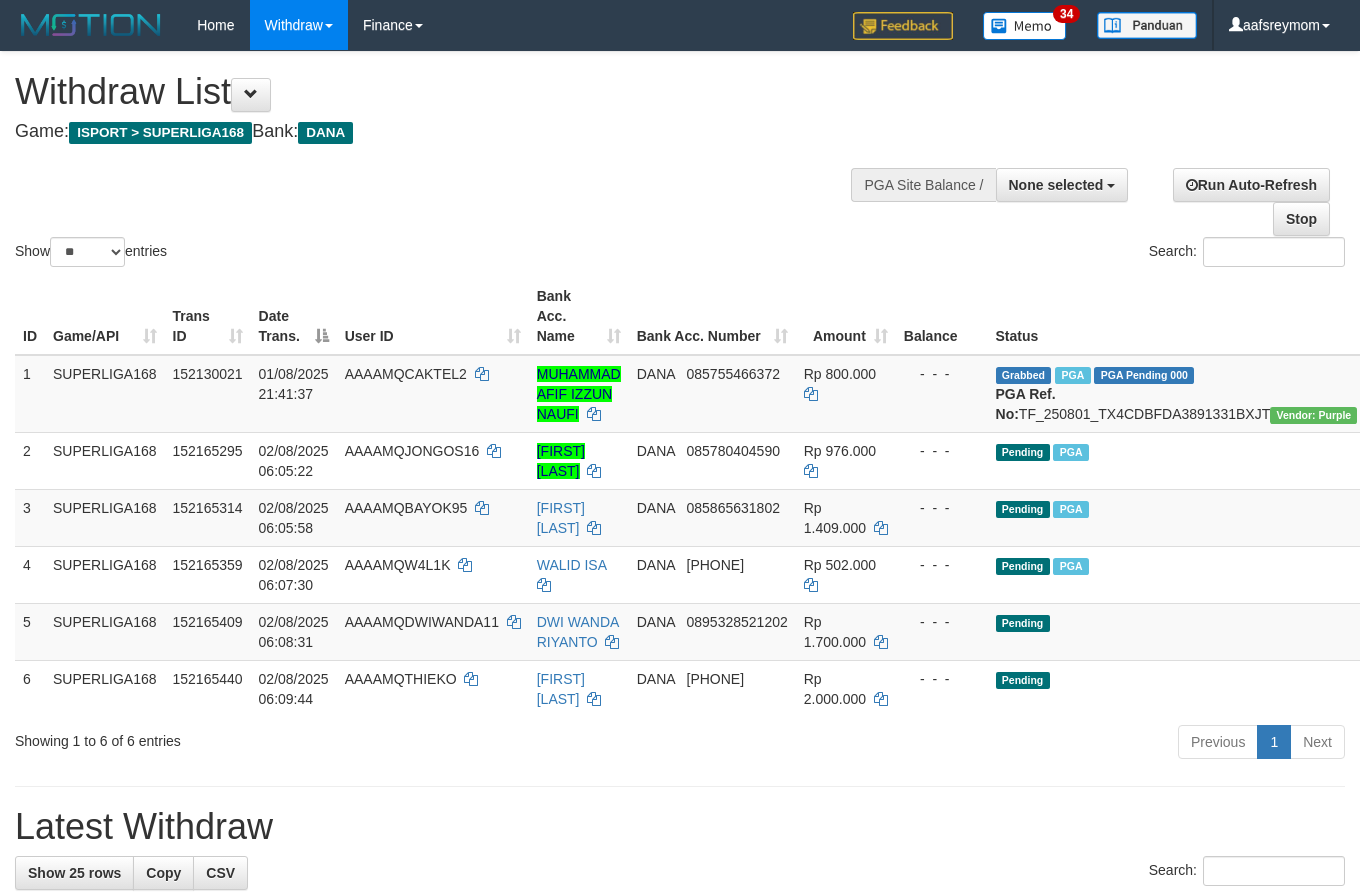 select 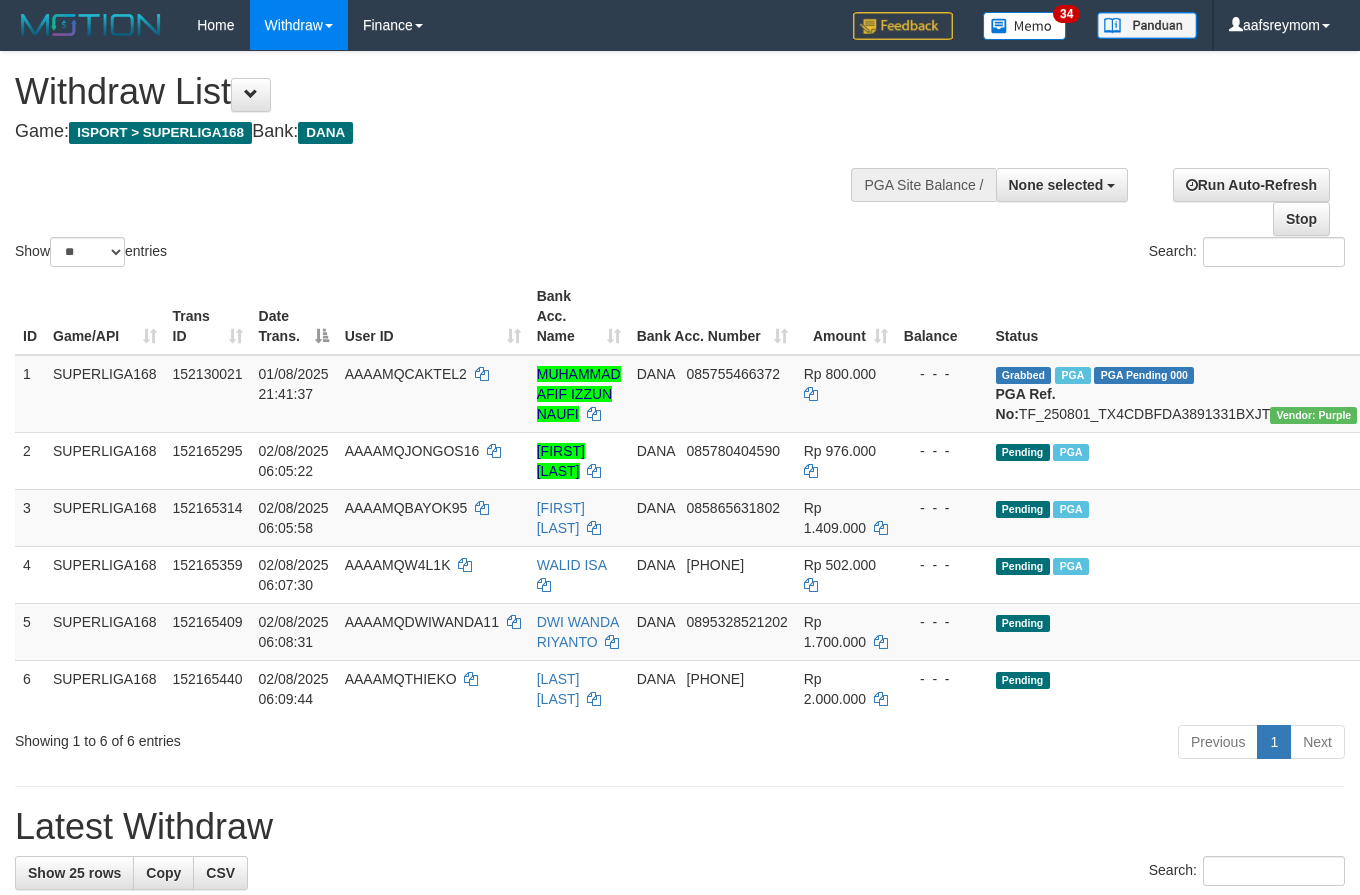 select 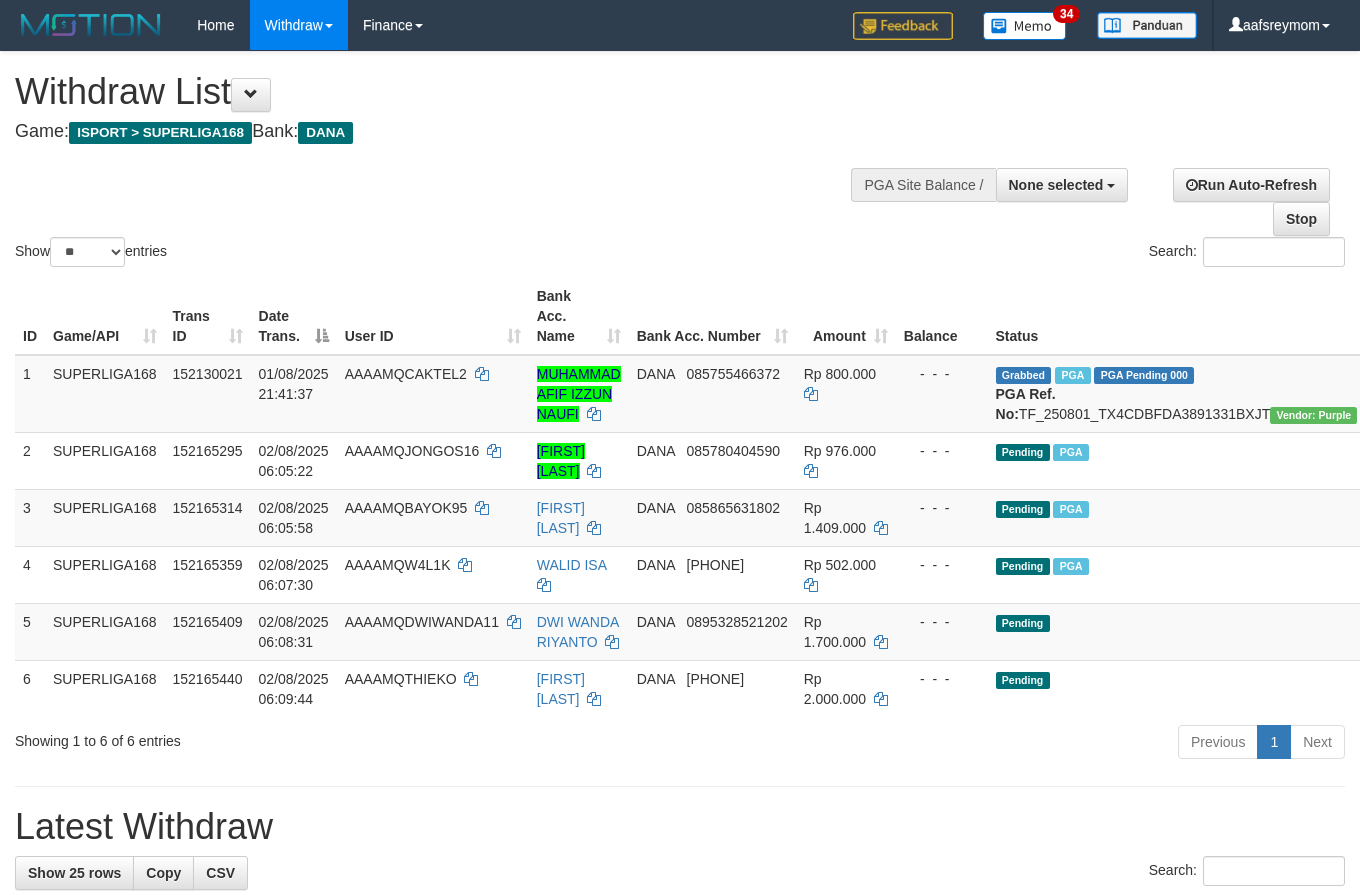 select 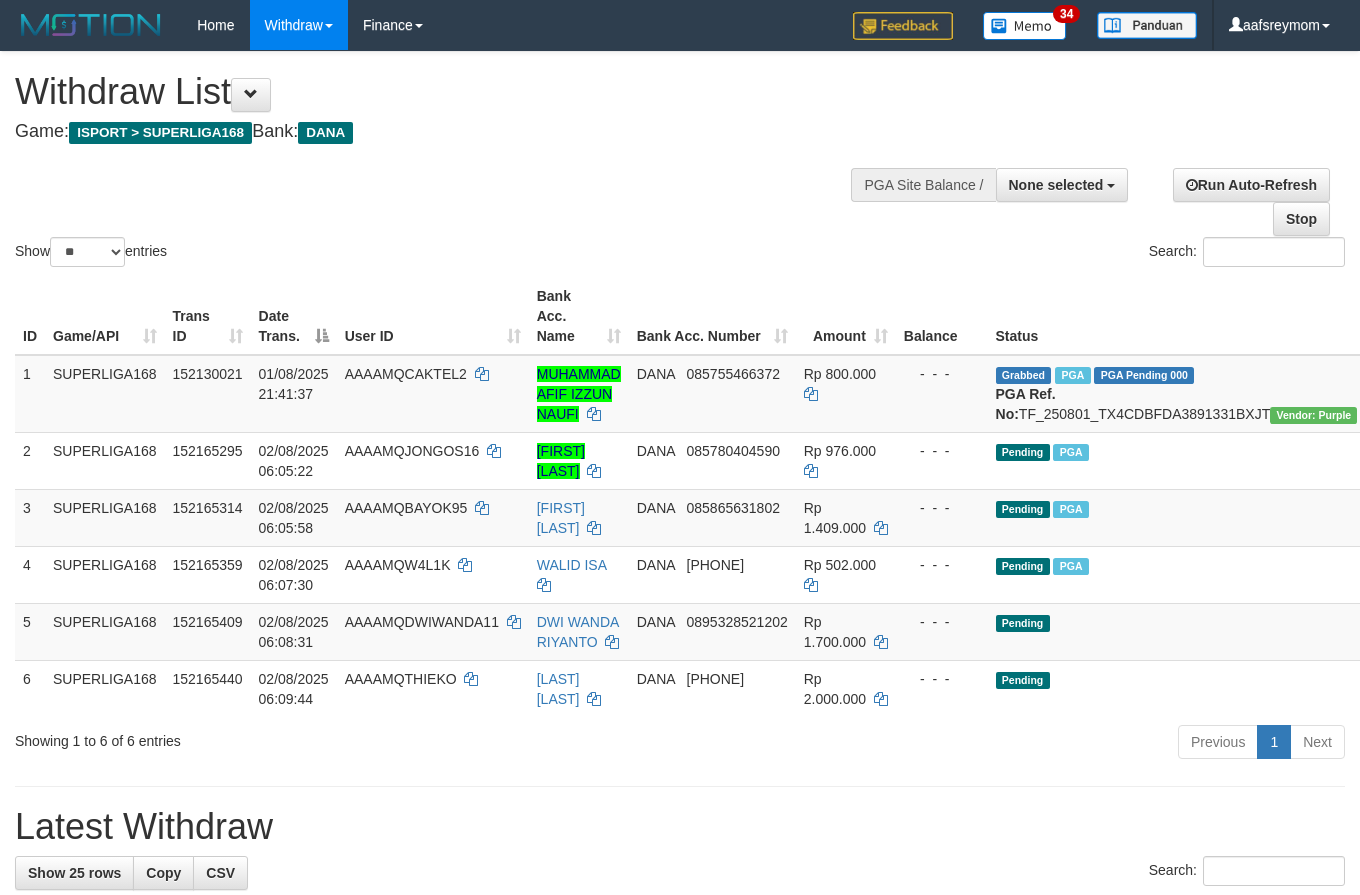 select 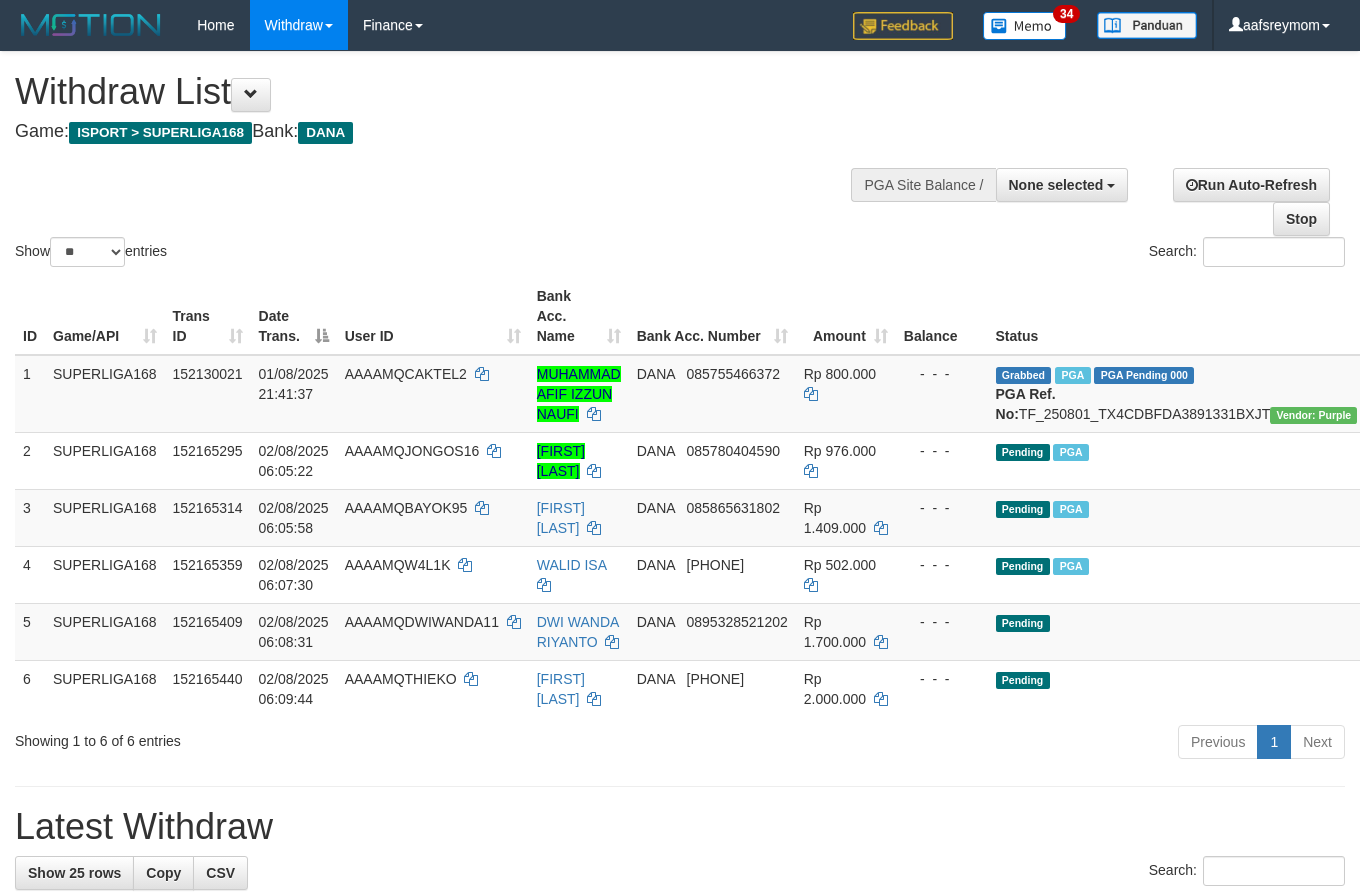 select 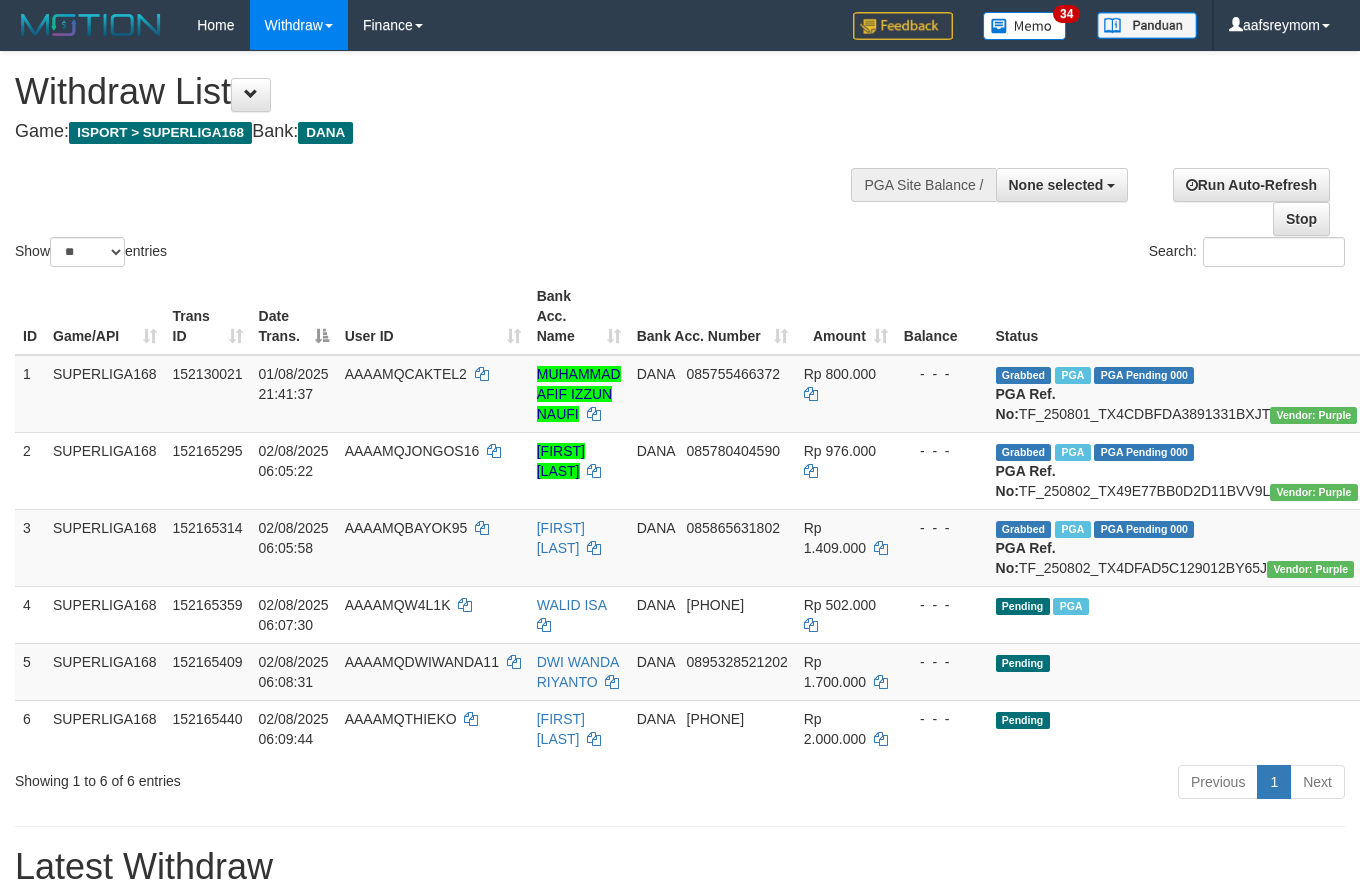 select 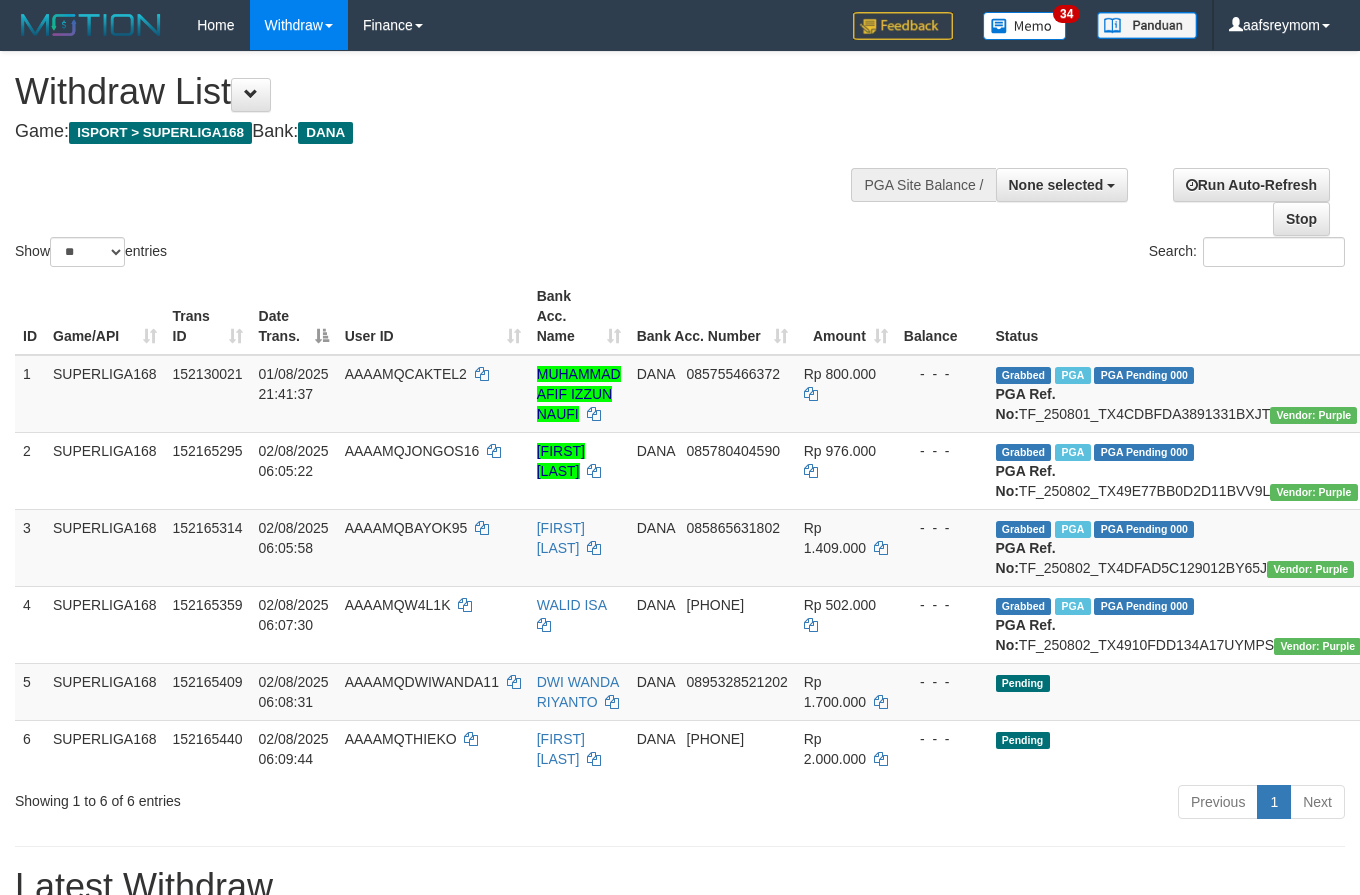 select 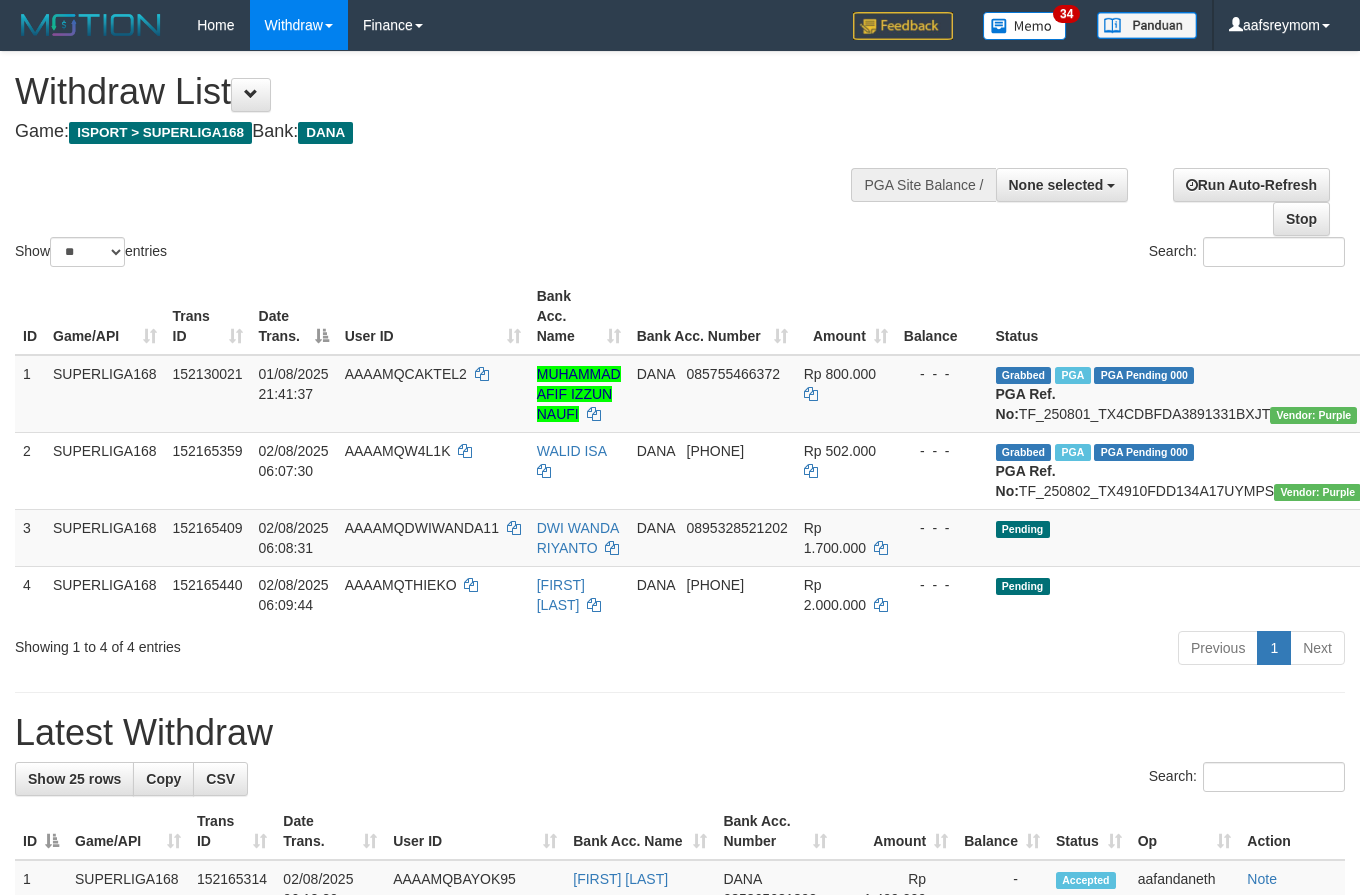select 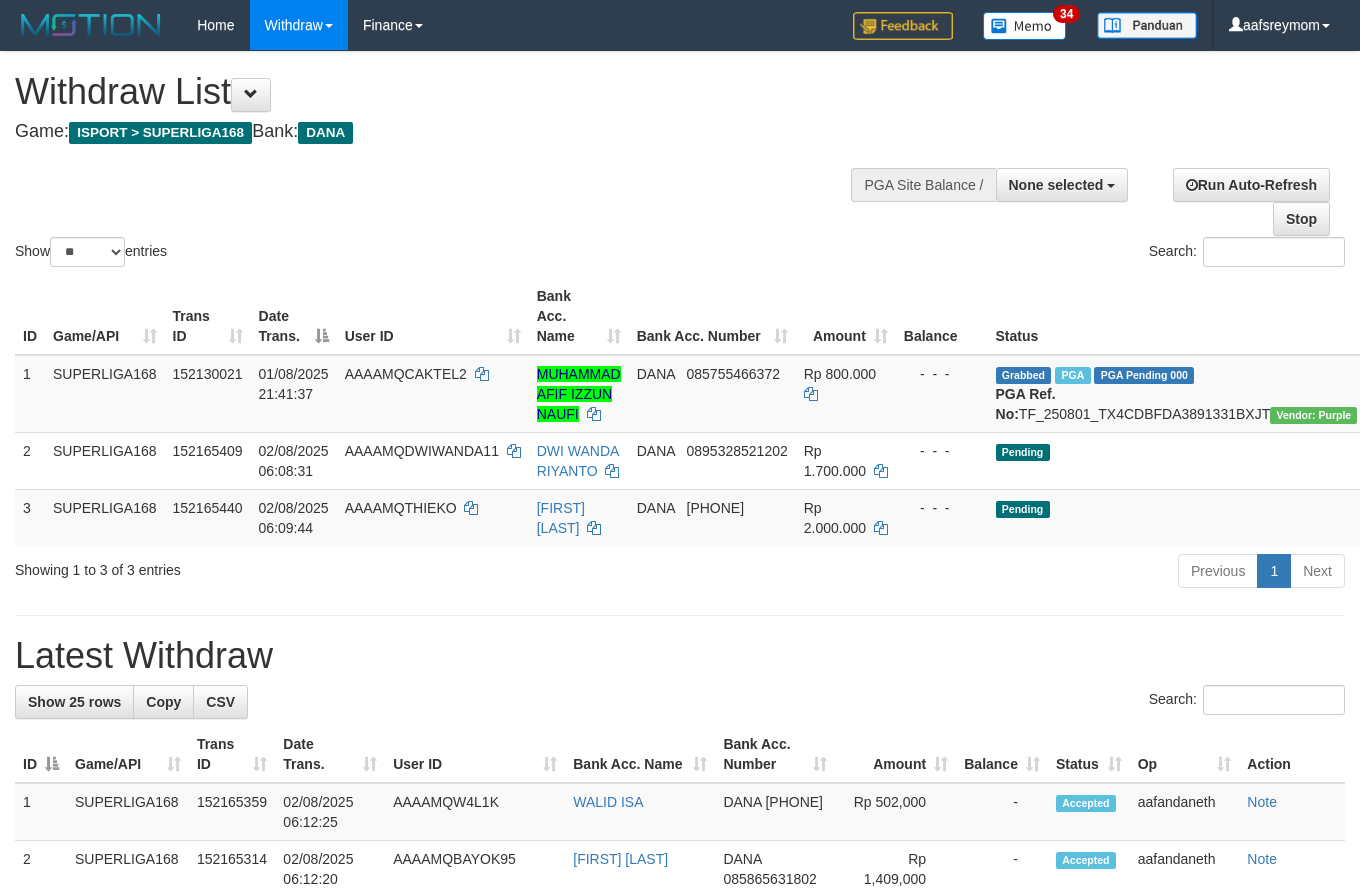 select 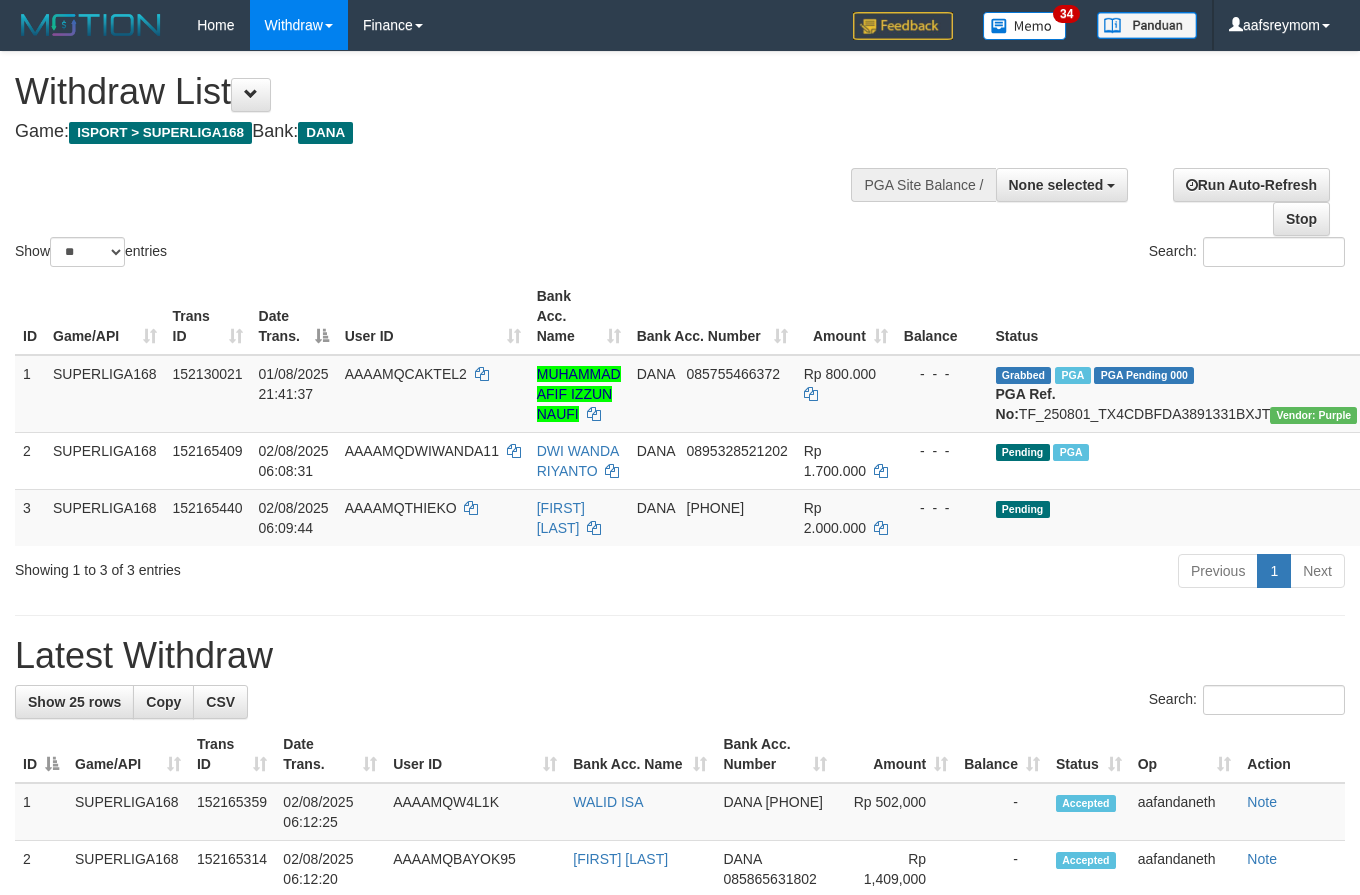 select 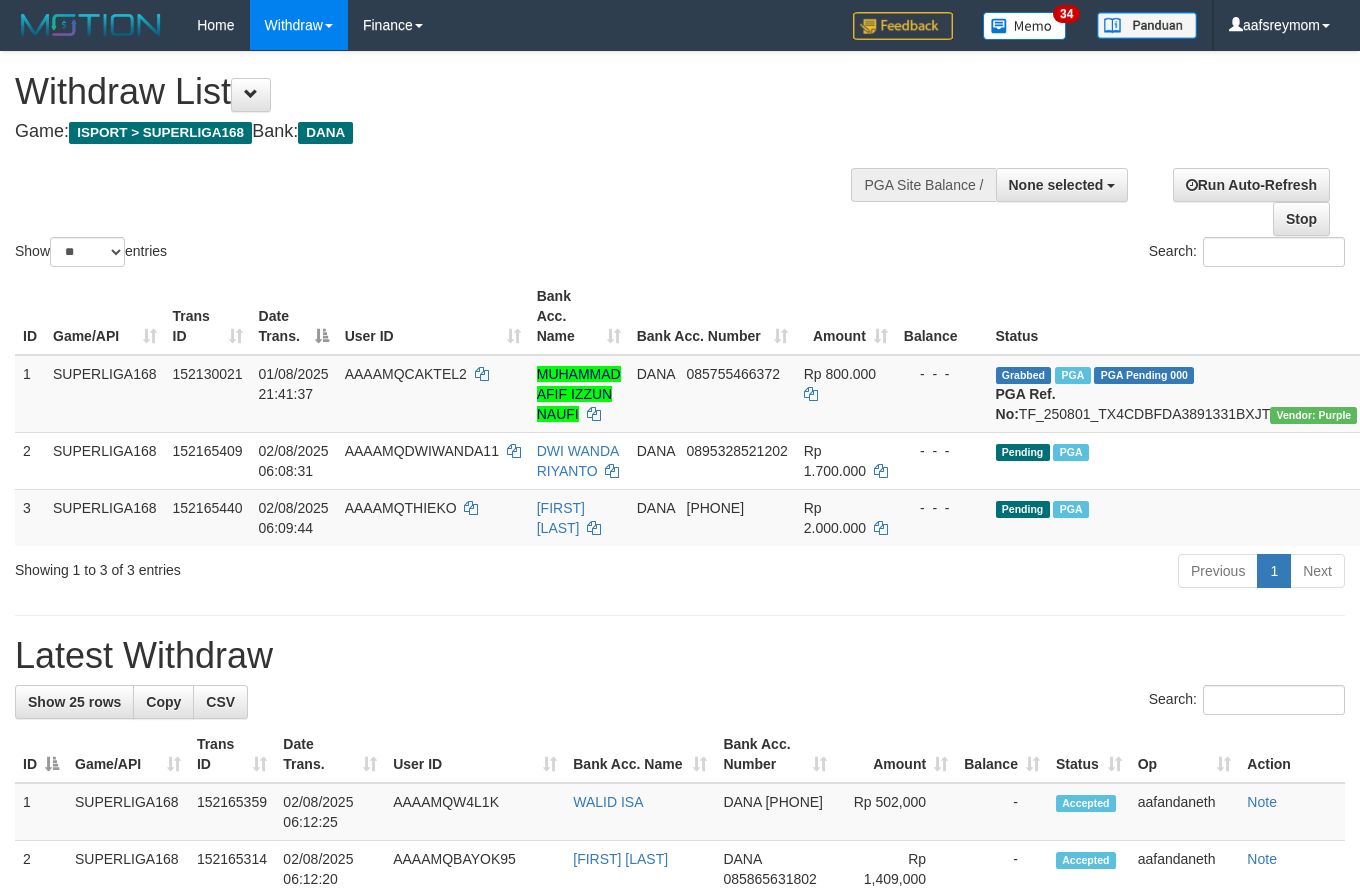 select 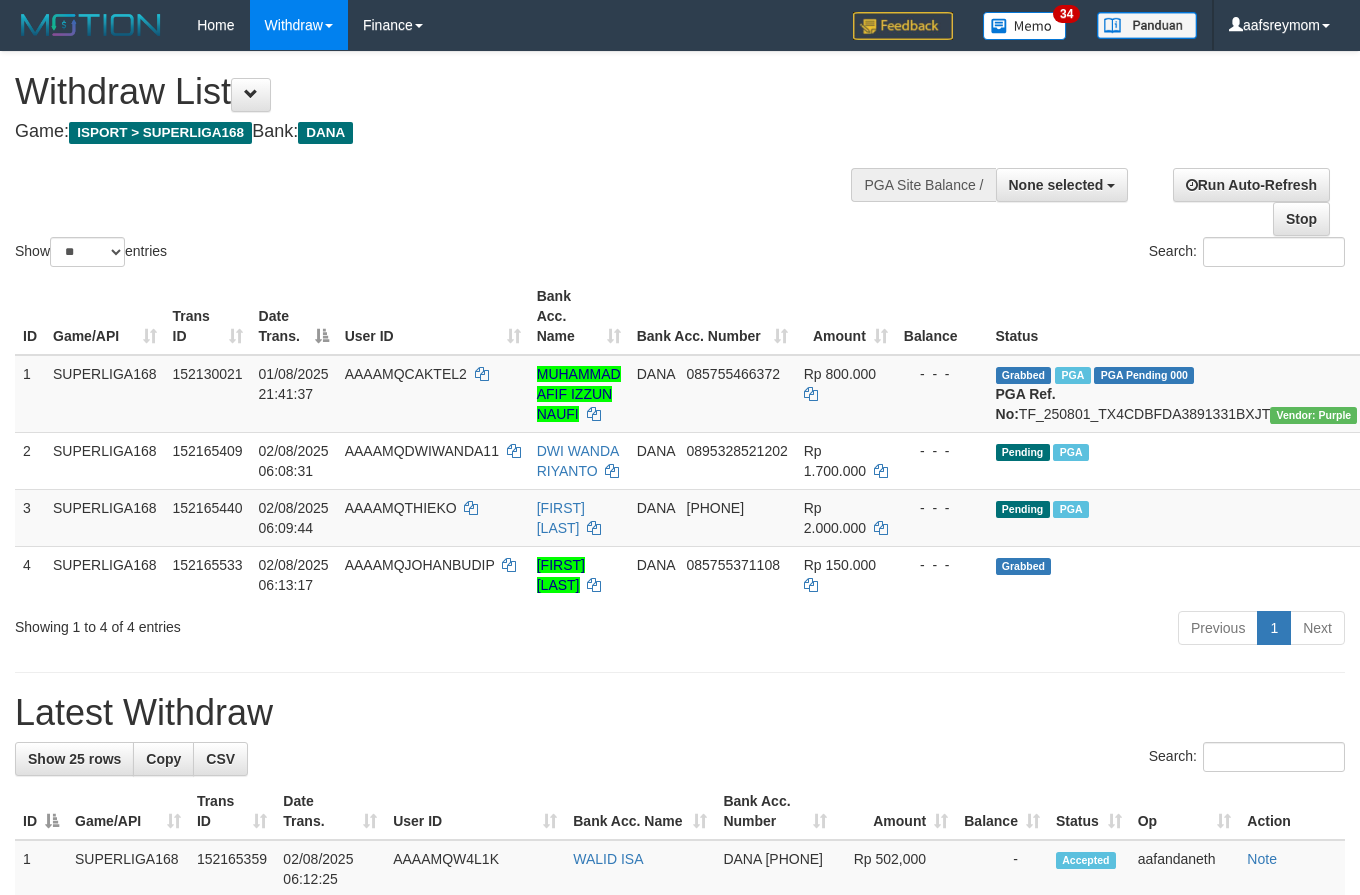 select 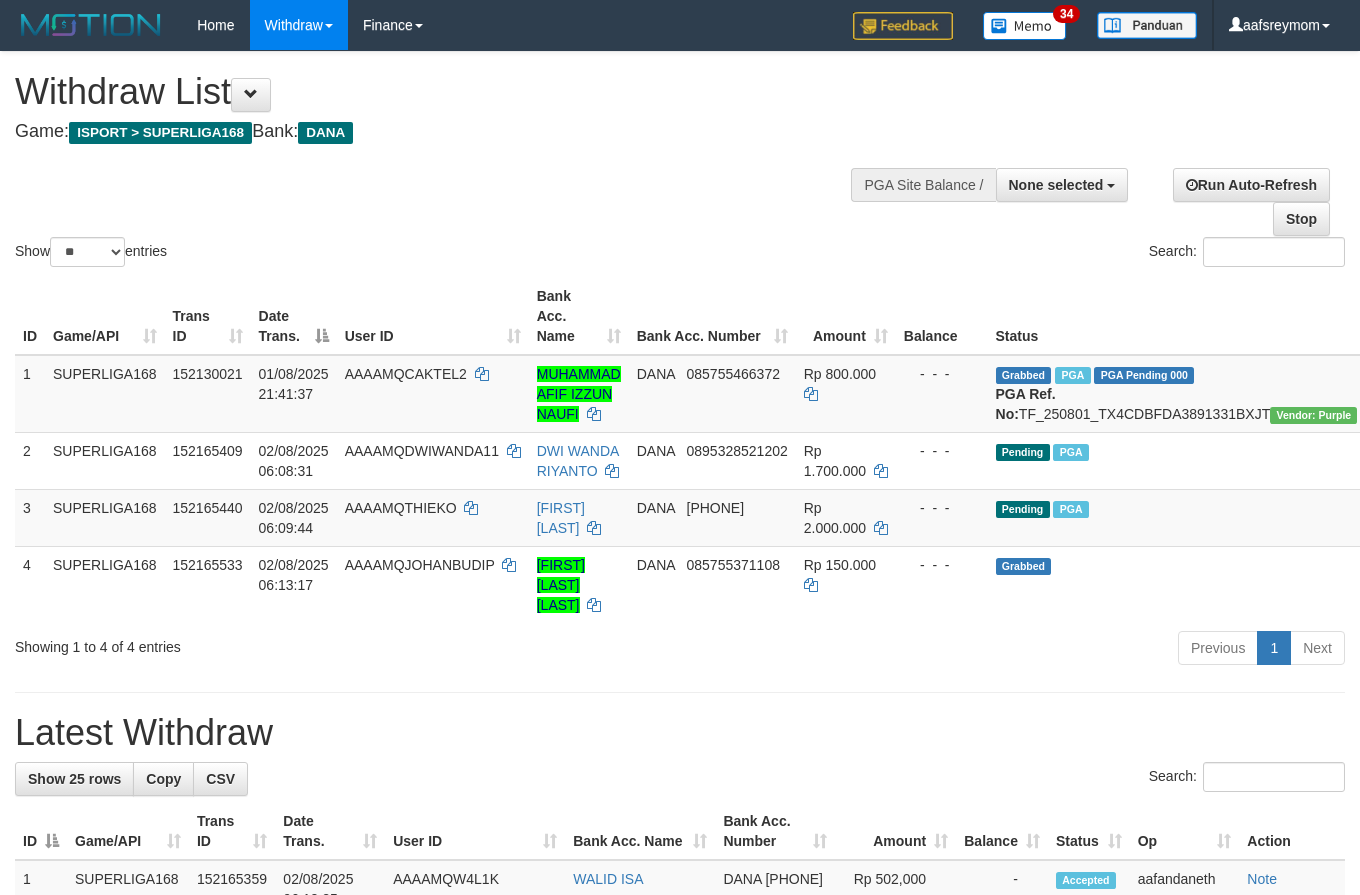 select 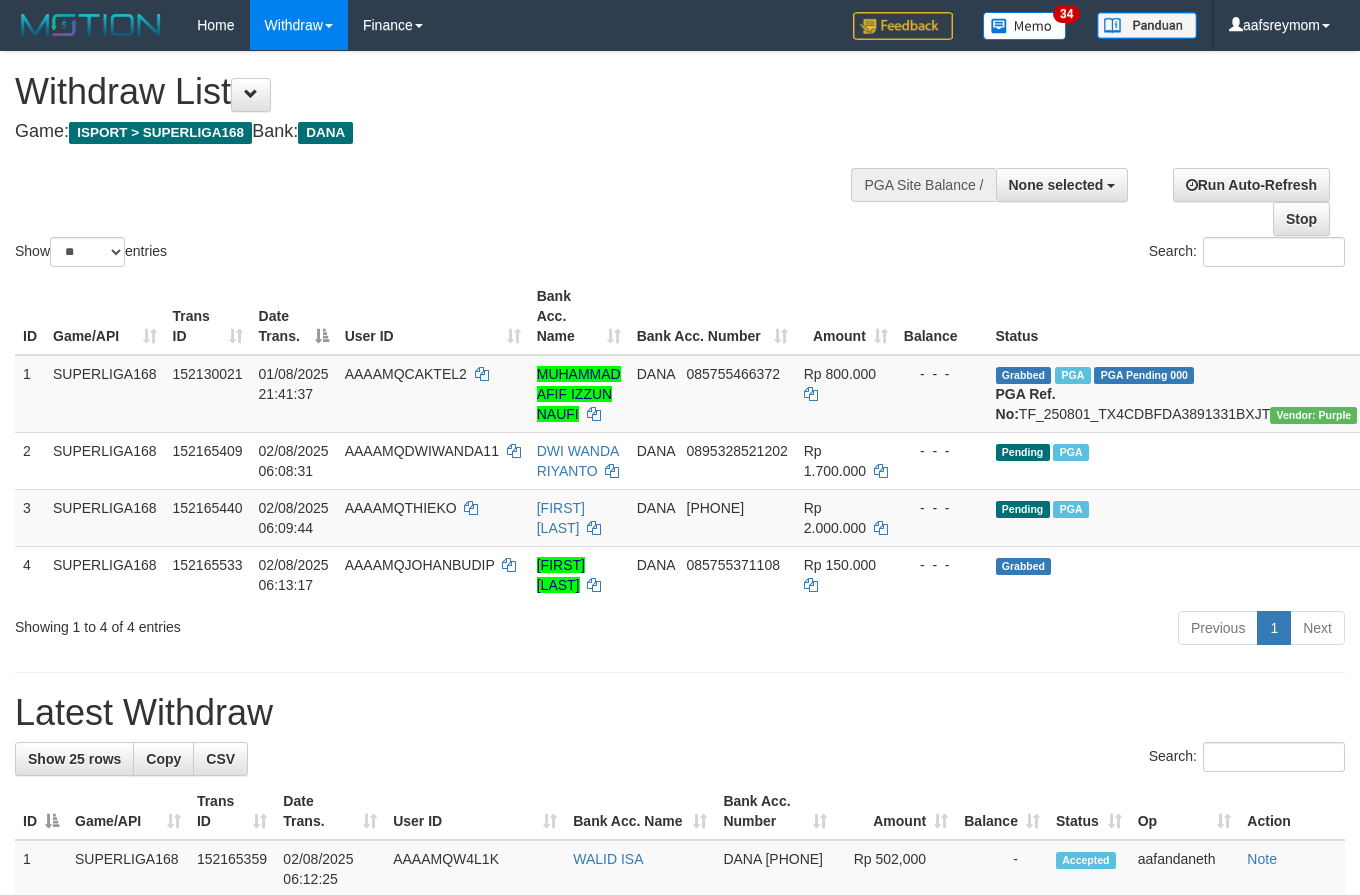 select 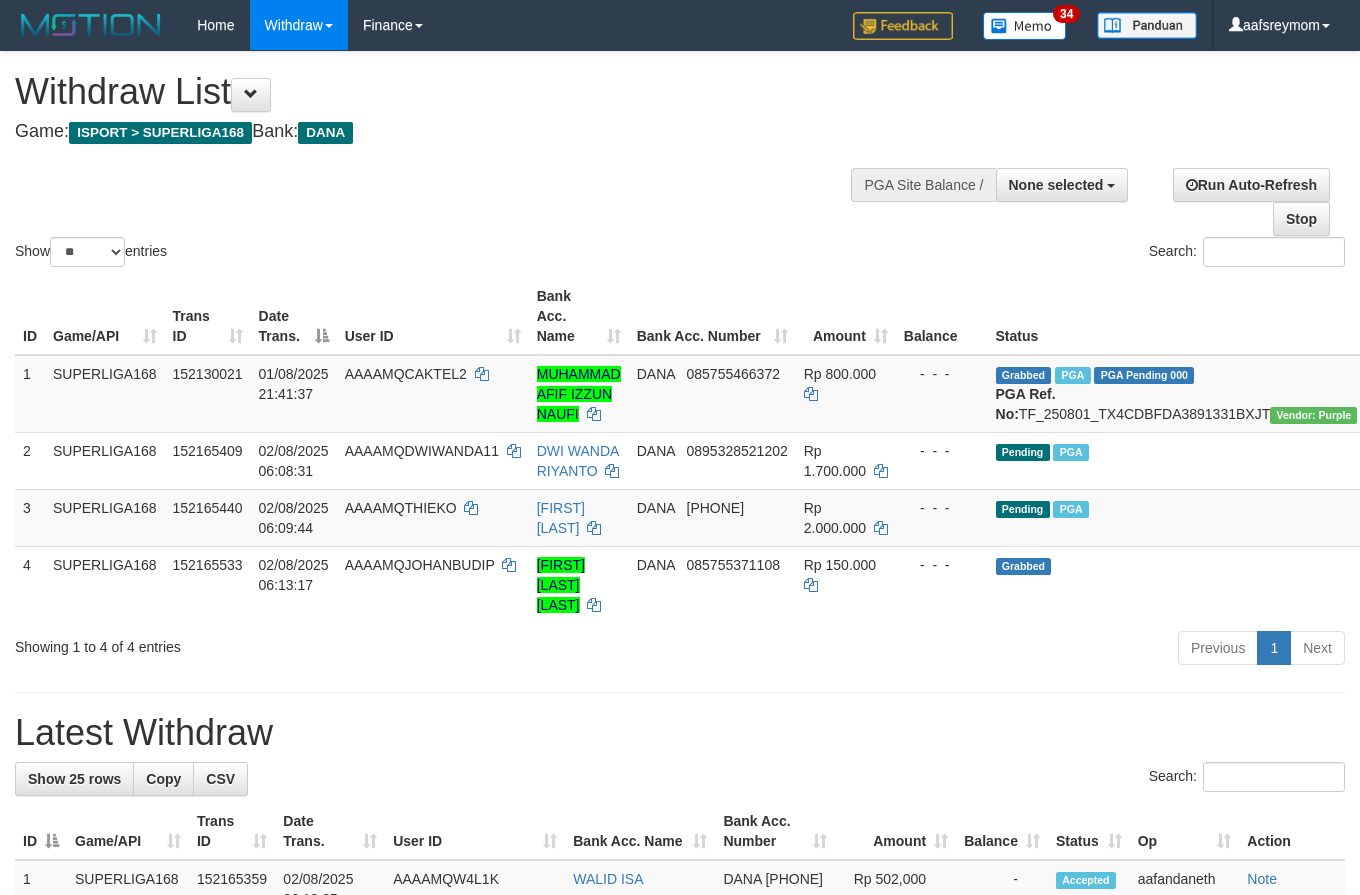 select 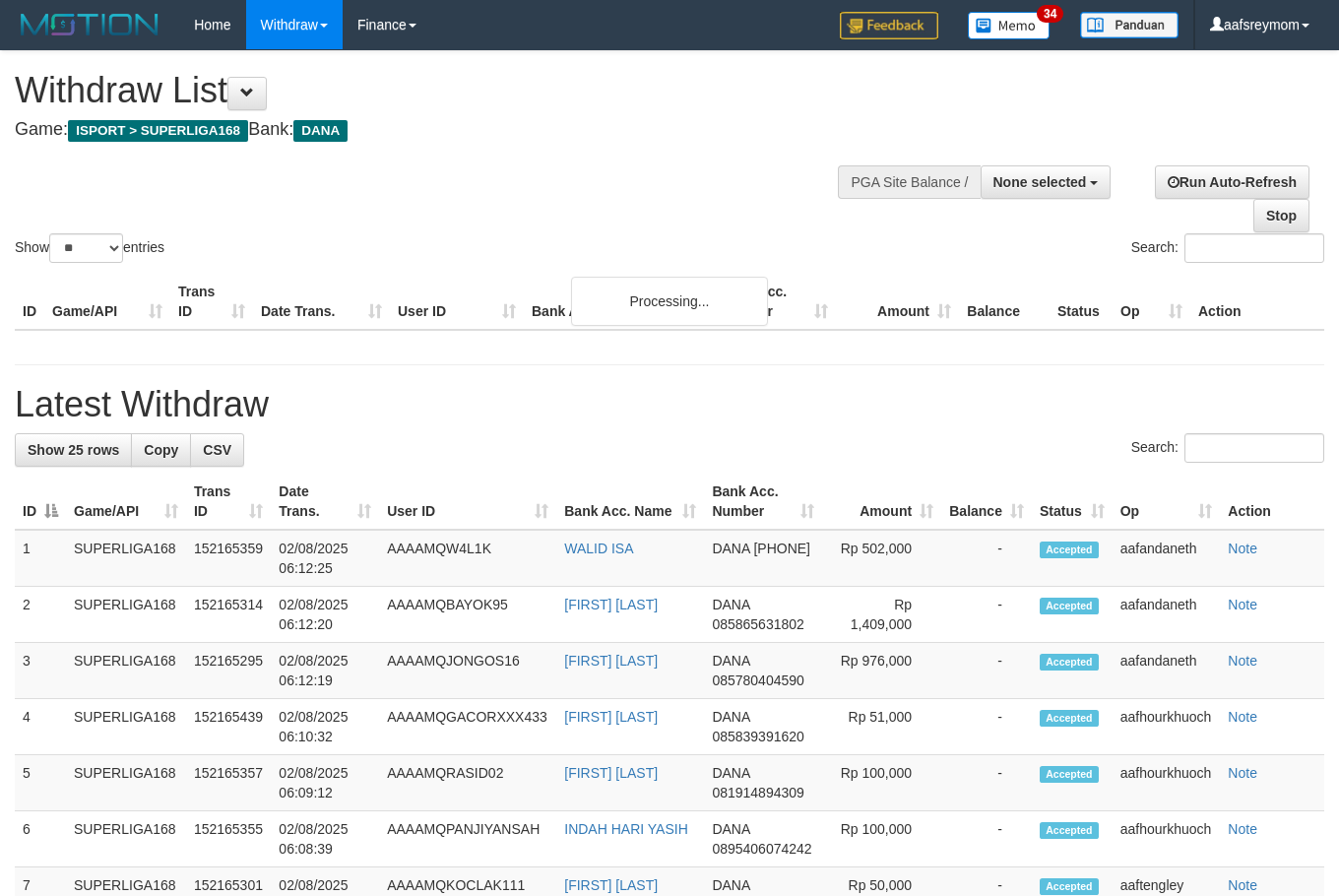 select 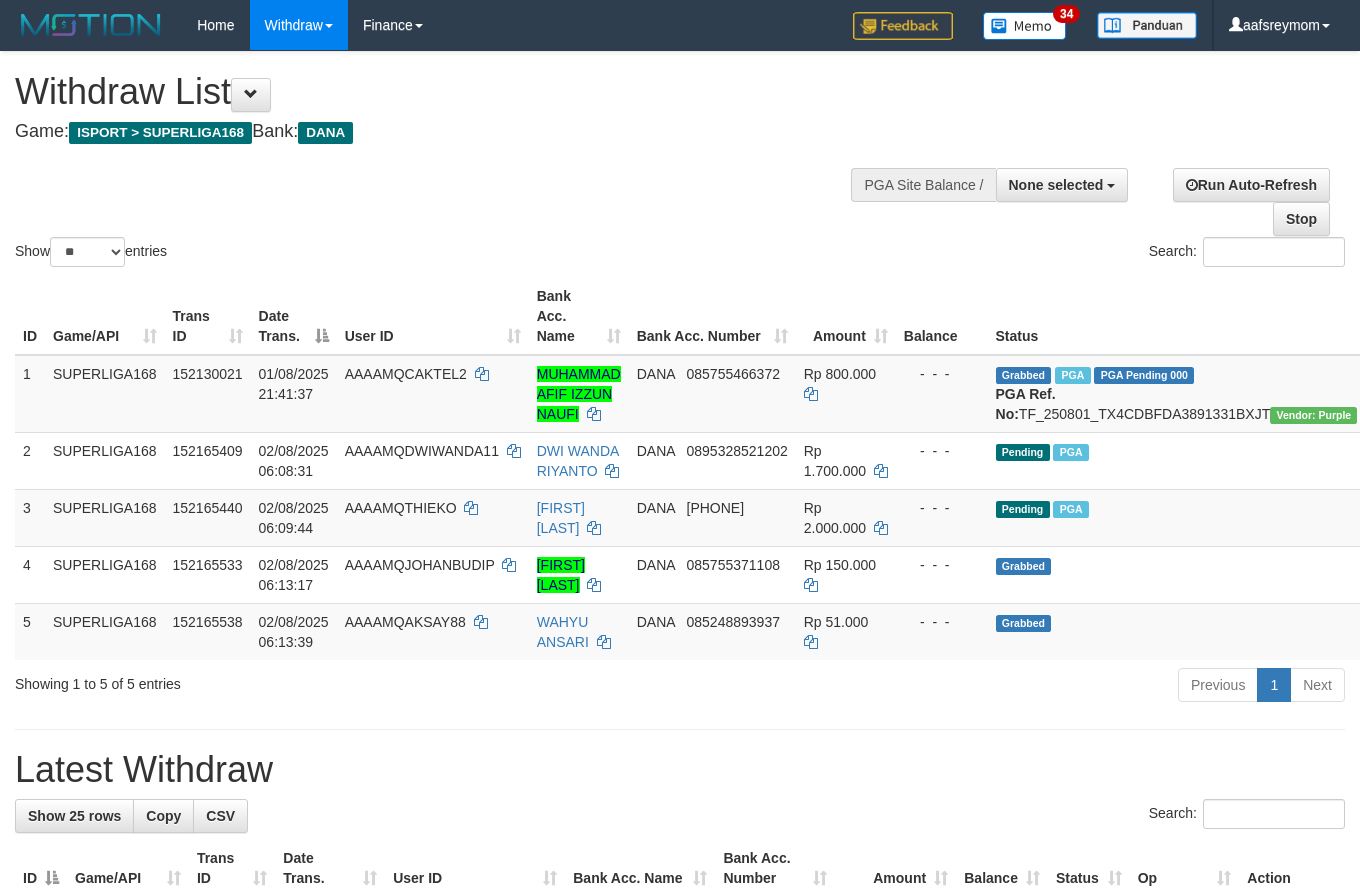 select 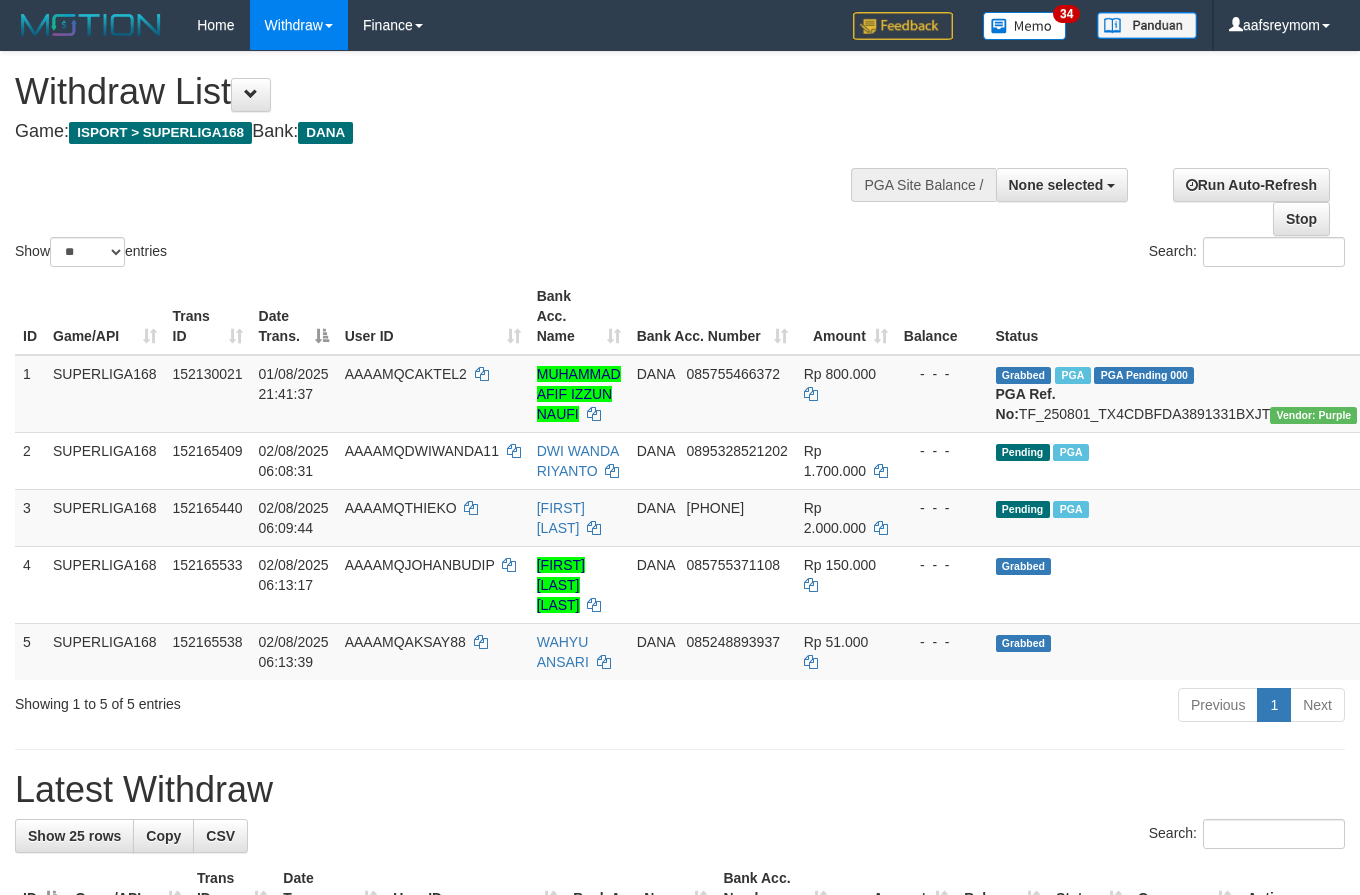 select 